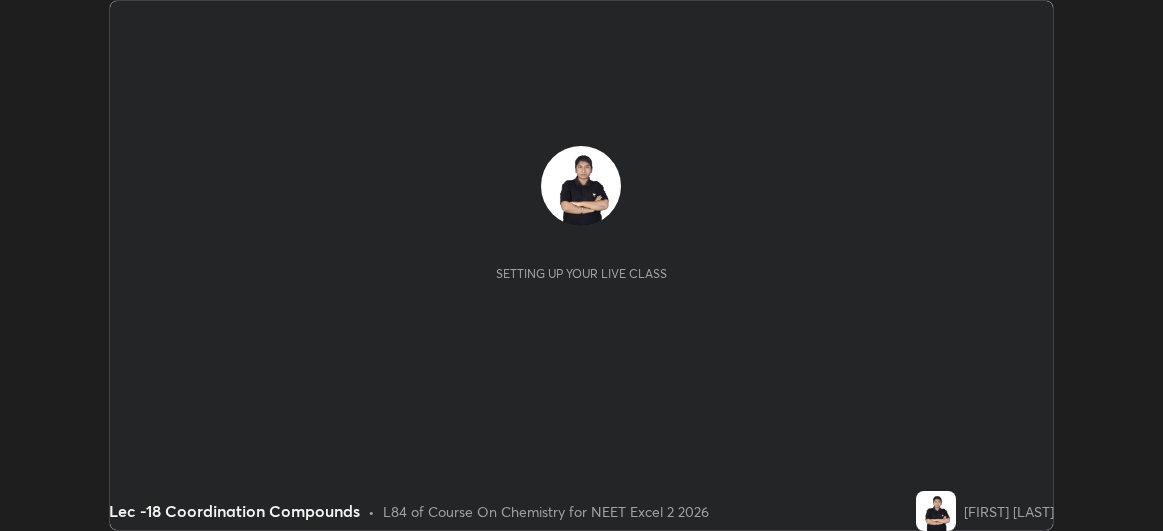 scroll, scrollTop: 0, scrollLeft: 0, axis: both 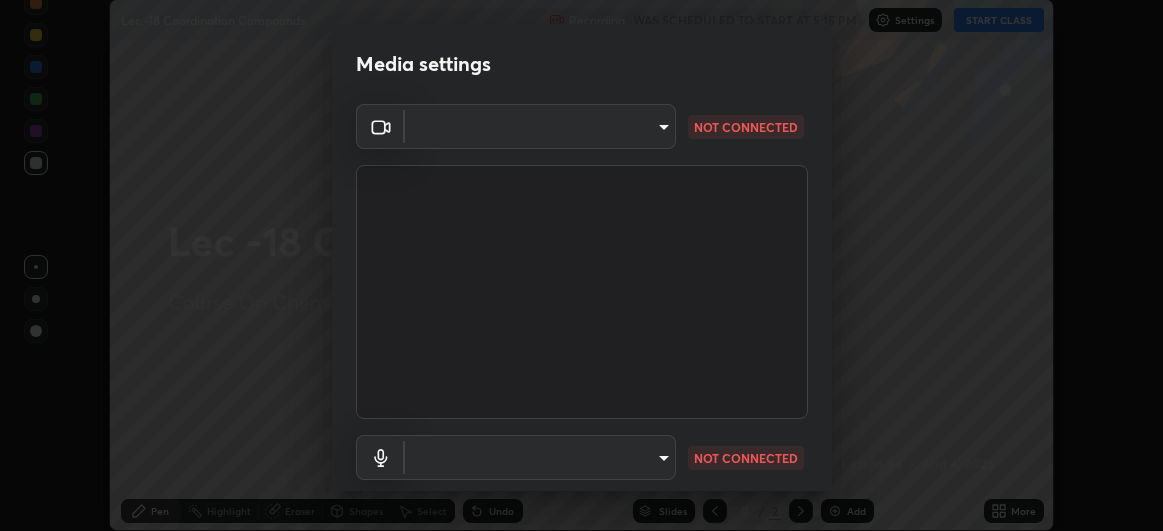 type on "df463704efc8c3d6d82446285d3d8ad2bc58552bb9147a11c789301828a3090f" 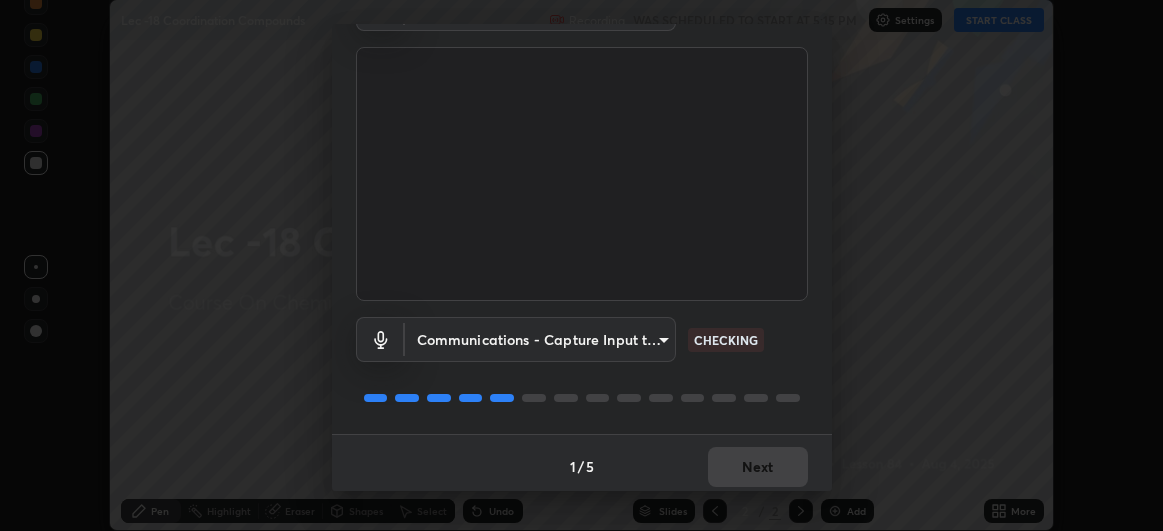 scroll, scrollTop: 123, scrollLeft: 0, axis: vertical 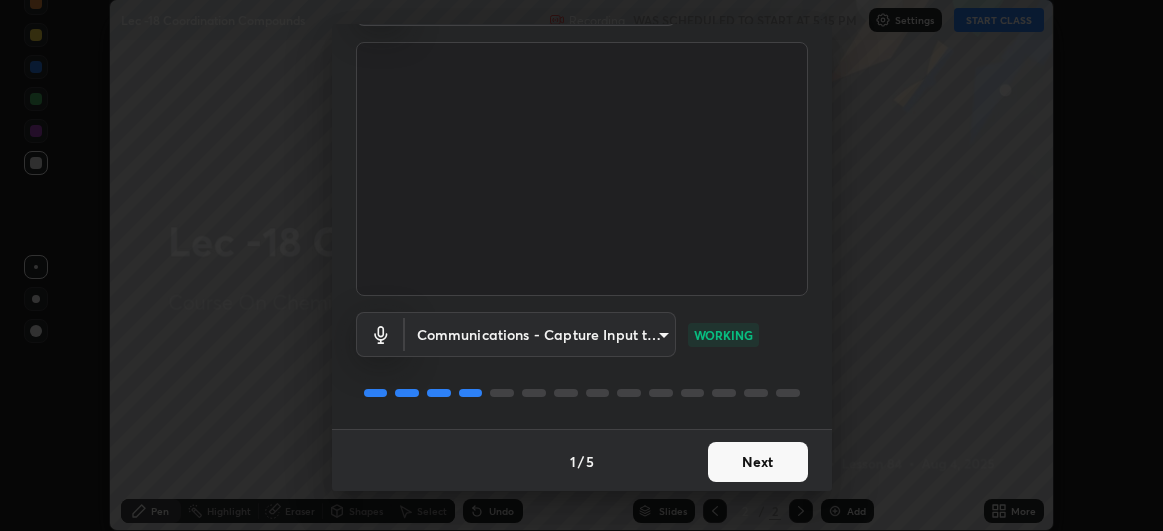 click on "Next" at bounding box center [758, 462] 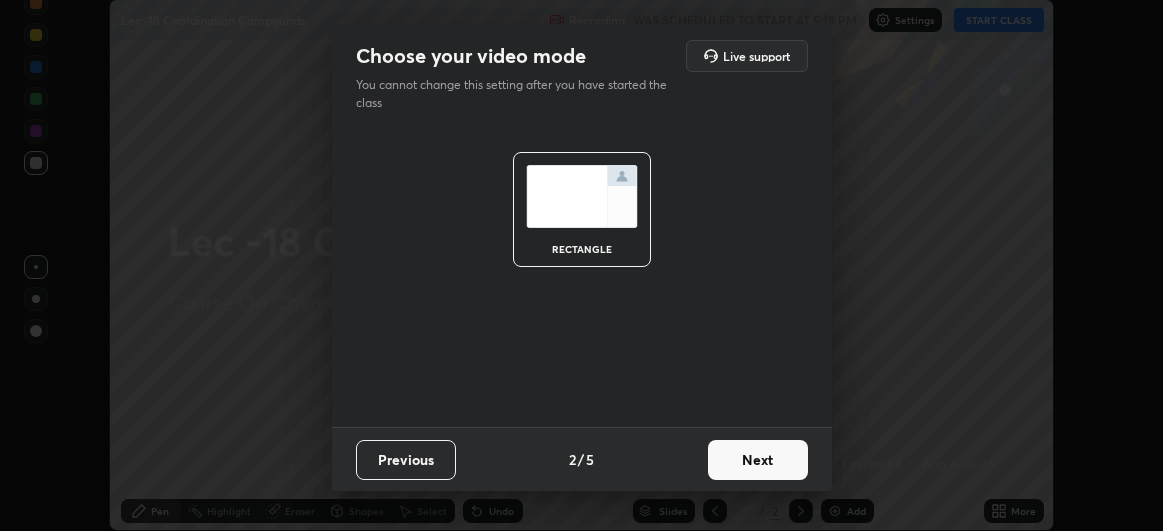 click on "Next" at bounding box center (758, 460) 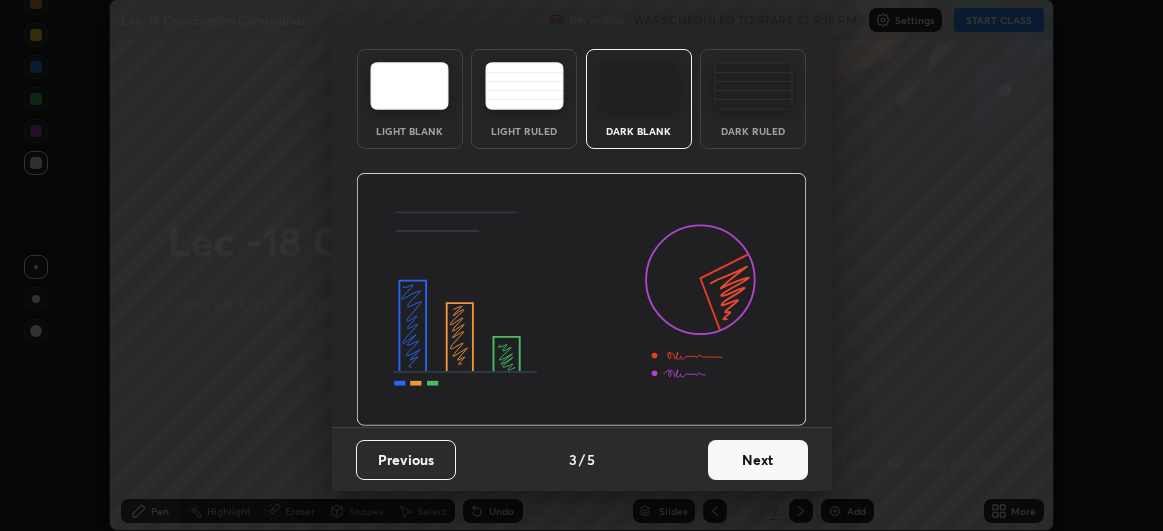click at bounding box center [581, 300] 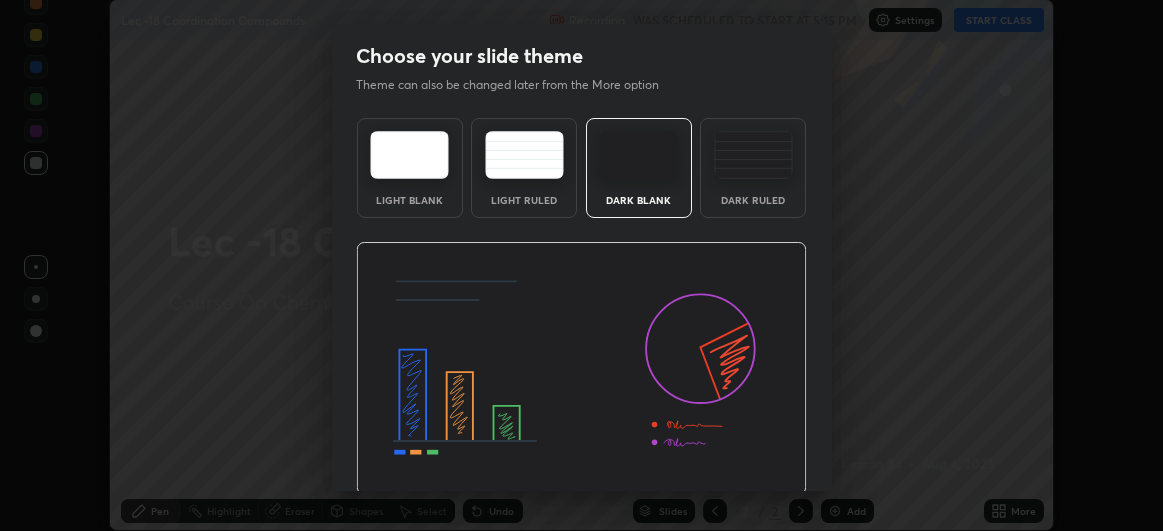 click at bounding box center (581, 369) 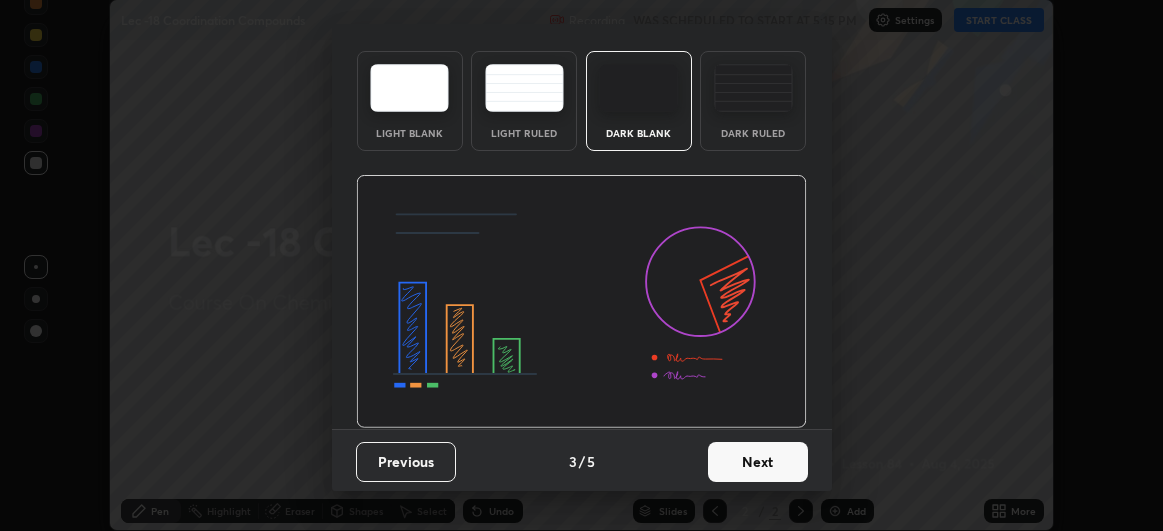 click on "Next" at bounding box center (758, 462) 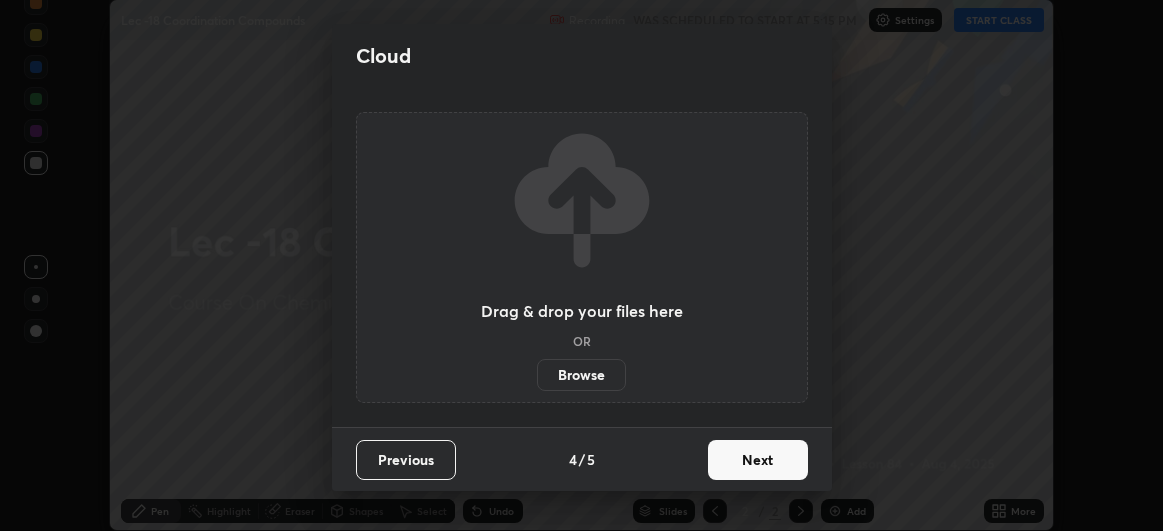 scroll, scrollTop: 0, scrollLeft: 0, axis: both 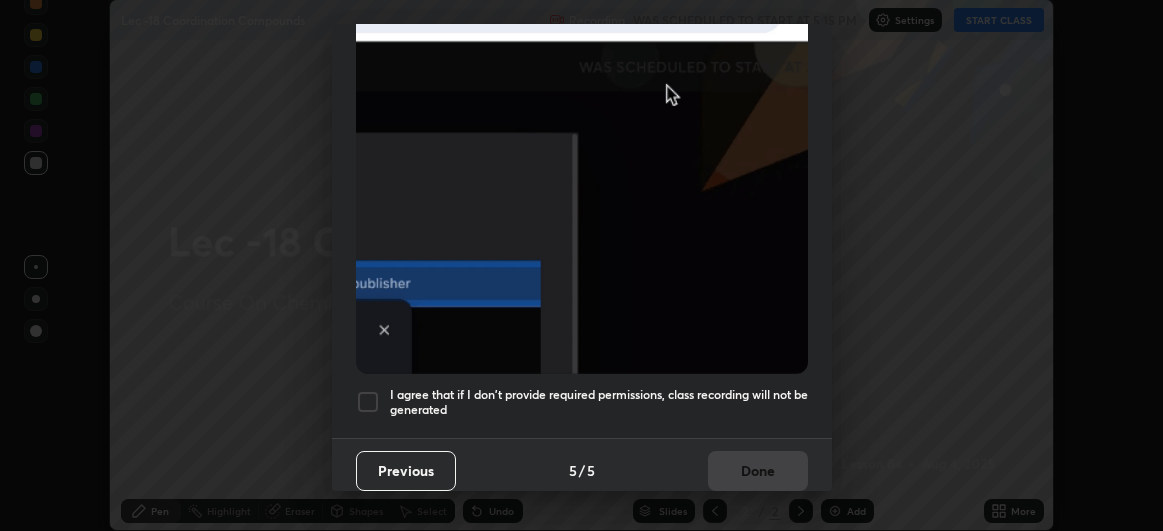 click at bounding box center (368, 402) 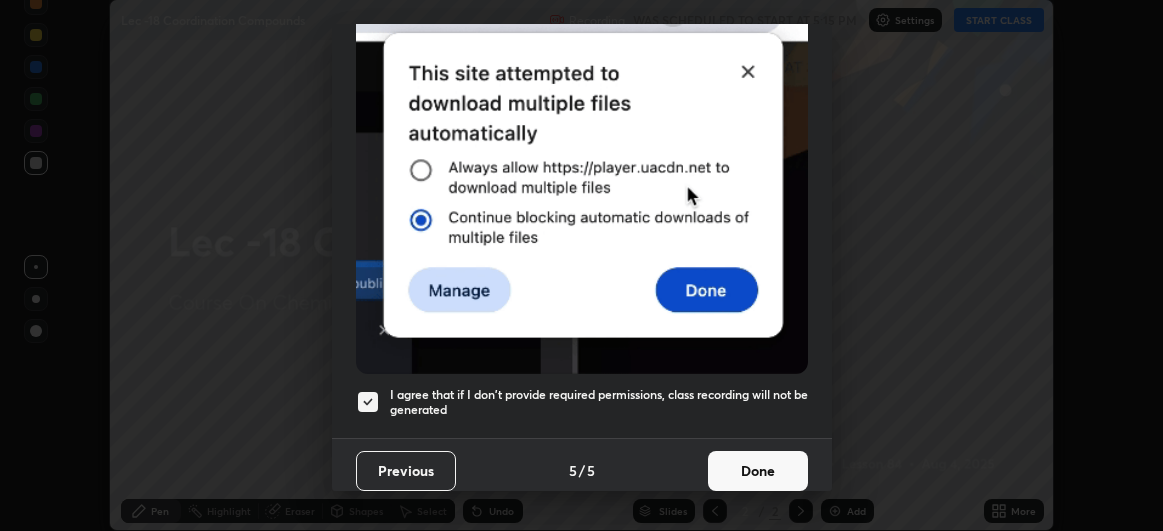 click on "Done" at bounding box center [758, 471] 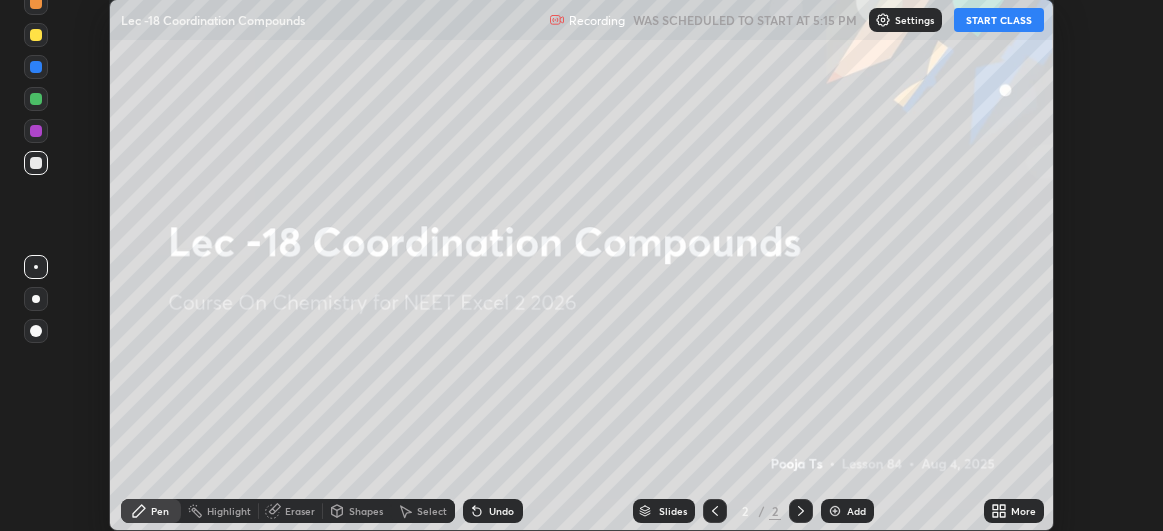click on "START CLASS" at bounding box center (999, 20) 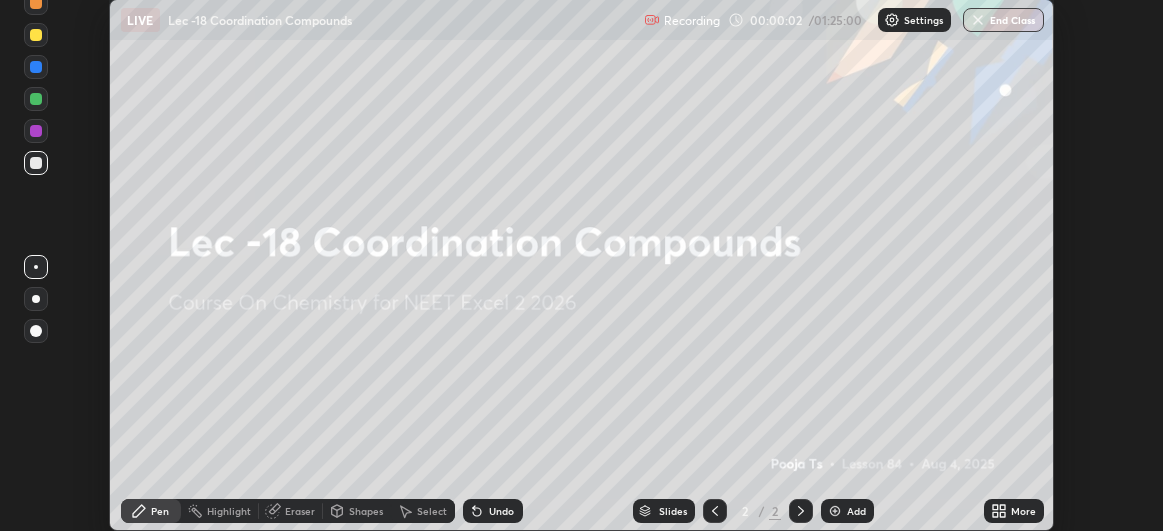 click 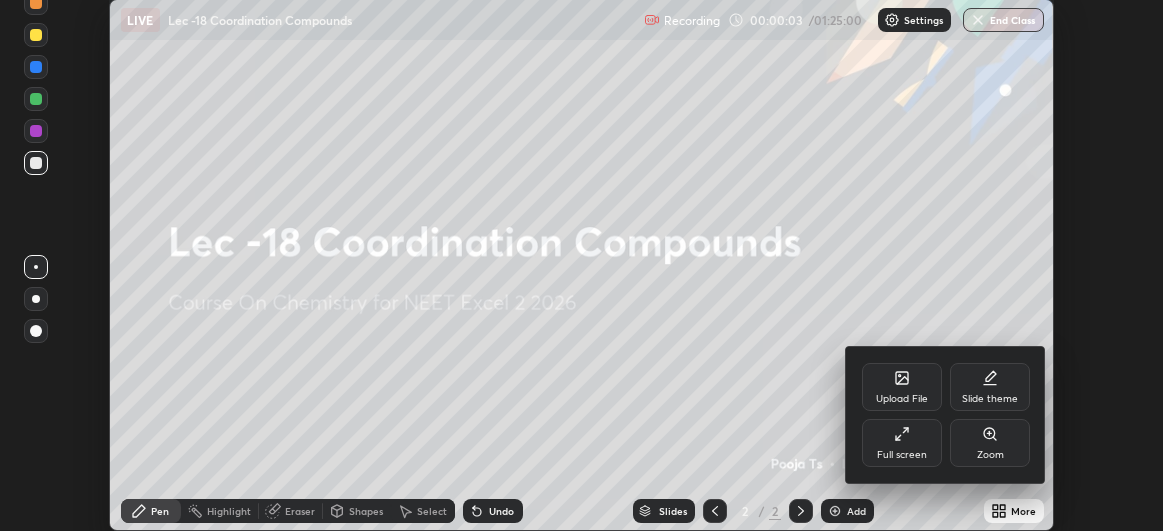 click on "Full screen" at bounding box center (902, 455) 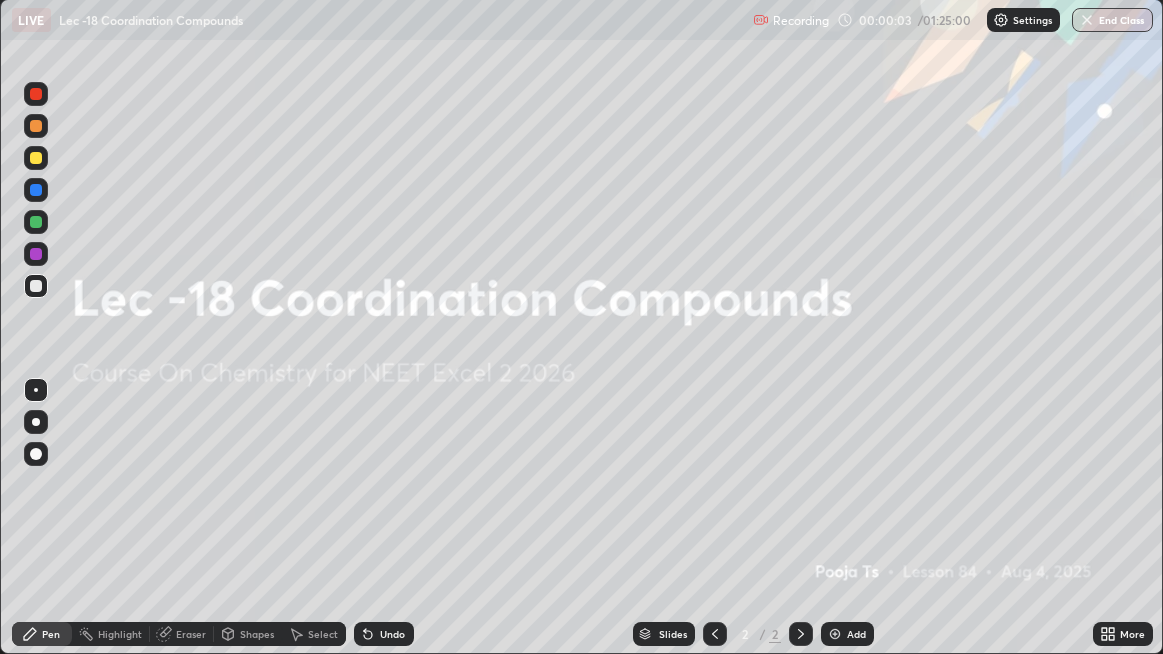 scroll, scrollTop: 99345, scrollLeft: 98836, axis: both 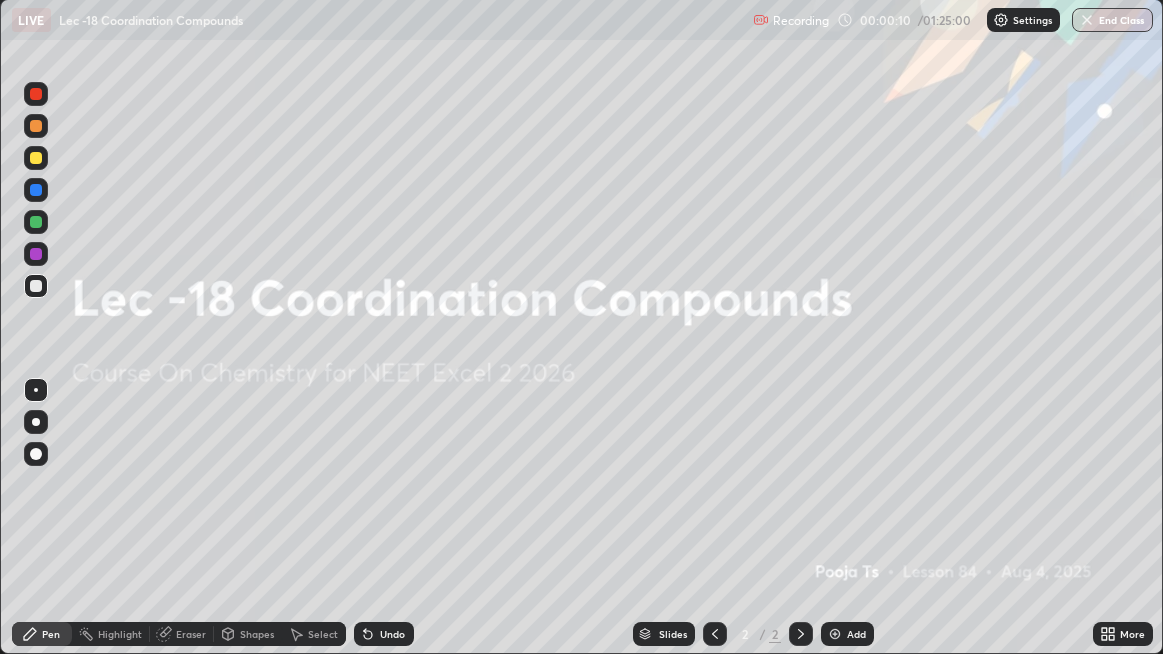 click on "Add" at bounding box center [856, 634] 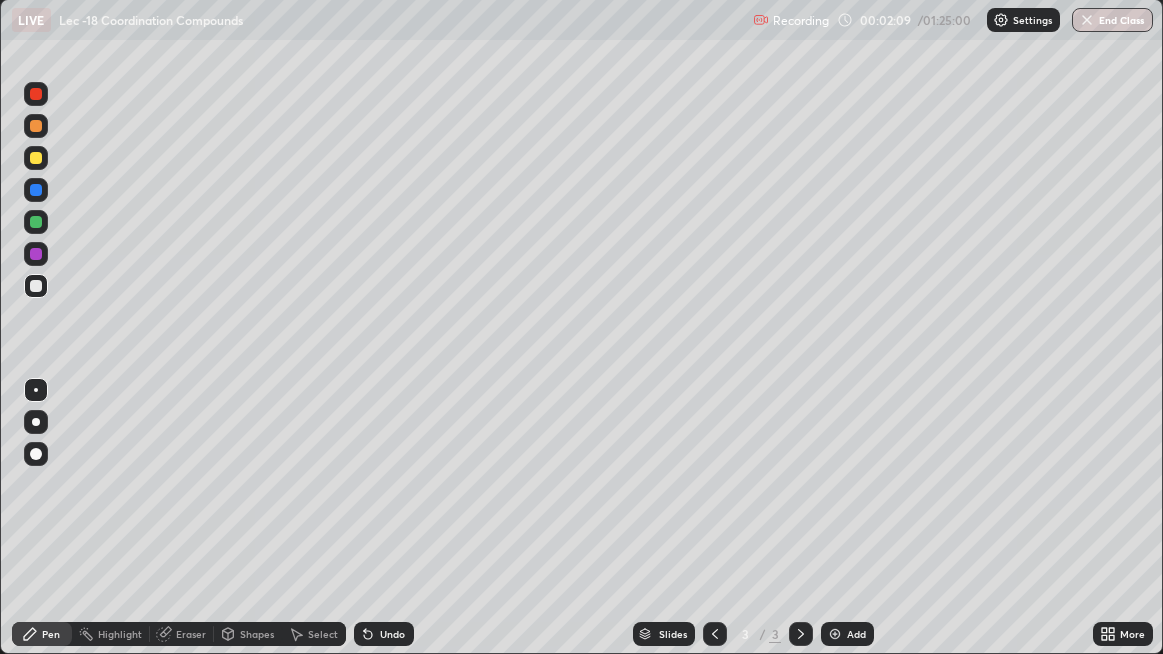 click on "Shapes" at bounding box center [257, 634] 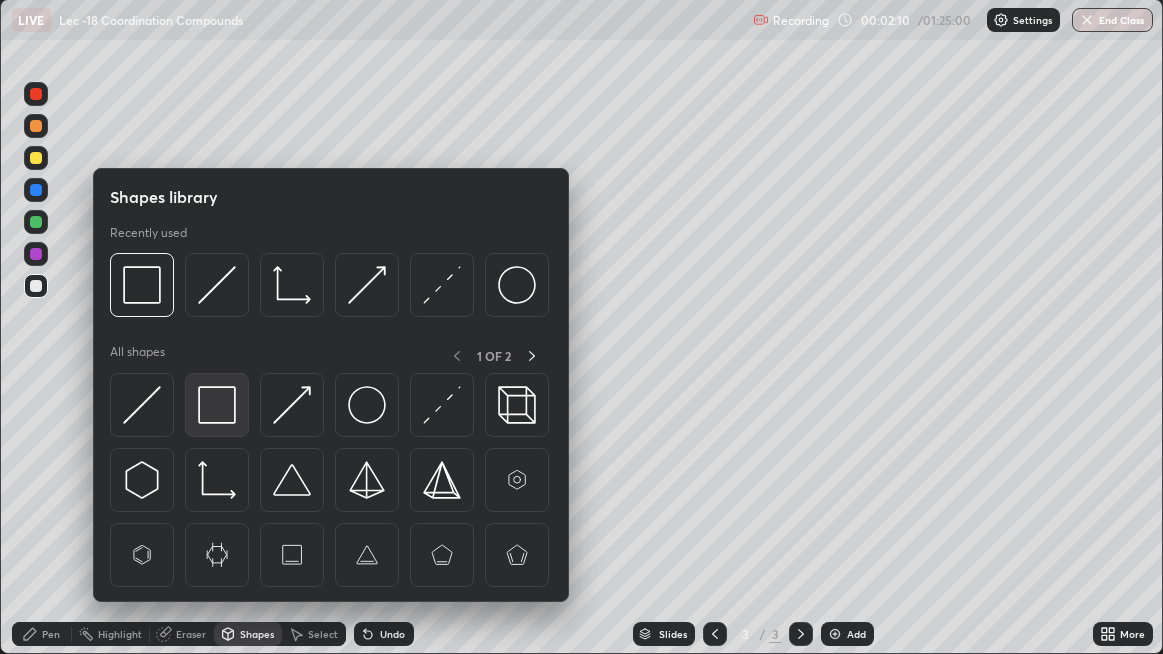 click at bounding box center [217, 405] 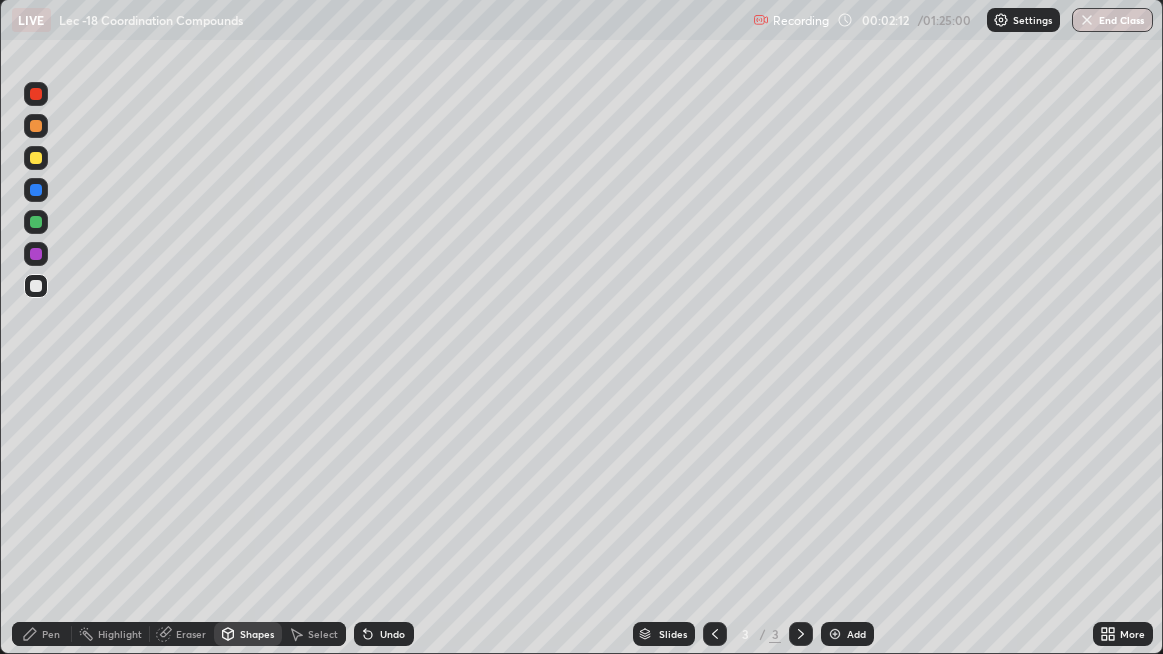 click on "Pen" at bounding box center (51, 634) 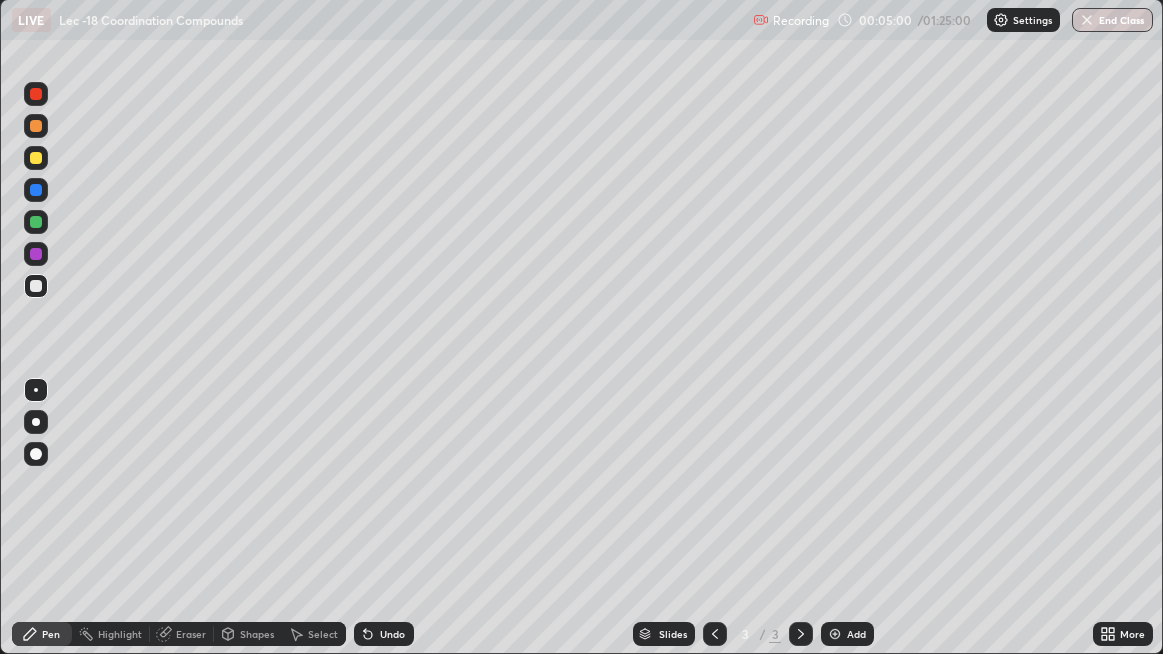 click at bounding box center (36, 158) 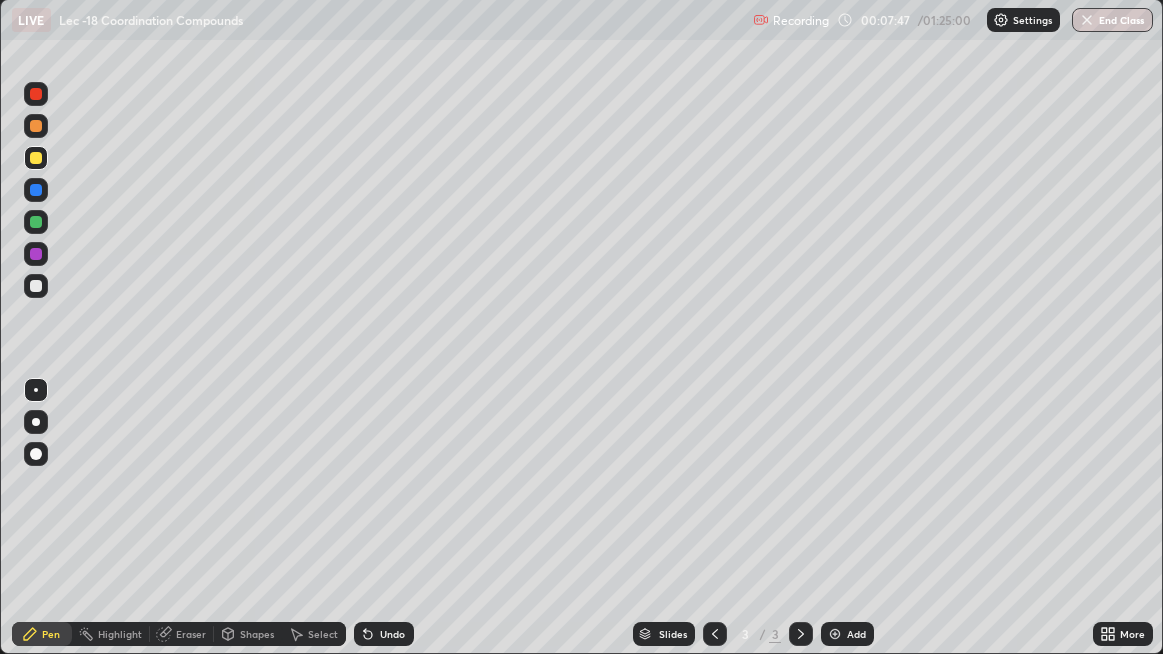 click on "Add" at bounding box center (856, 634) 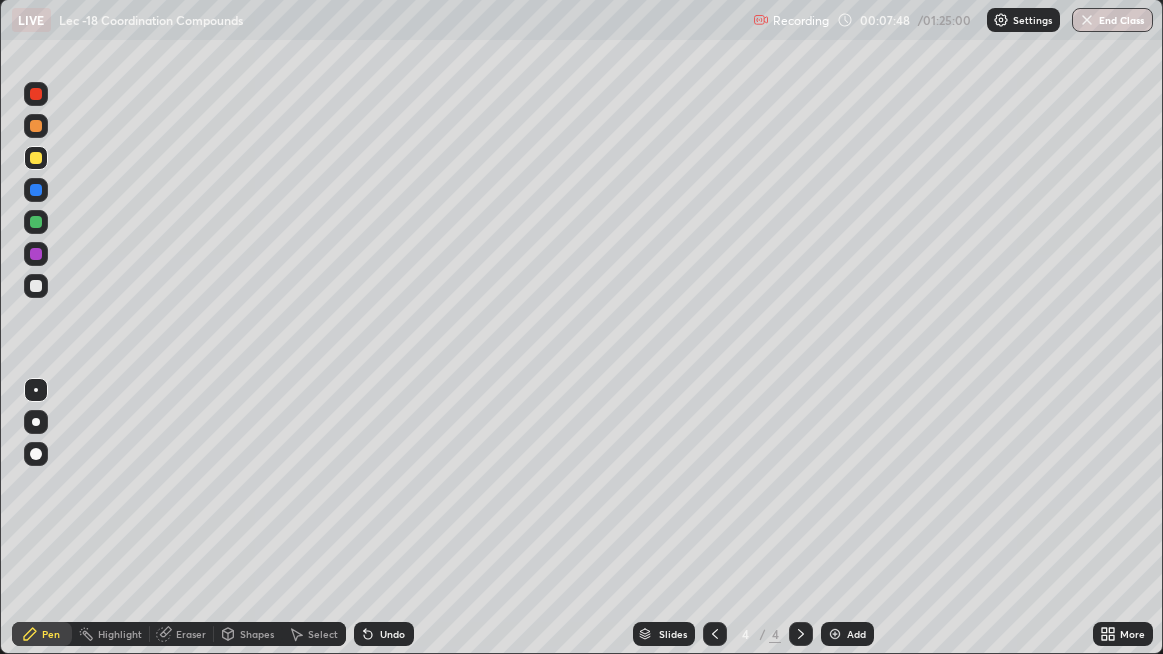 click at bounding box center (36, 286) 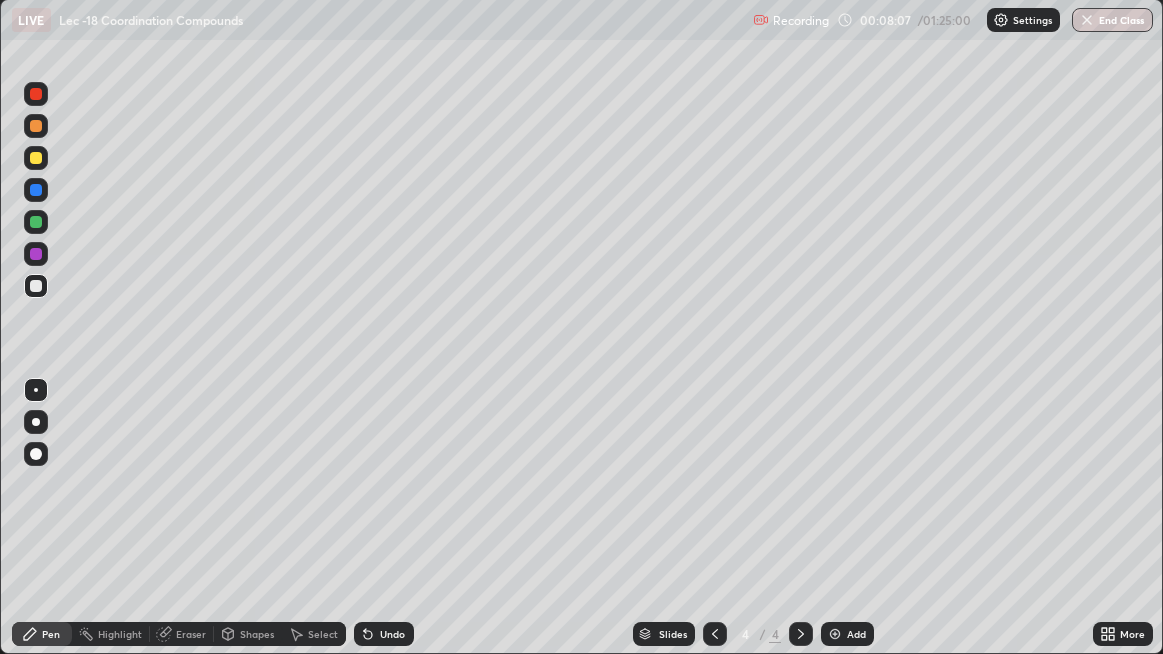 click at bounding box center (36, 158) 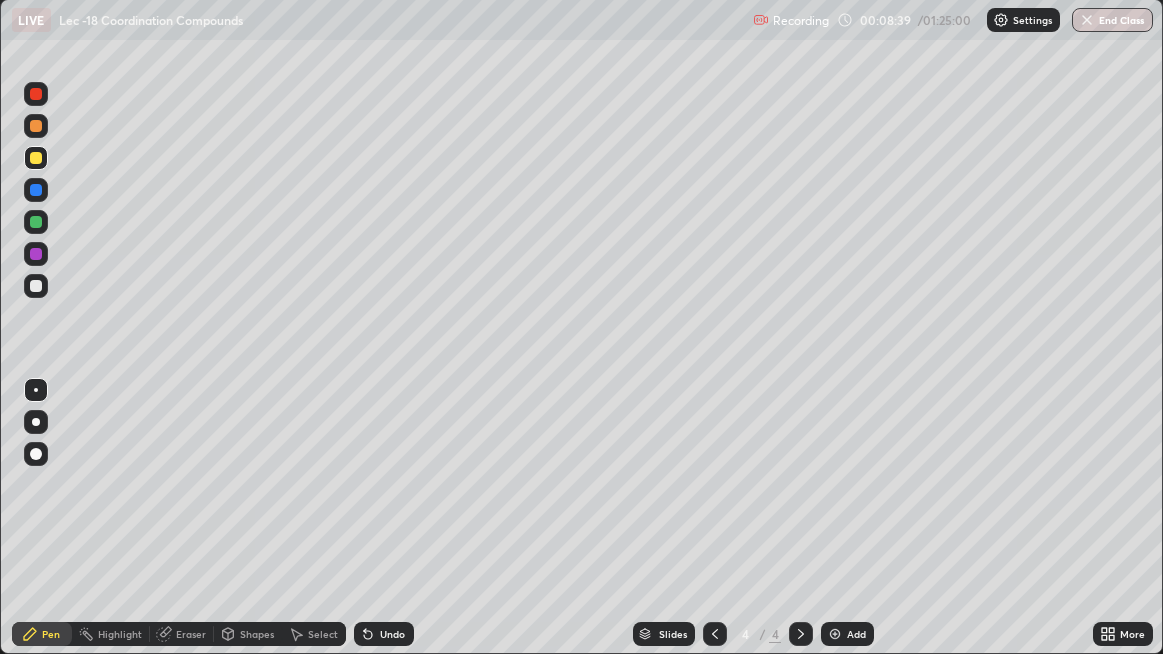 click on "Eraser" at bounding box center (191, 634) 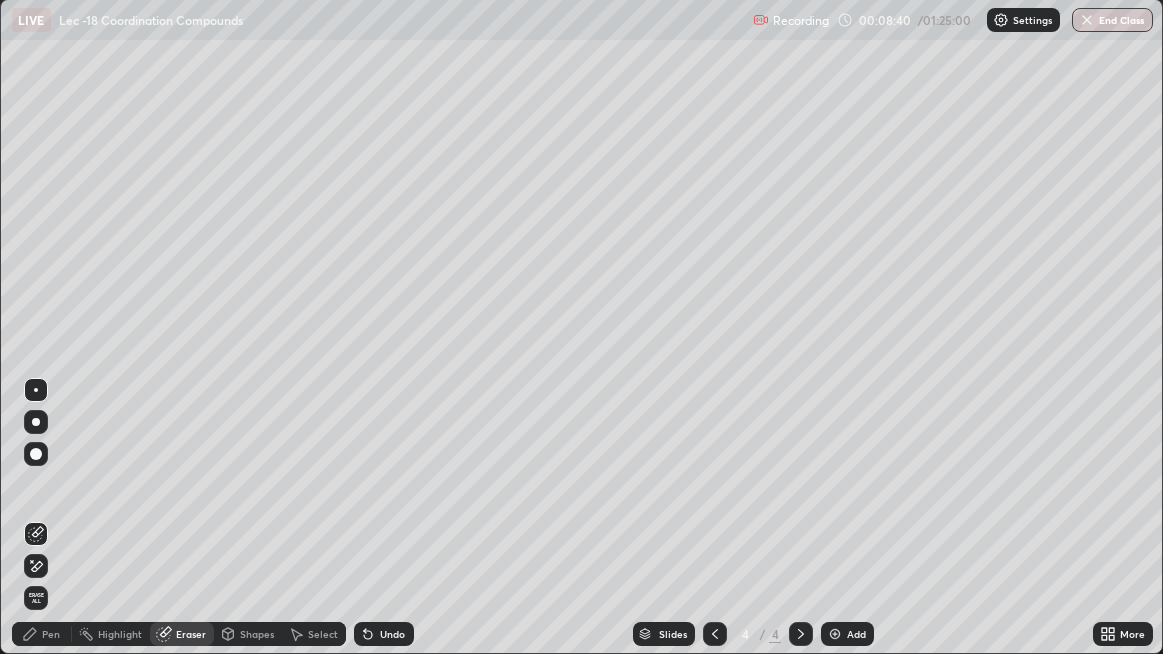 click on "Pen" at bounding box center (42, 634) 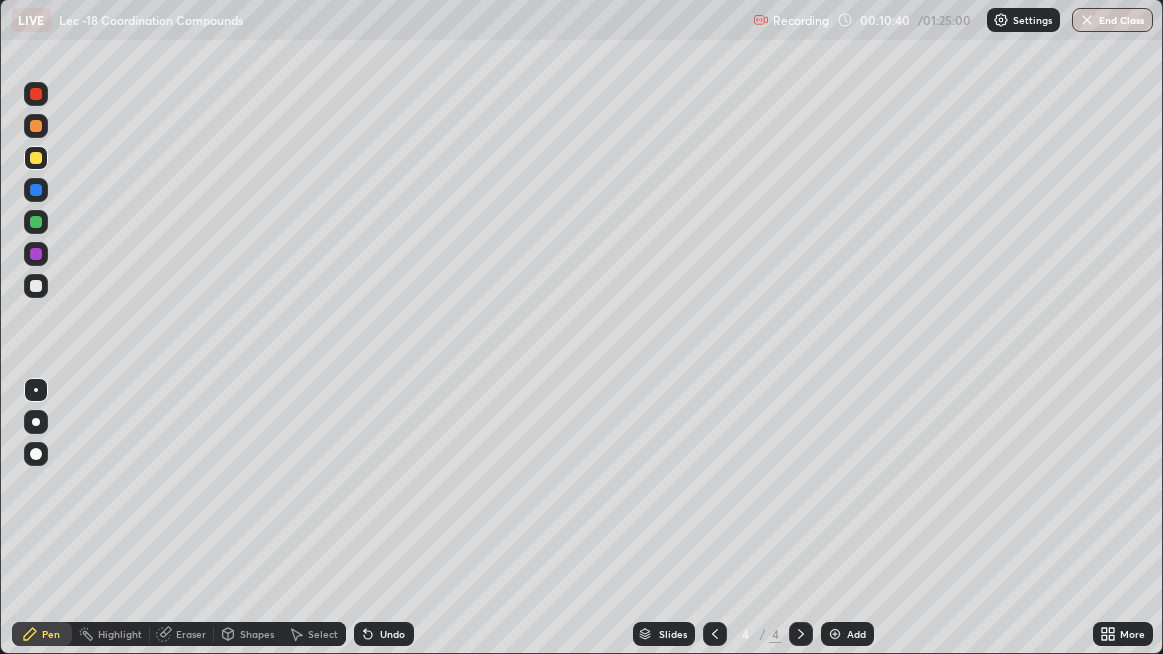 click 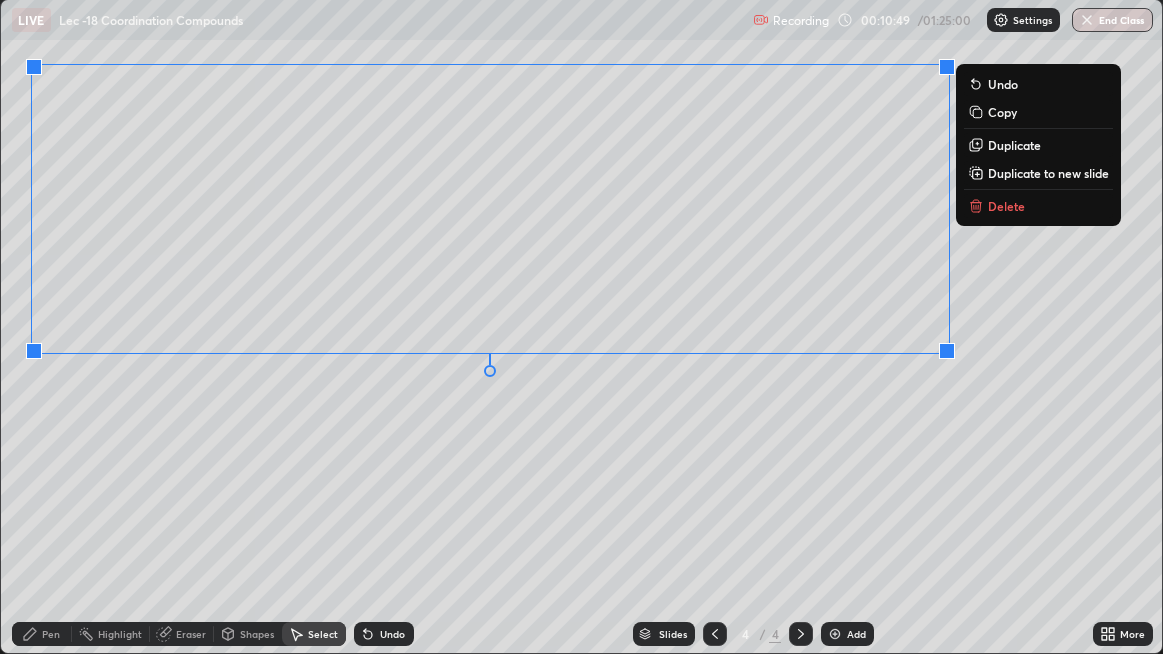 click on "0 ° Undo Copy Duplicate Duplicate to new slide Delete" at bounding box center [582, 326] 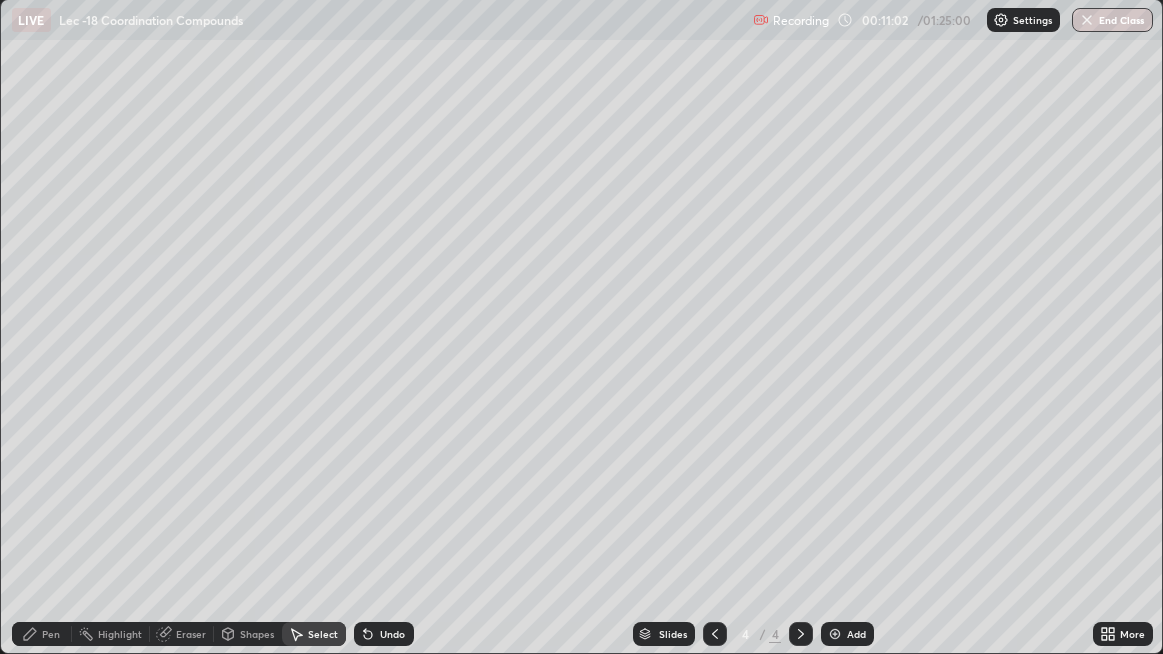 click 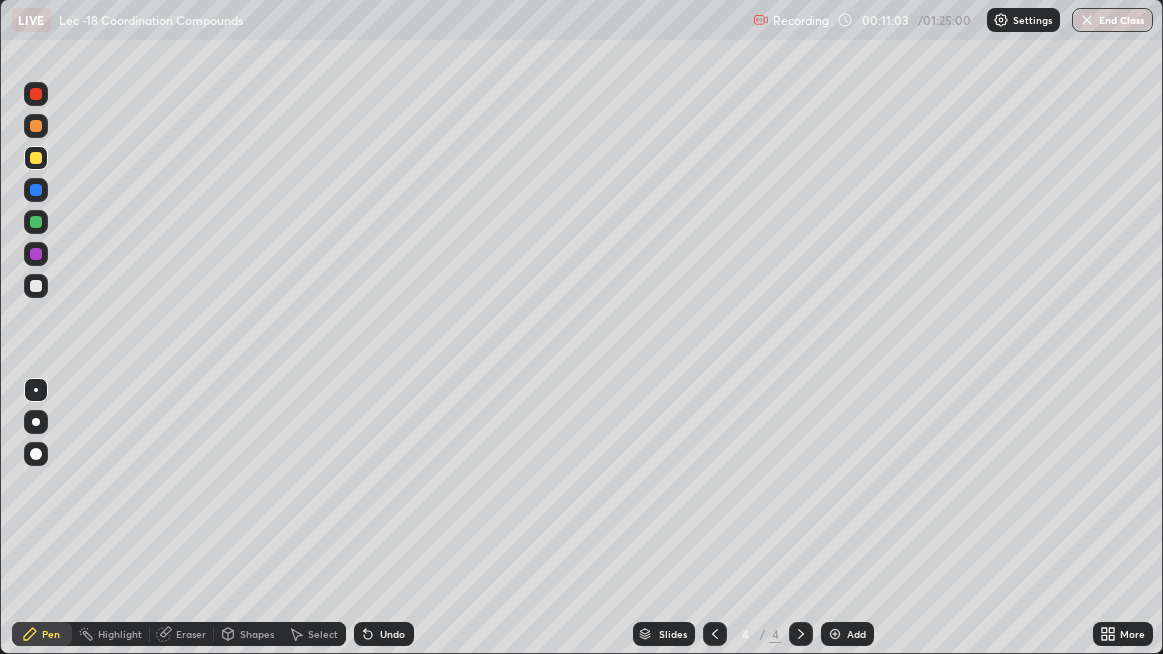 click at bounding box center (36, 286) 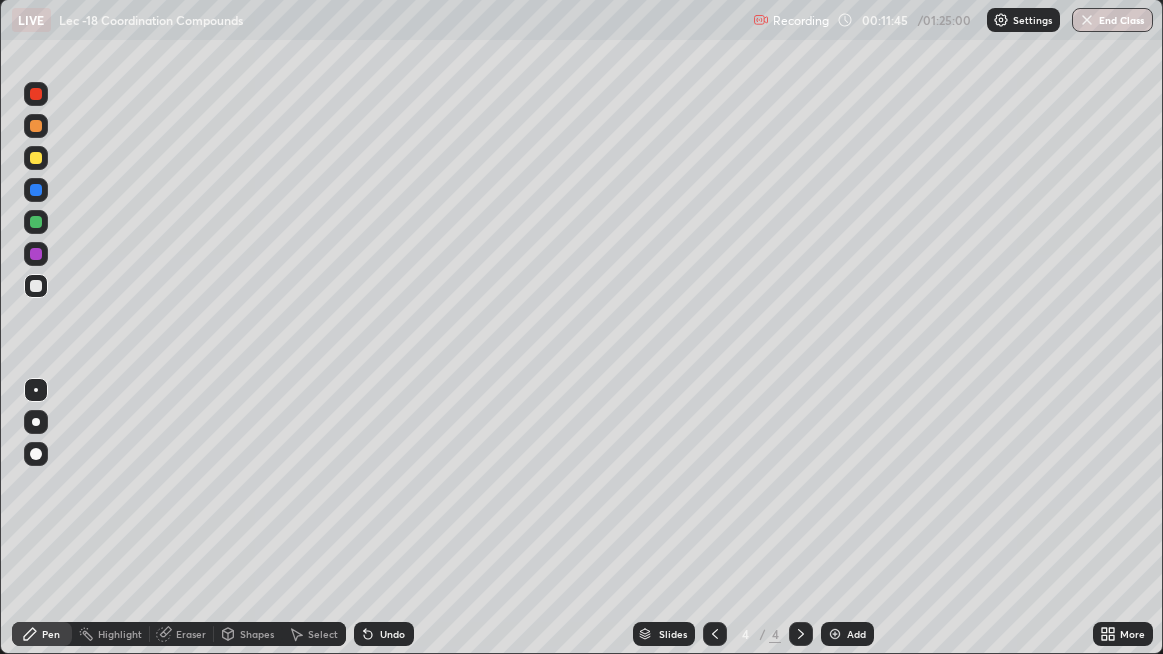 click on "Undo" at bounding box center (384, 634) 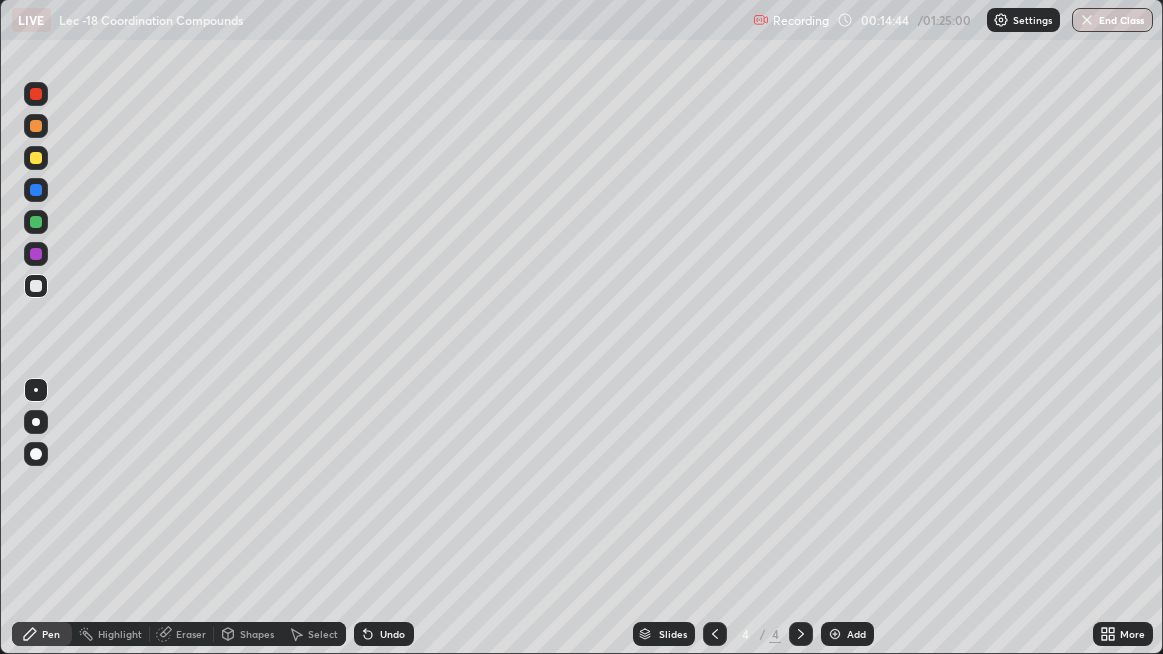 click at bounding box center (835, 634) 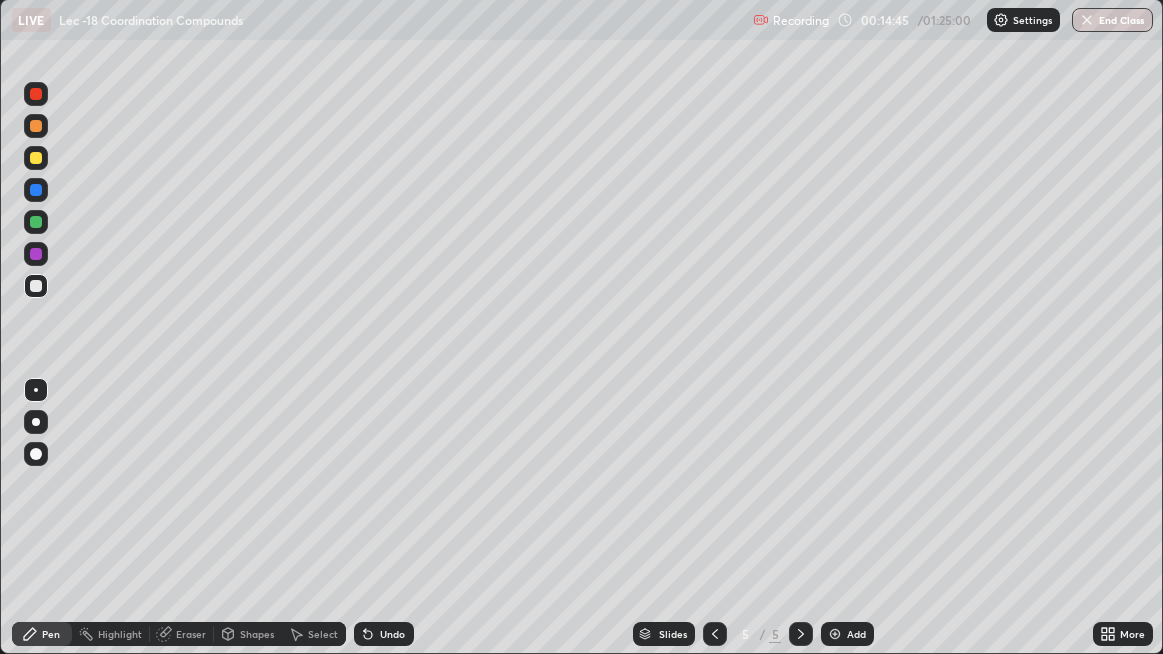 click at bounding box center (36, 158) 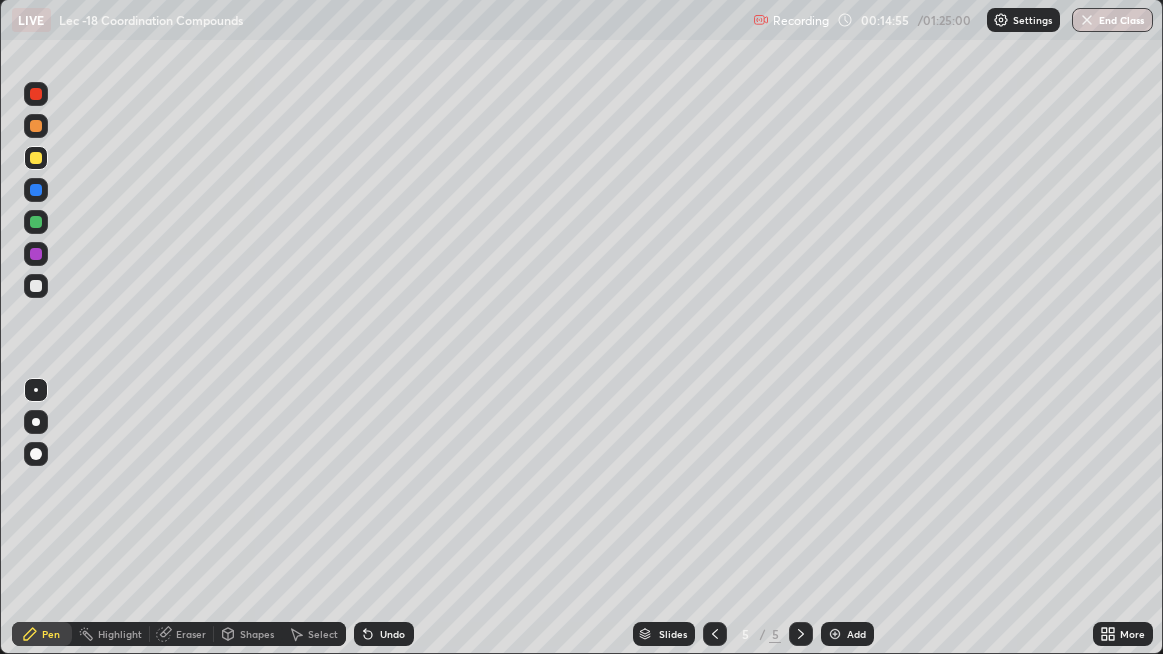 click at bounding box center (36, 222) 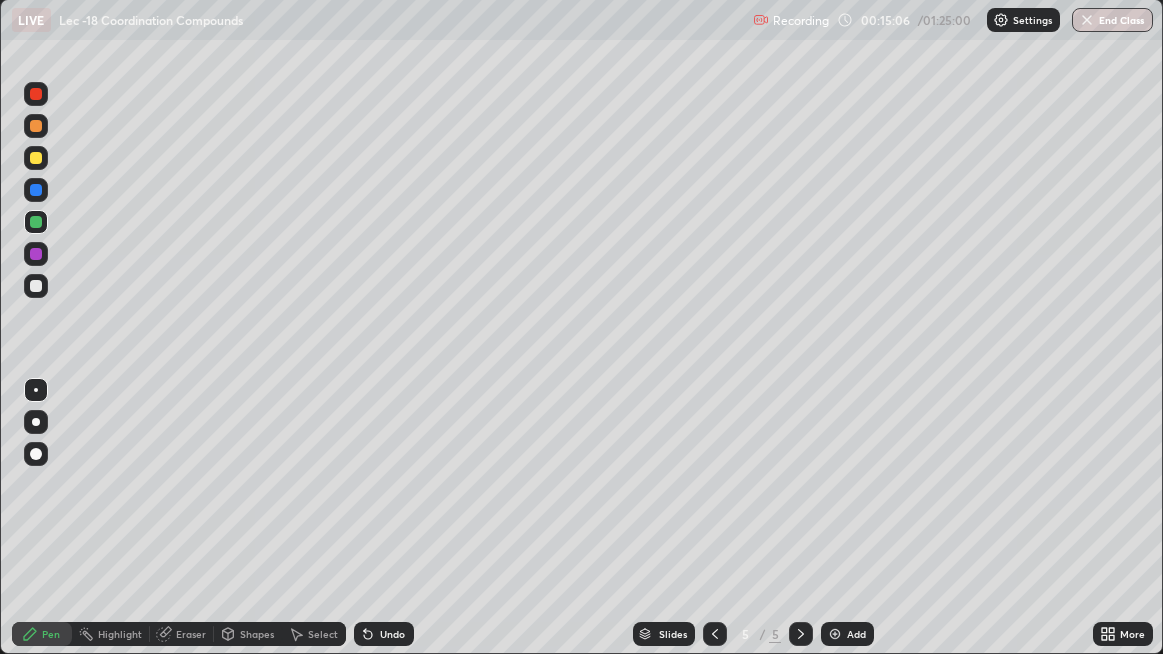 click on "Undo" at bounding box center (384, 634) 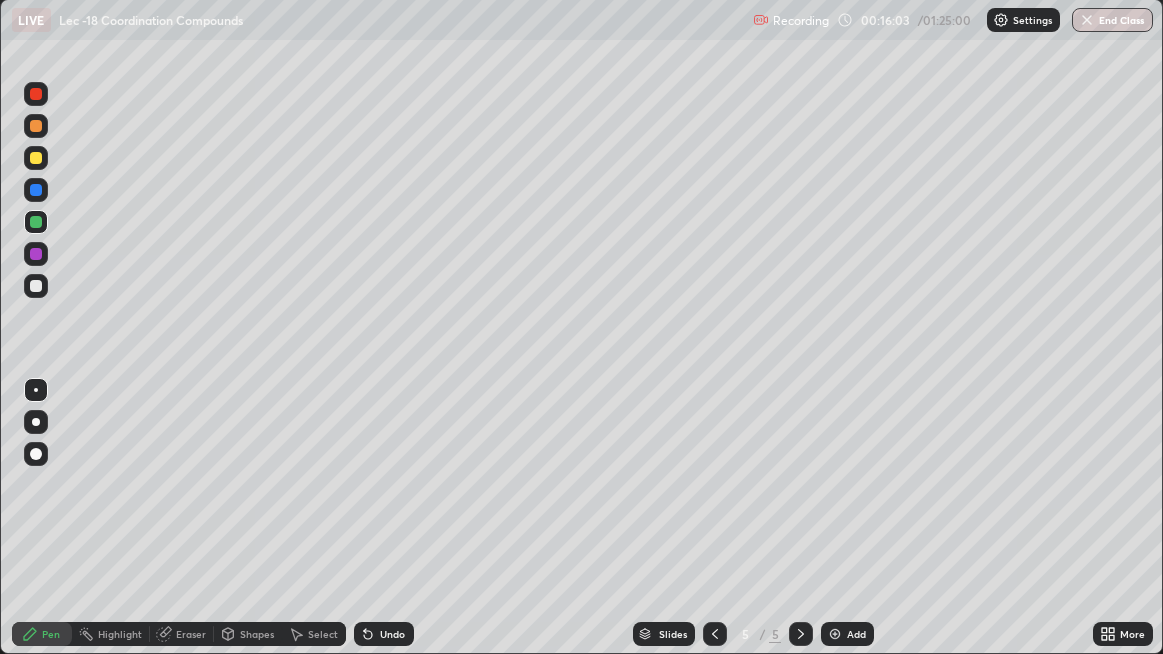 click on "Undo" at bounding box center (384, 634) 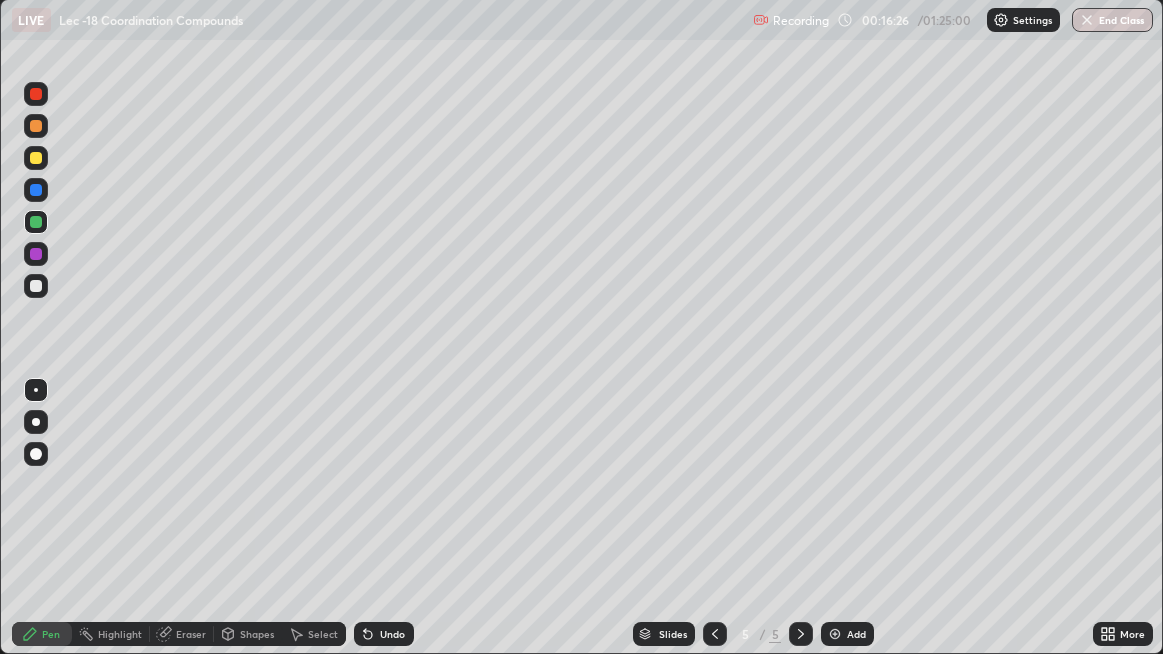 click on "Eraser" at bounding box center (182, 634) 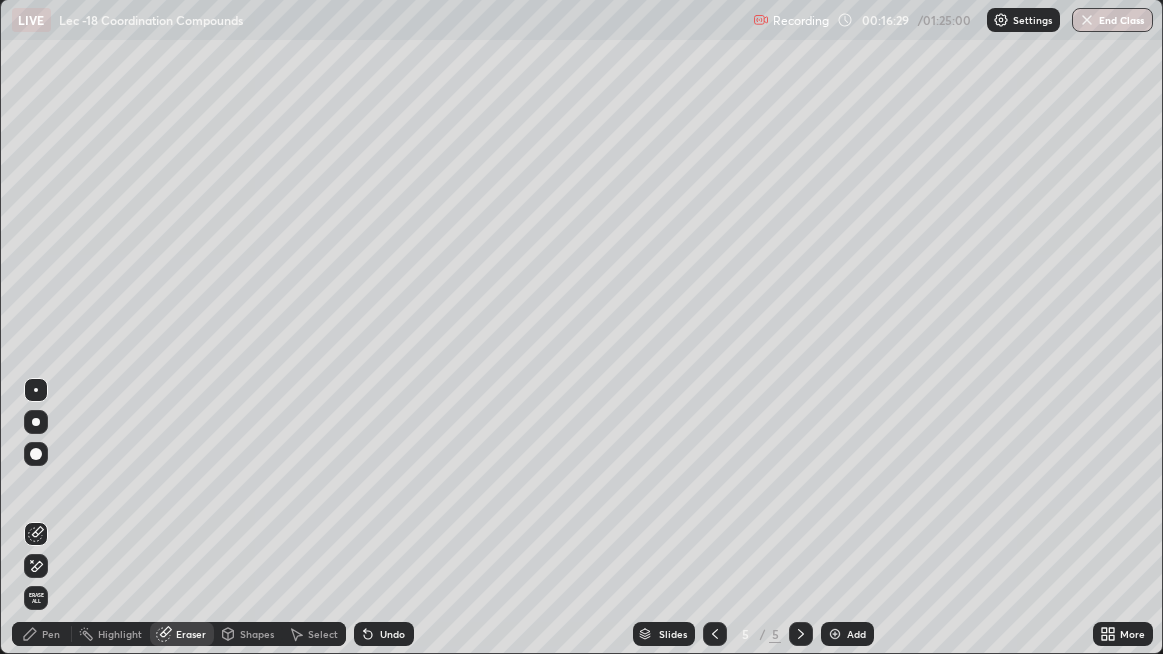 click on "Pen" at bounding box center (51, 634) 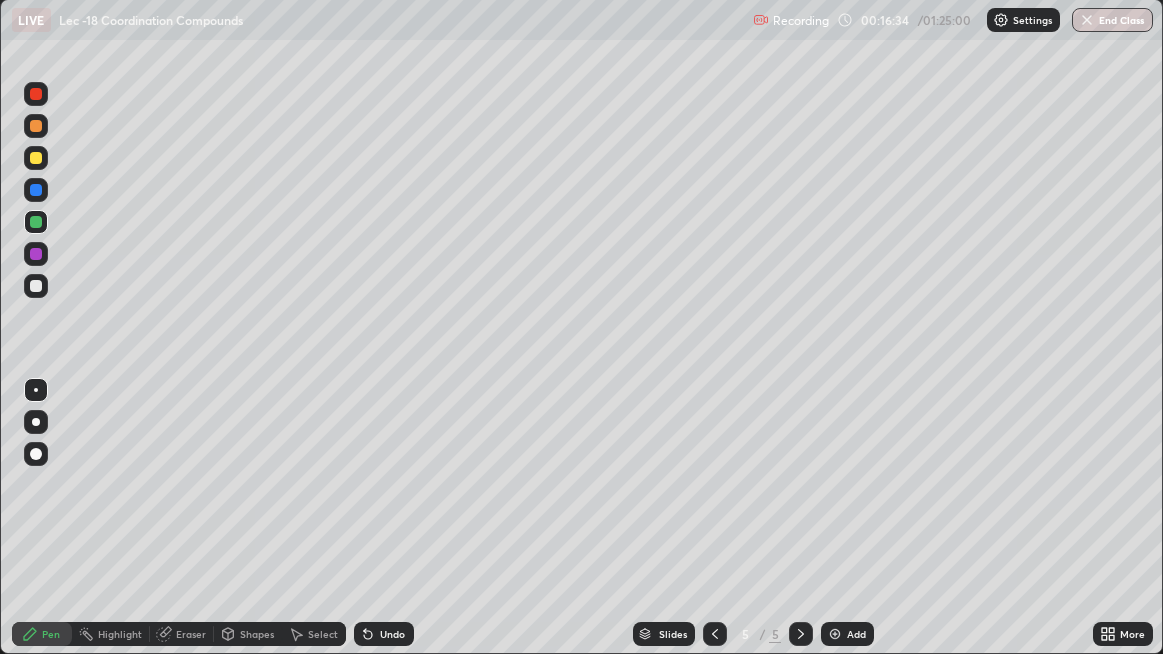 click on "Eraser" at bounding box center [191, 634] 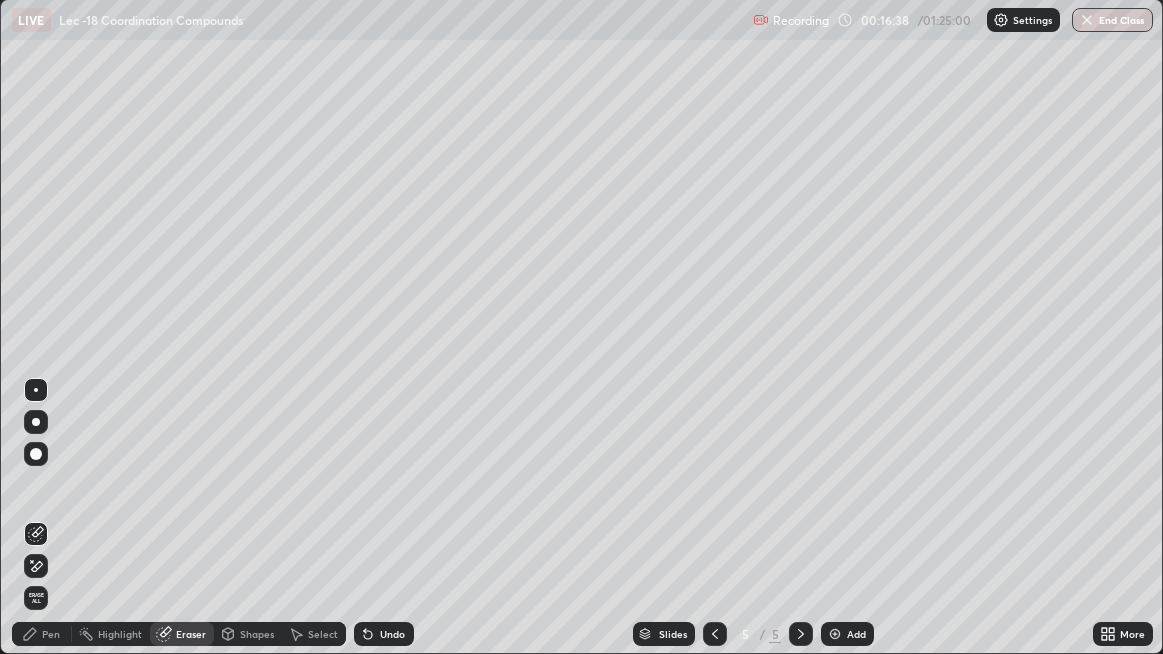 click on "Pen" at bounding box center [42, 634] 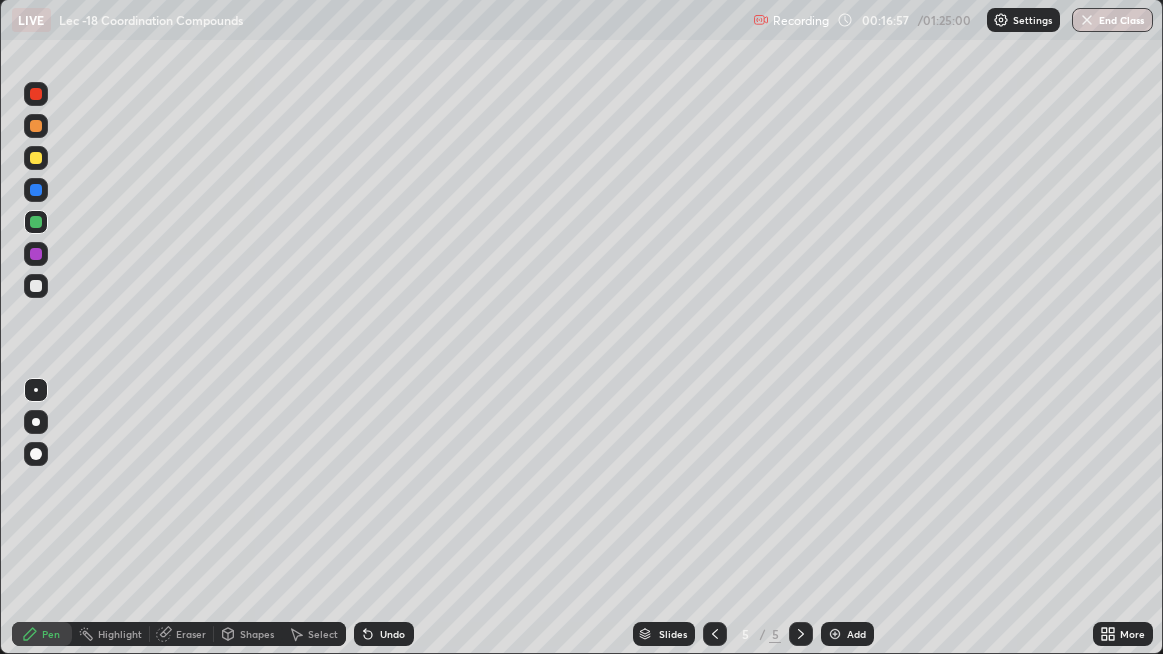 click at bounding box center [36, 286] 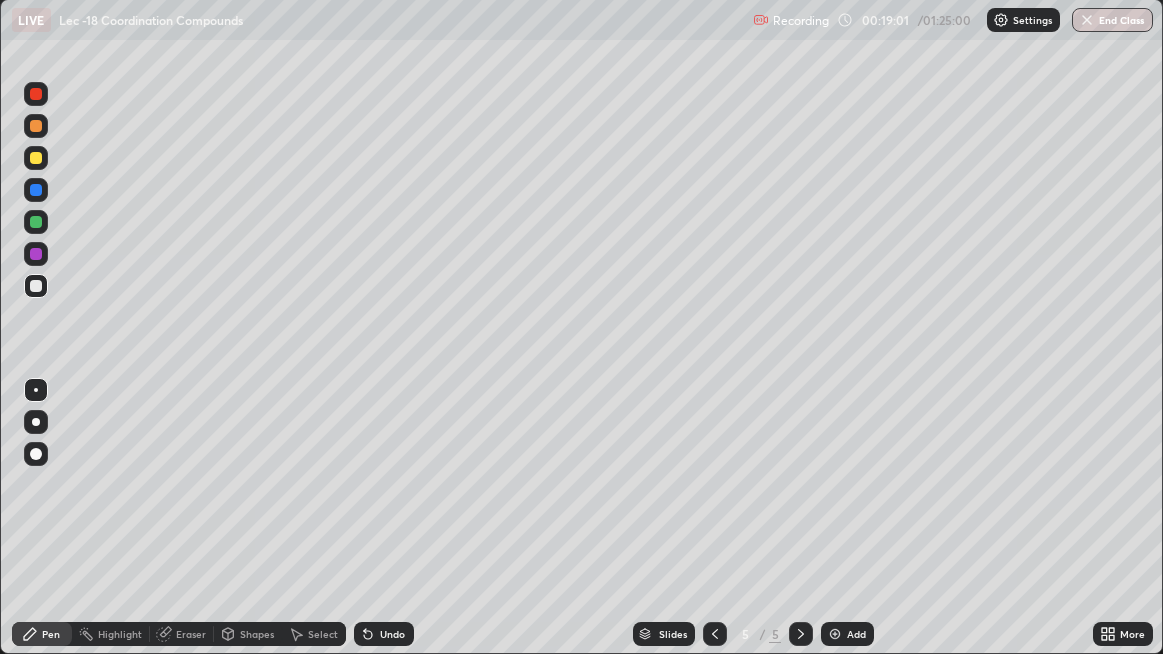 click on "Slides 5 / 5 Add" at bounding box center [754, 634] 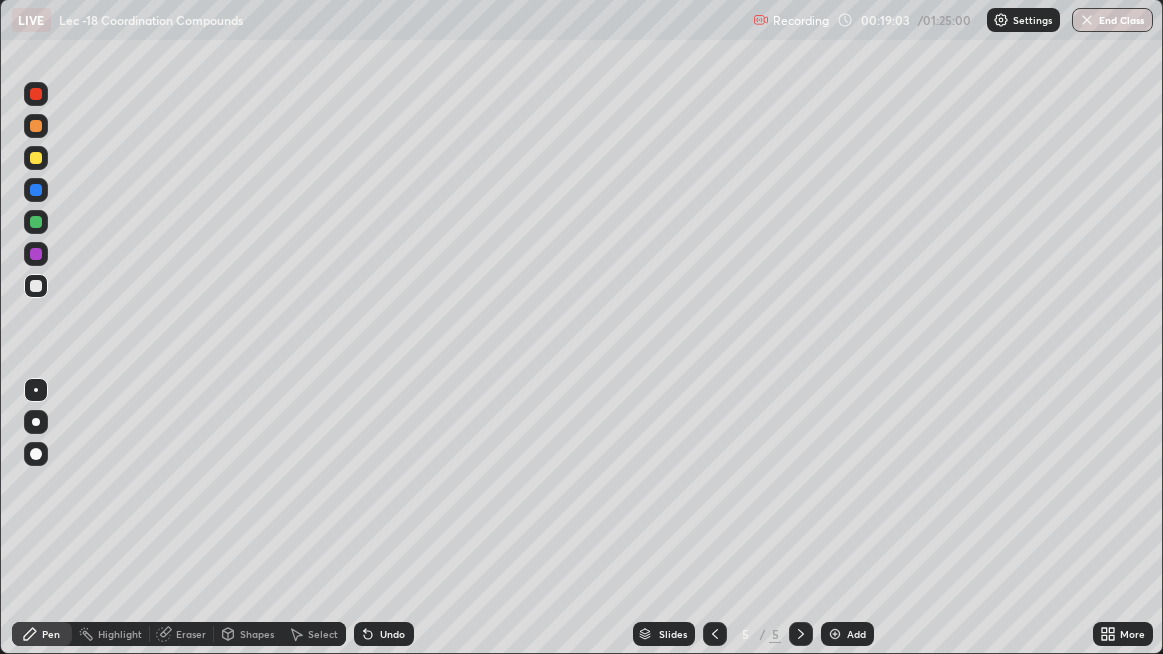 click at bounding box center [835, 634] 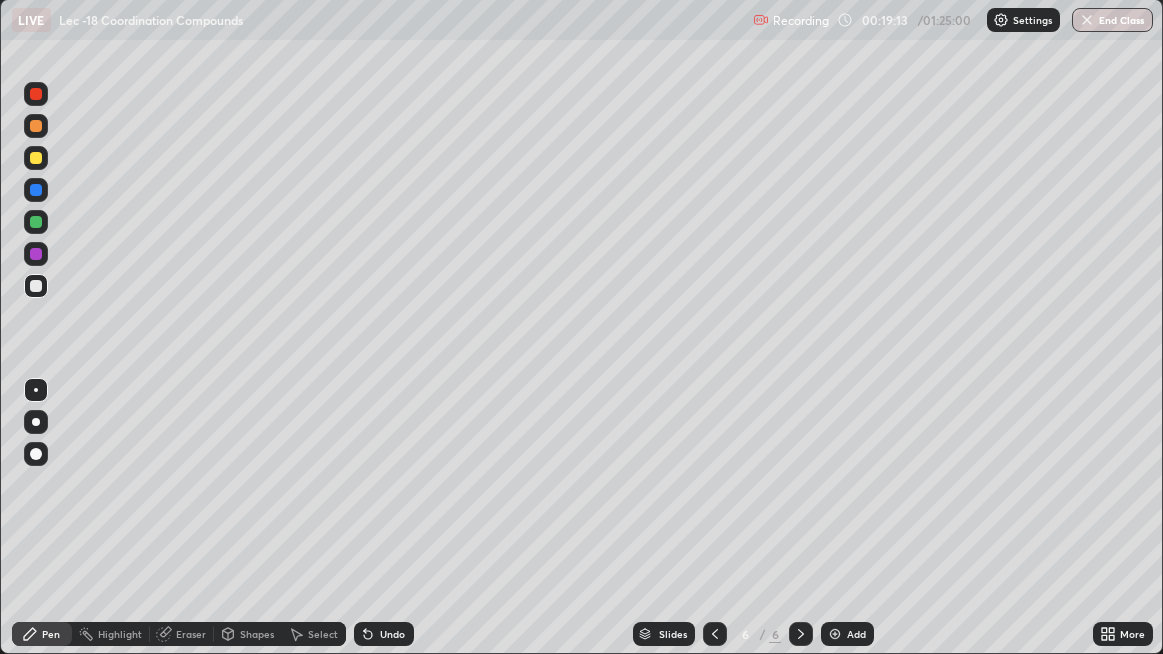 click 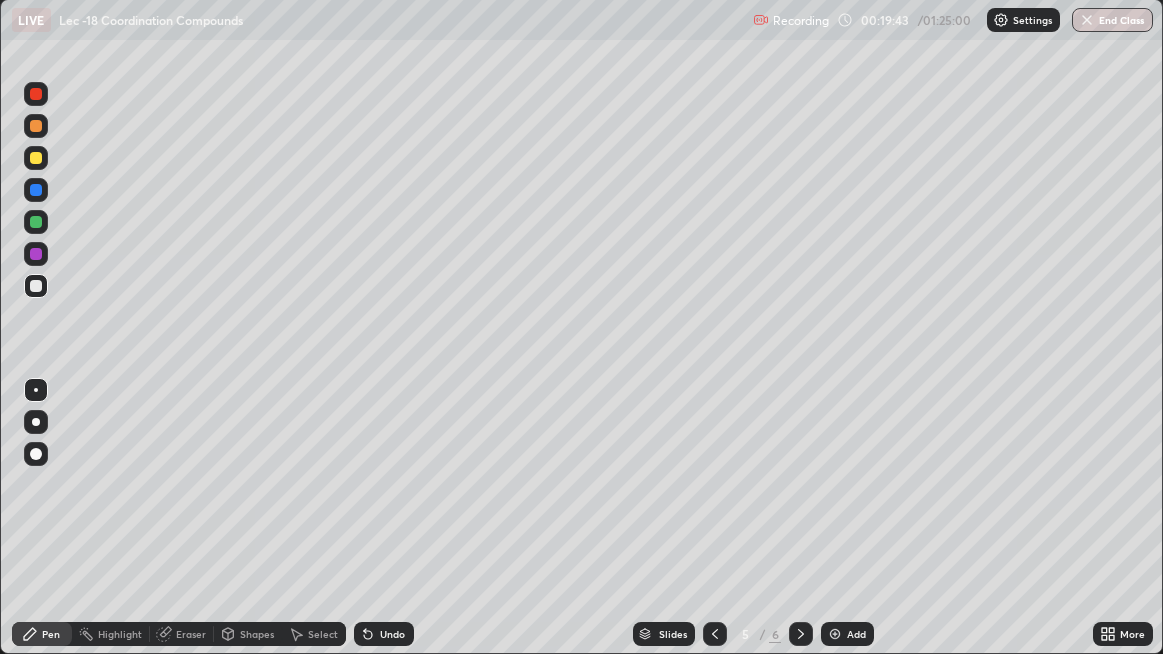 click 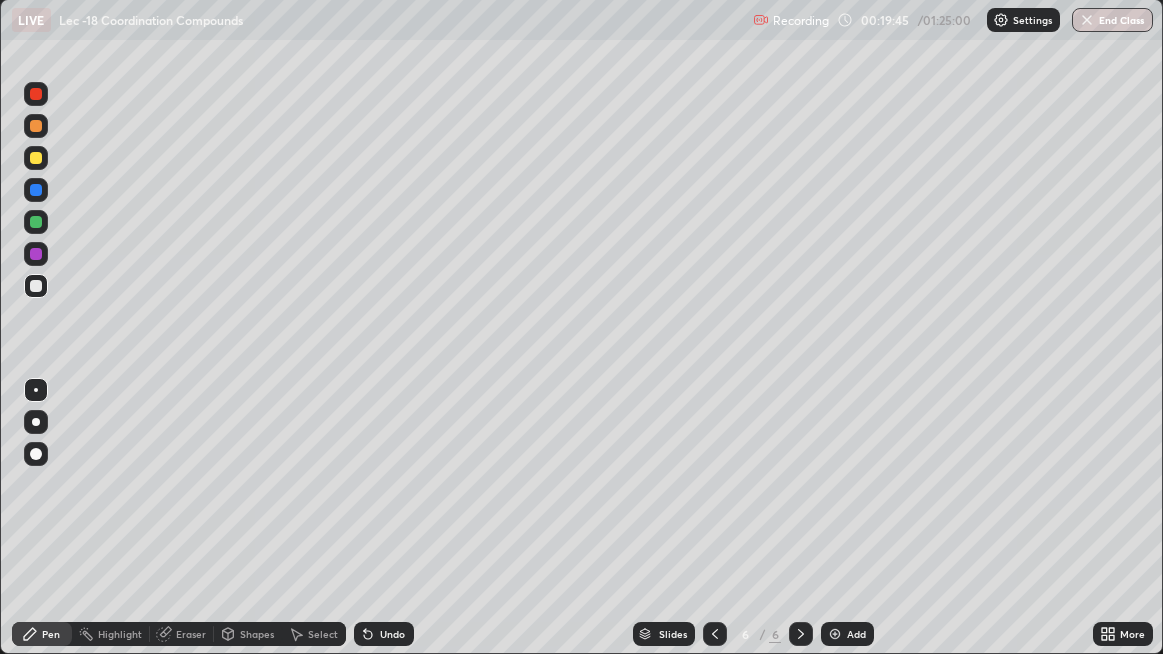 click at bounding box center [36, 158] 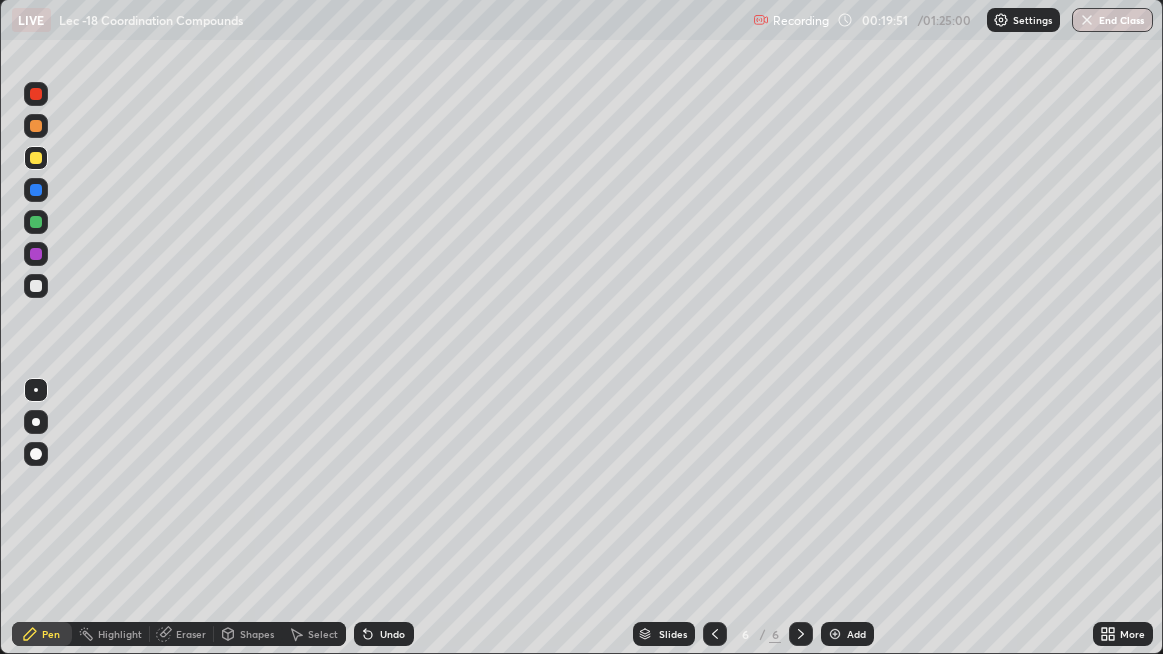 click 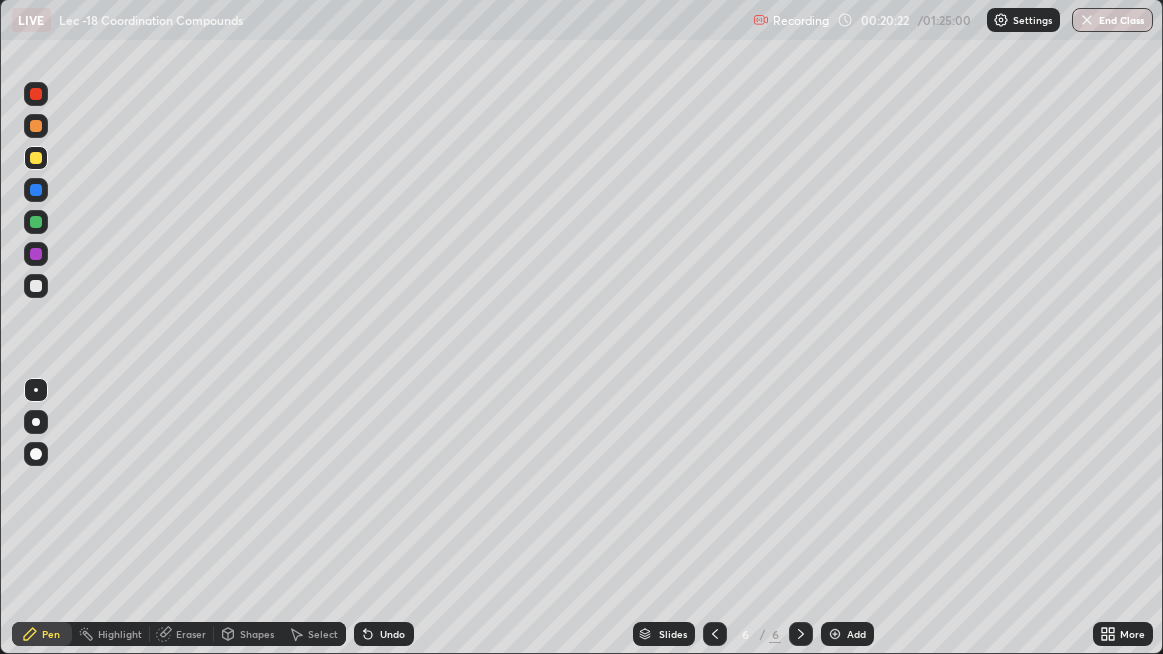 click on "Select" at bounding box center (314, 634) 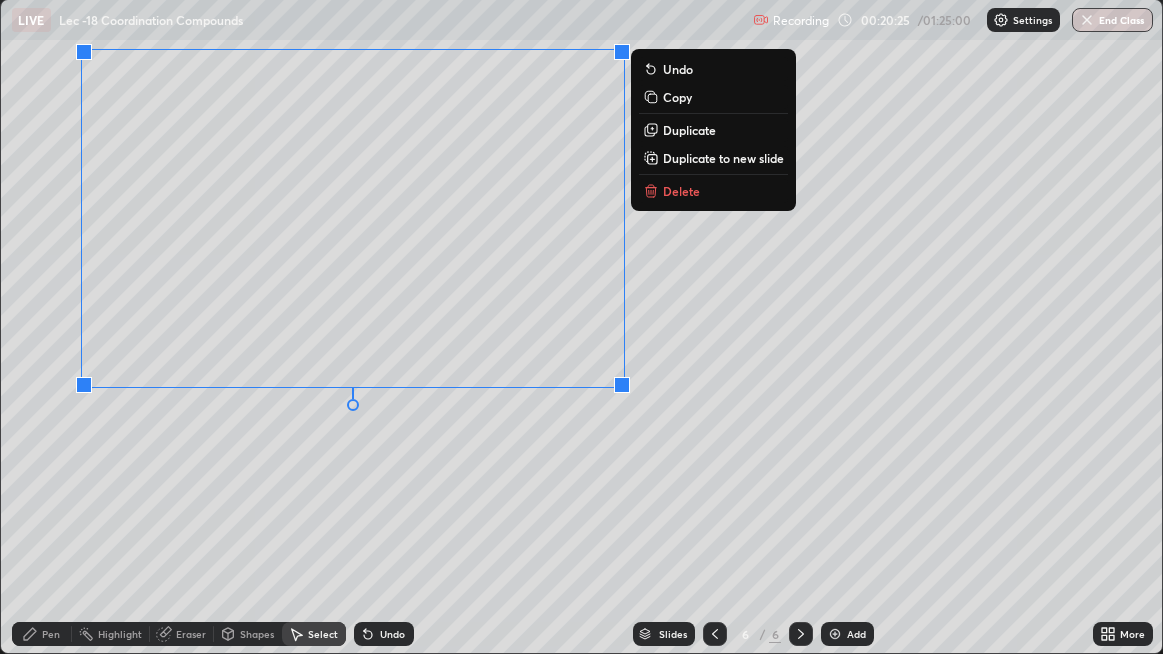 click on "Pen" at bounding box center (42, 634) 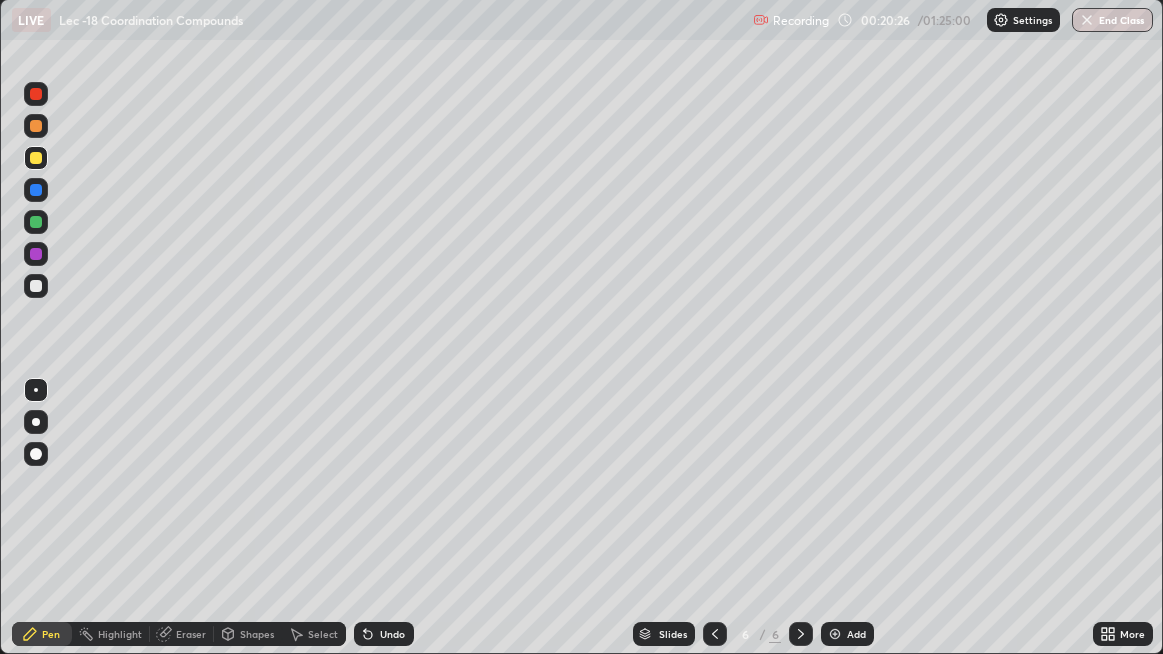 click at bounding box center [36, 286] 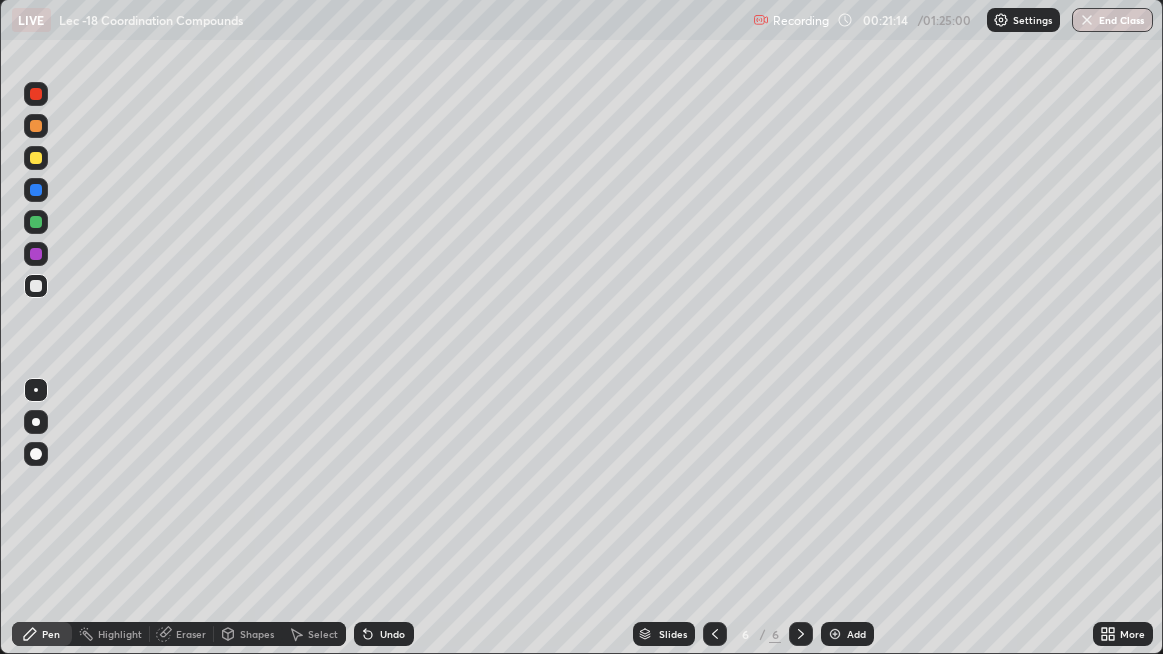 click at bounding box center (36, 158) 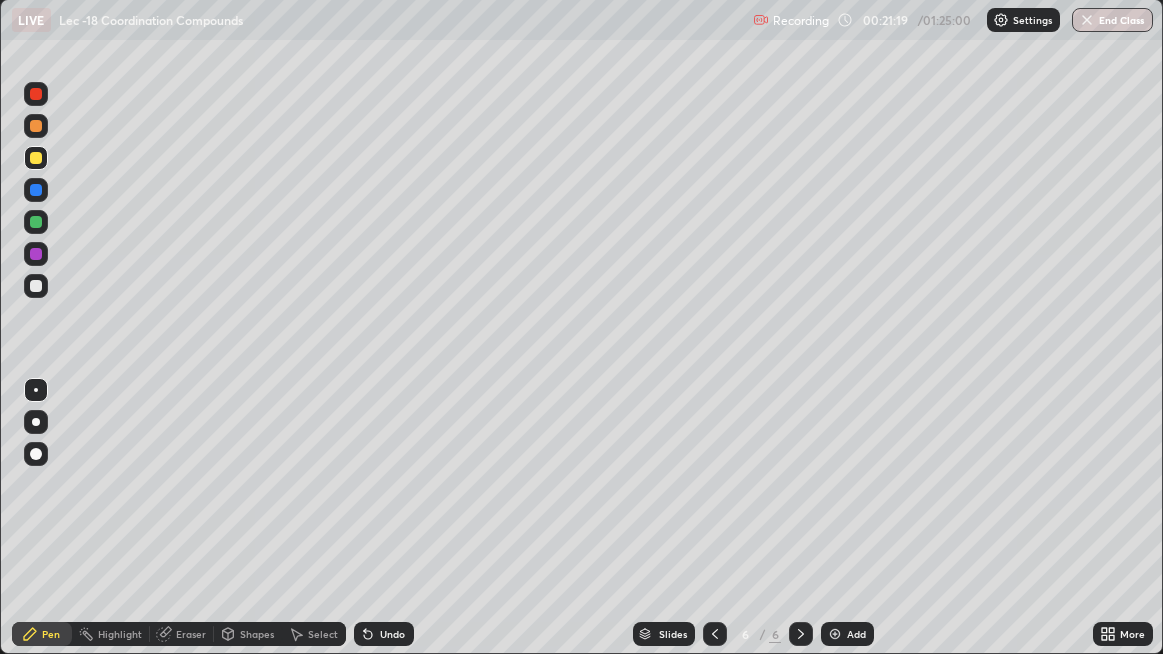click on "Undo" at bounding box center [384, 634] 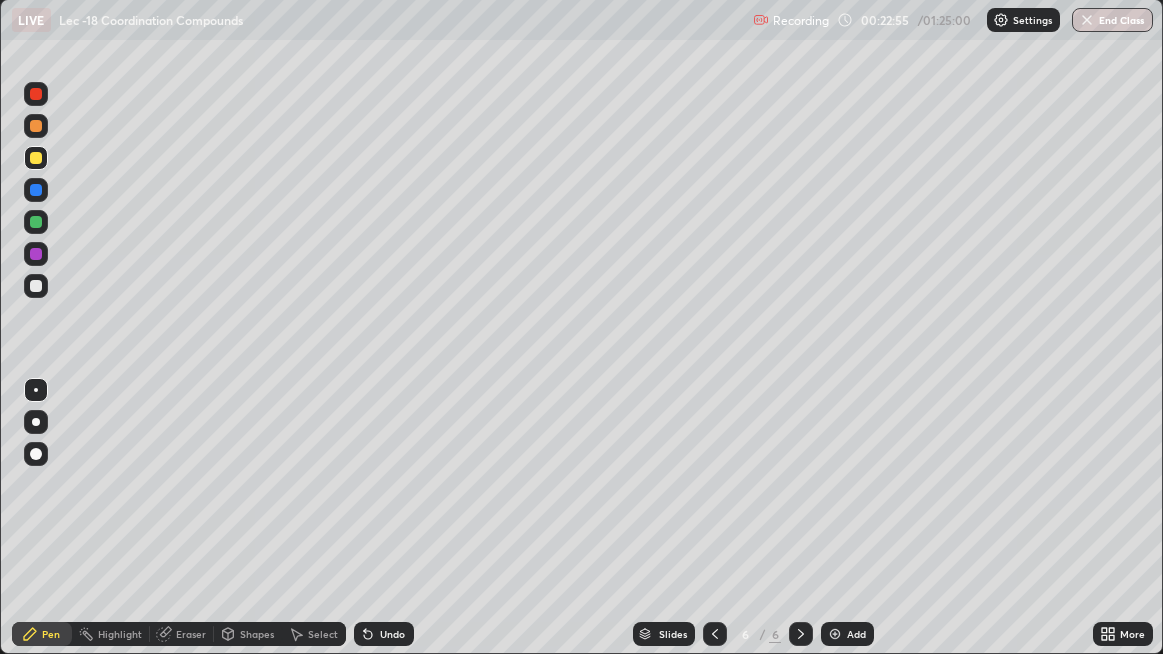 click at bounding box center (835, 634) 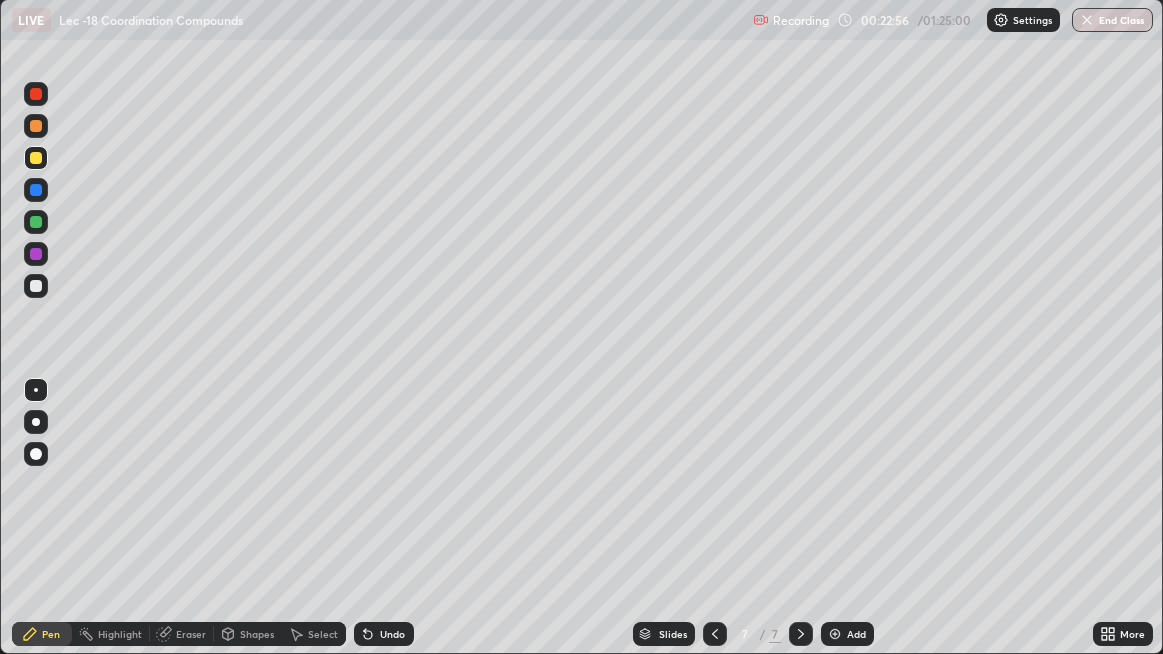 click on "Shapes" at bounding box center (248, 634) 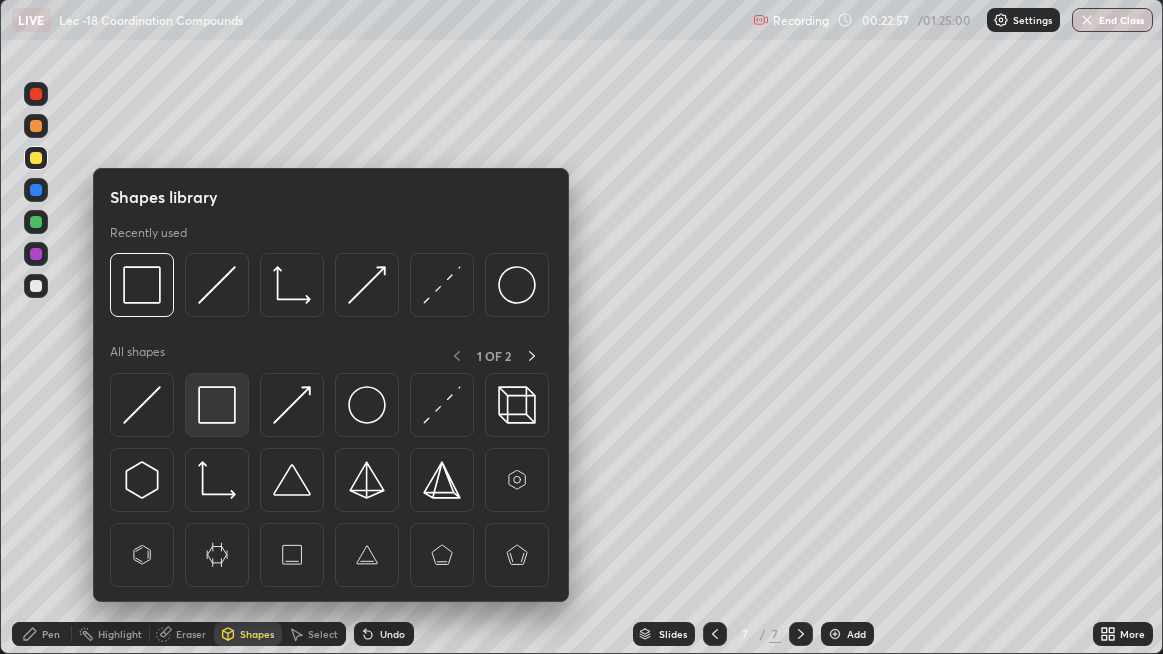 click at bounding box center [217, 405] 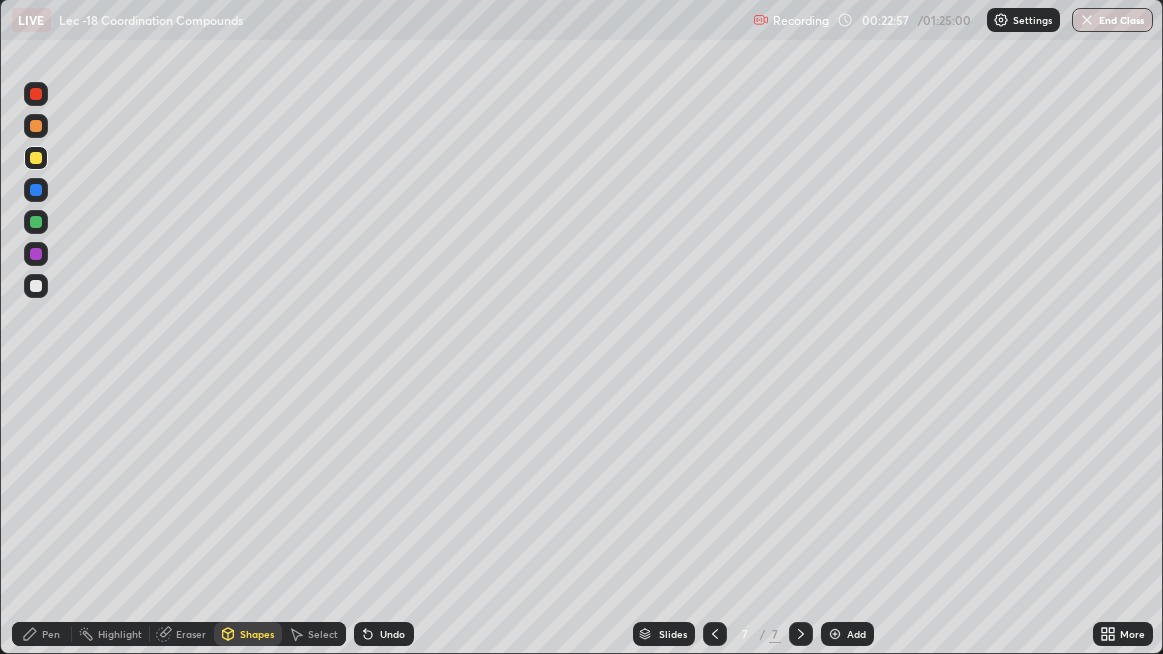 click at bounding box center [36, 286] 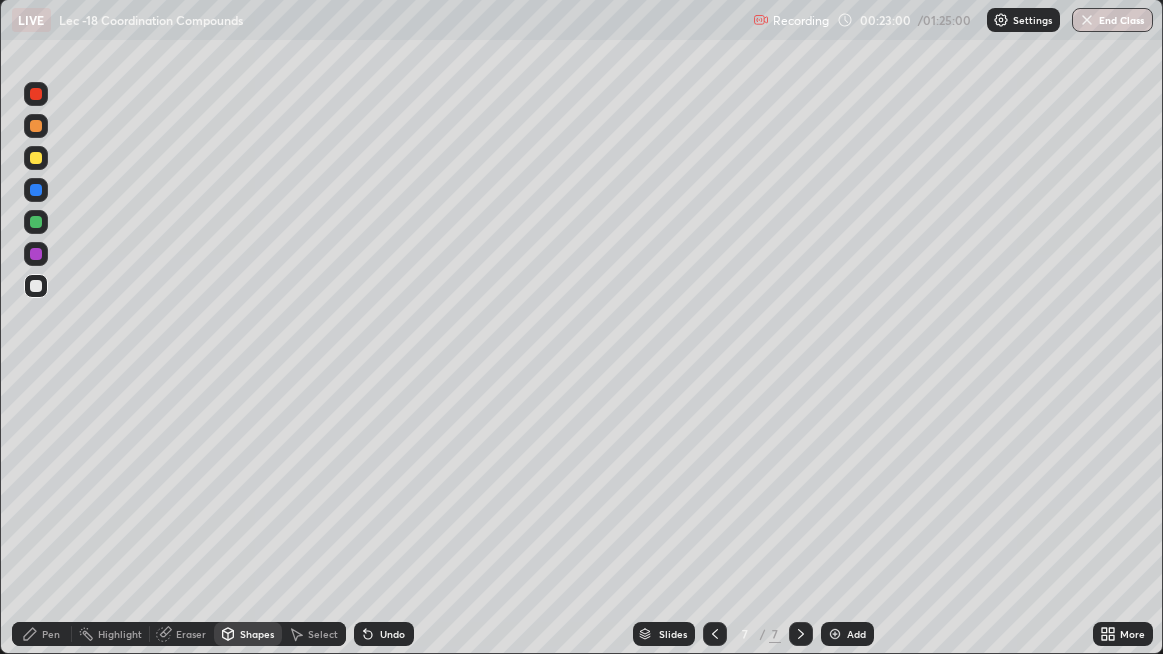 click on "Pen" at bounding box center [51, 634] 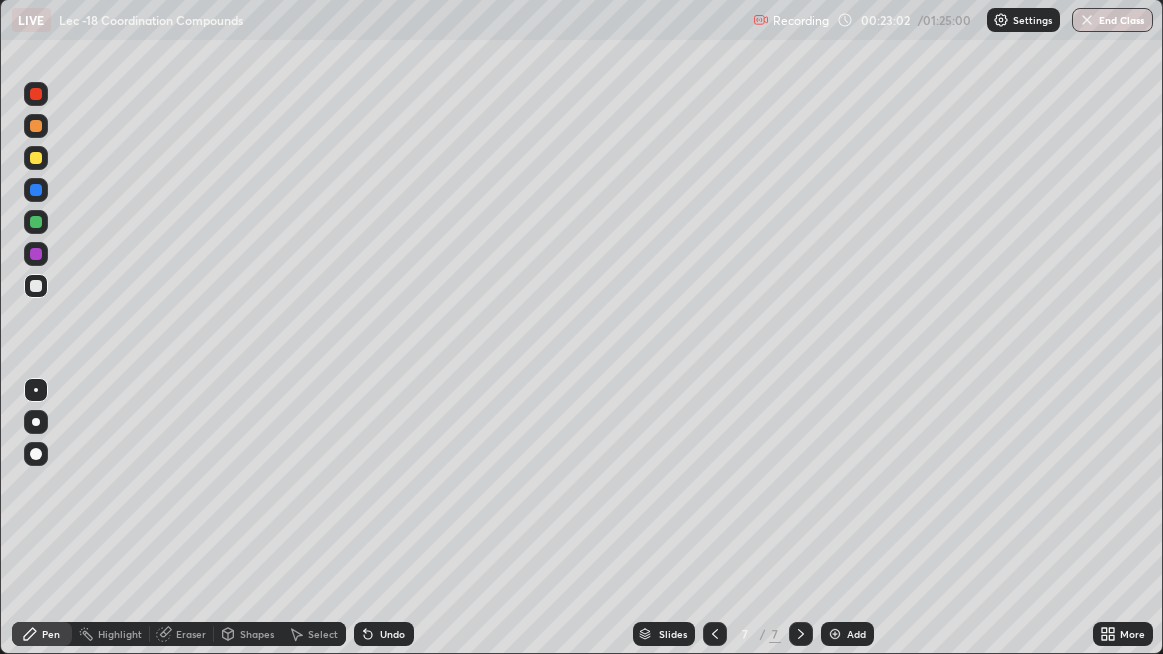 click on "Pen" at bounding box center [51, 634] 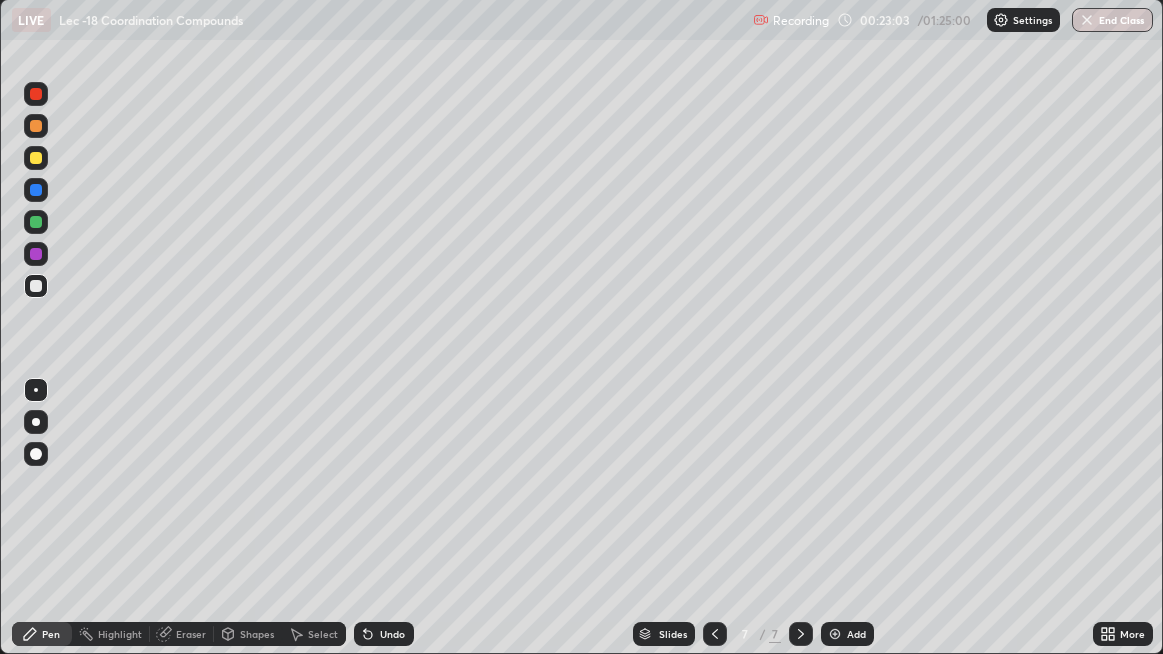 click on "Undo" at bounding box center (380, 634) 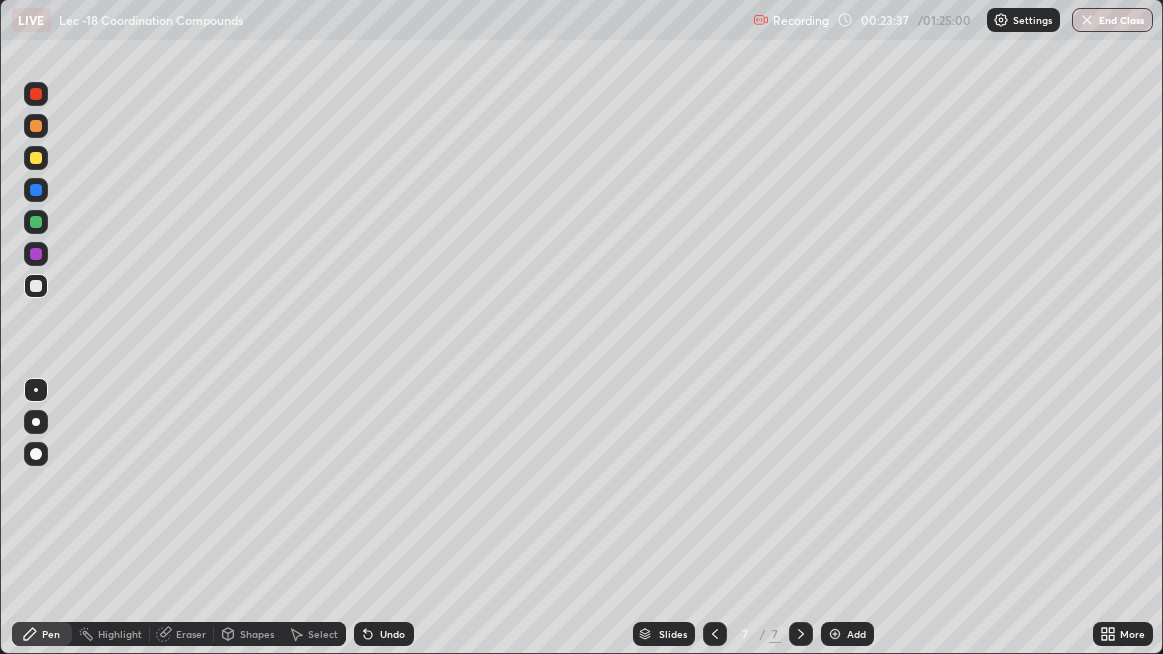 click 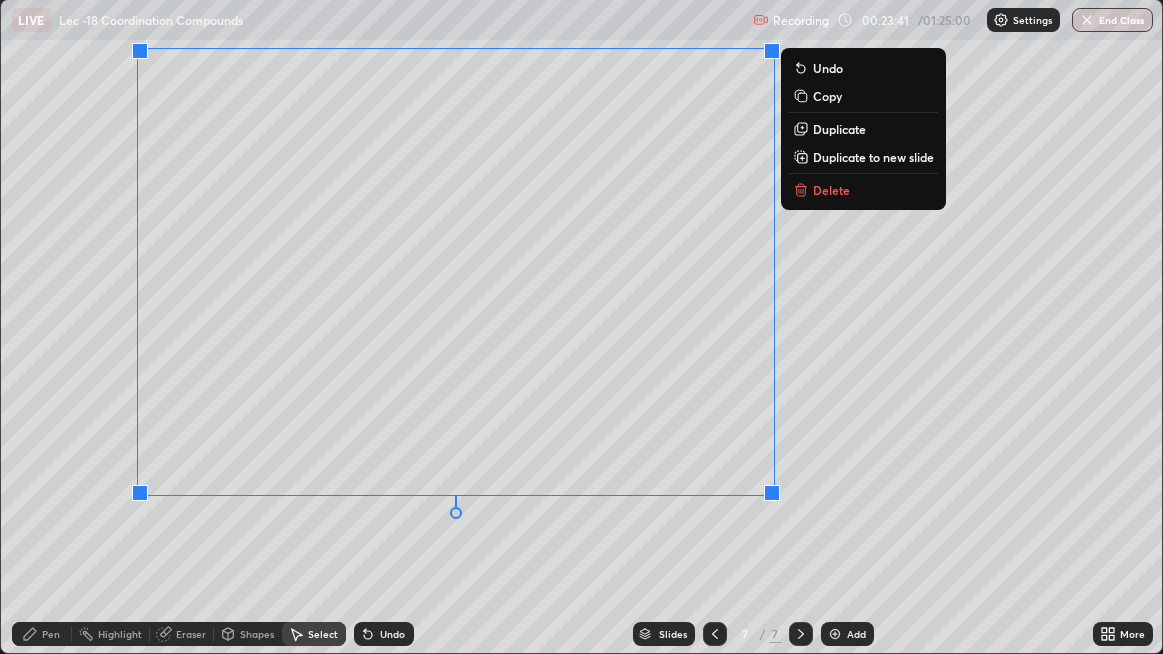 click on "Pen" at bounding box center (51, 634) 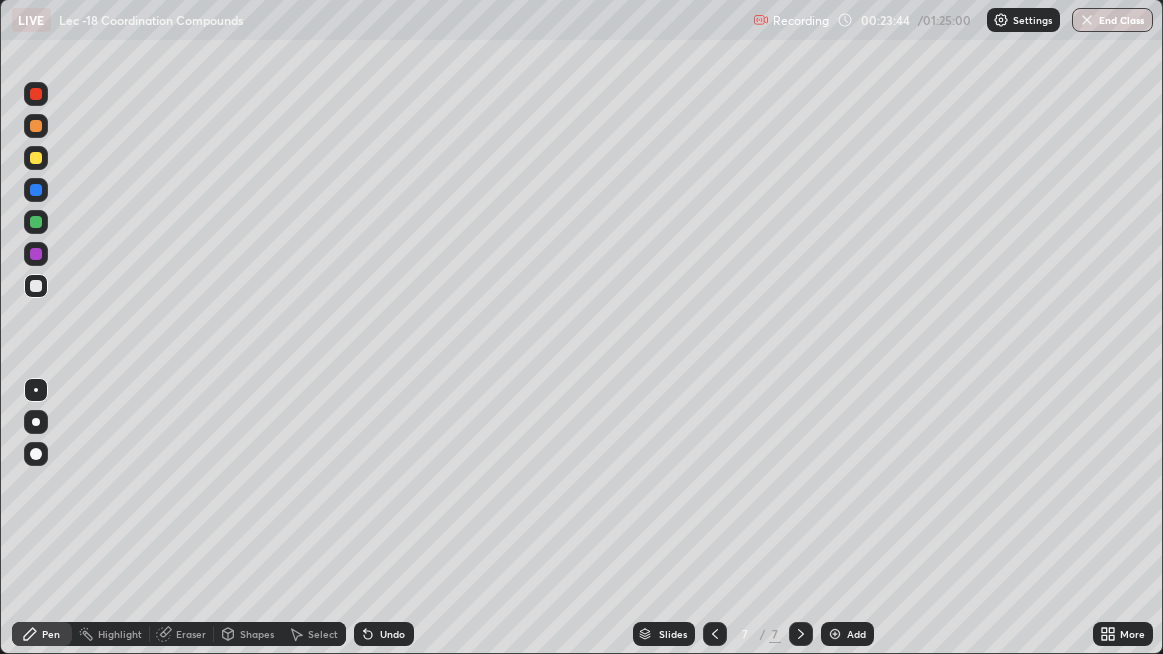 click 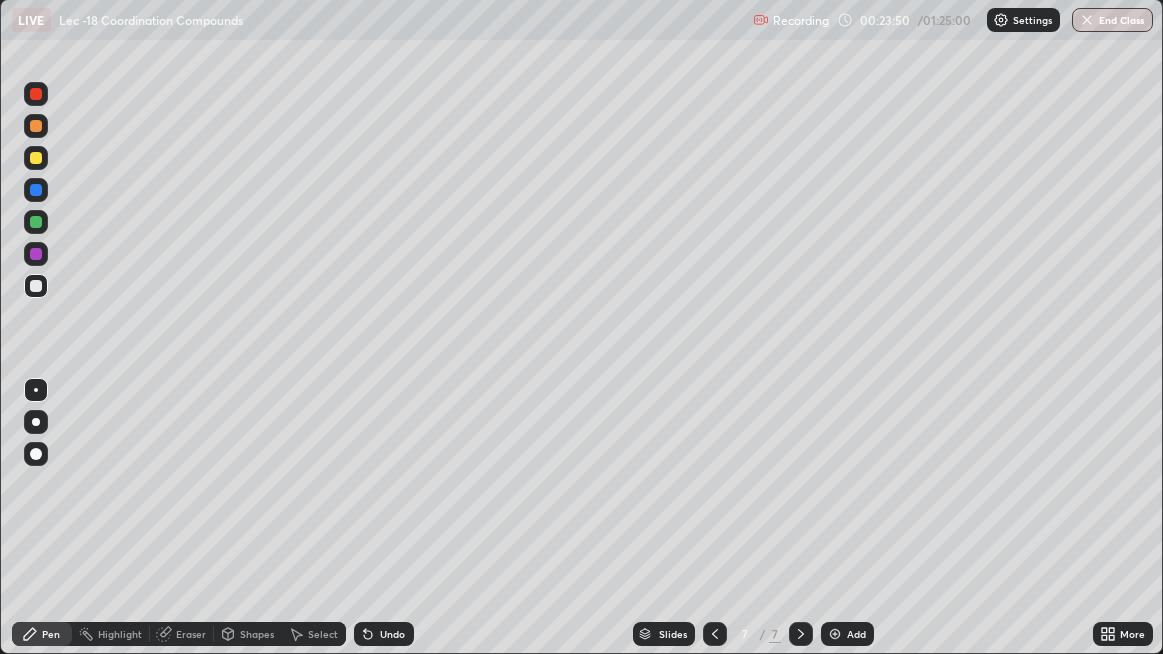 click 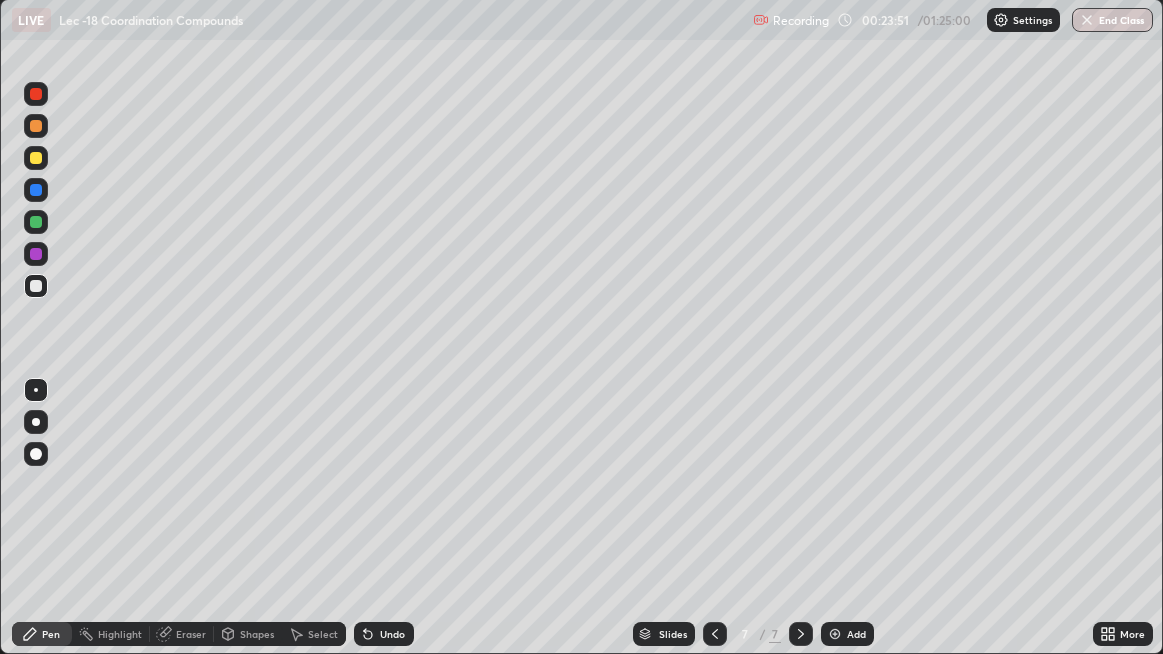click on "Shapes" at bounding box center [257, 634] 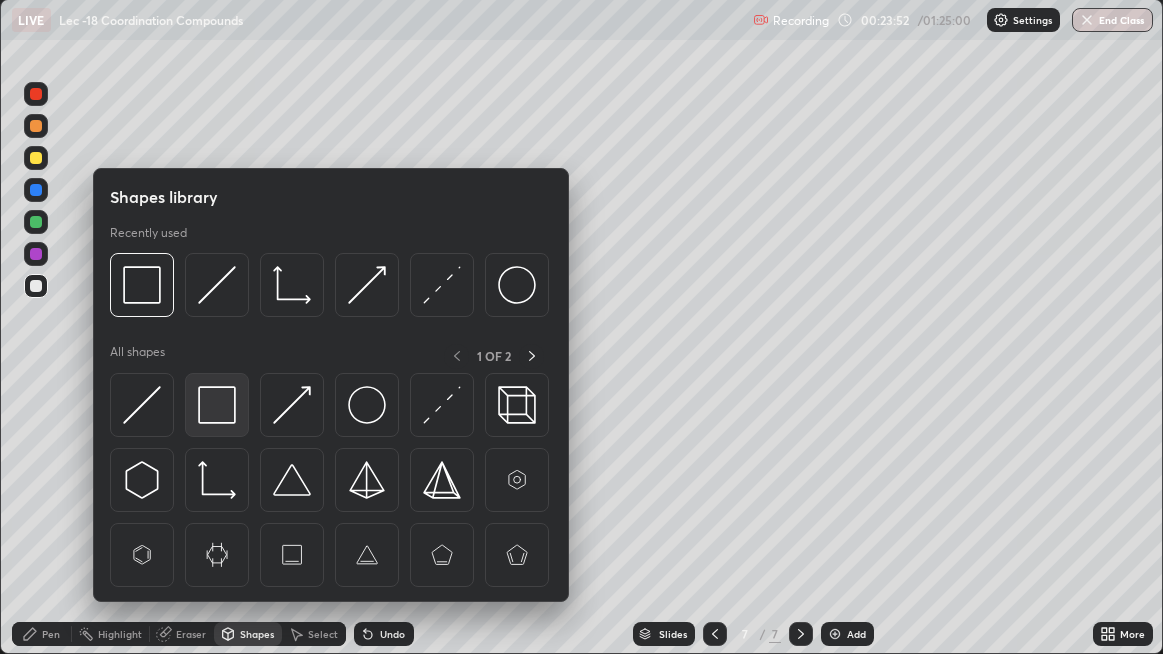 click at bounding box center (217, 405) 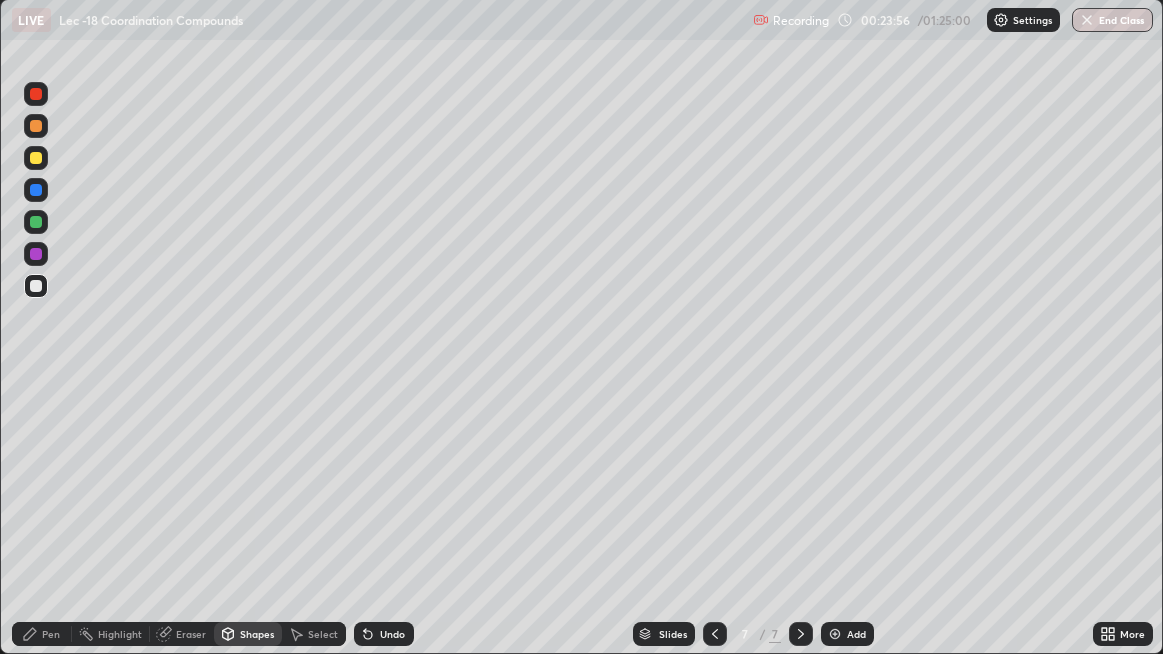 click 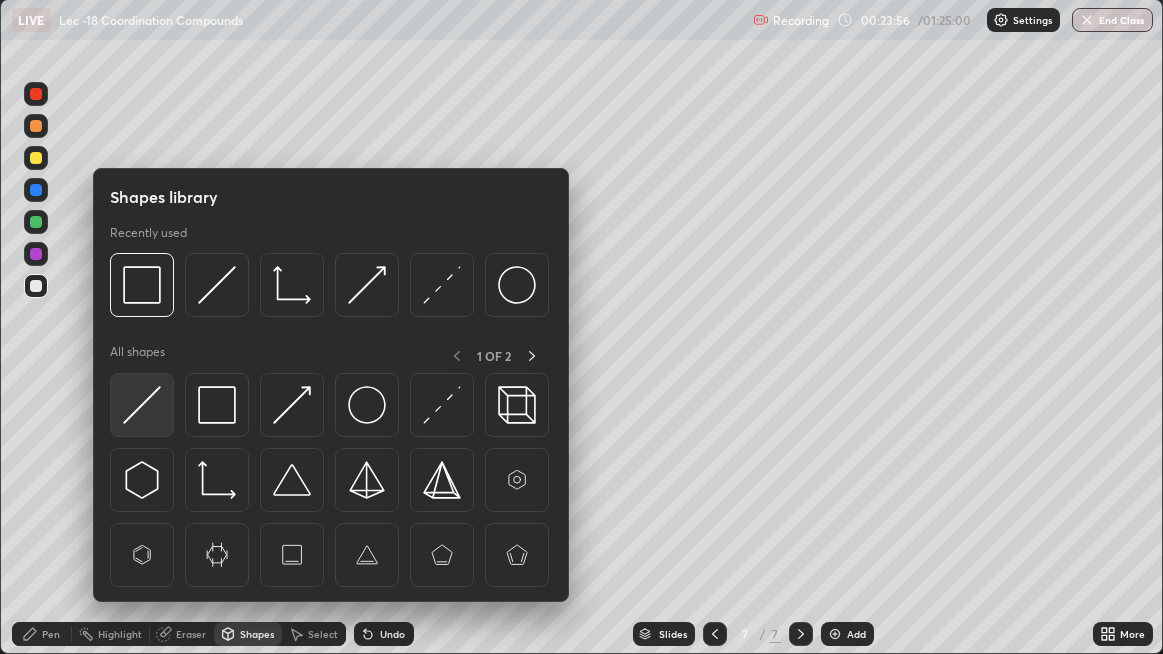 click at bounding box center [142, 405] 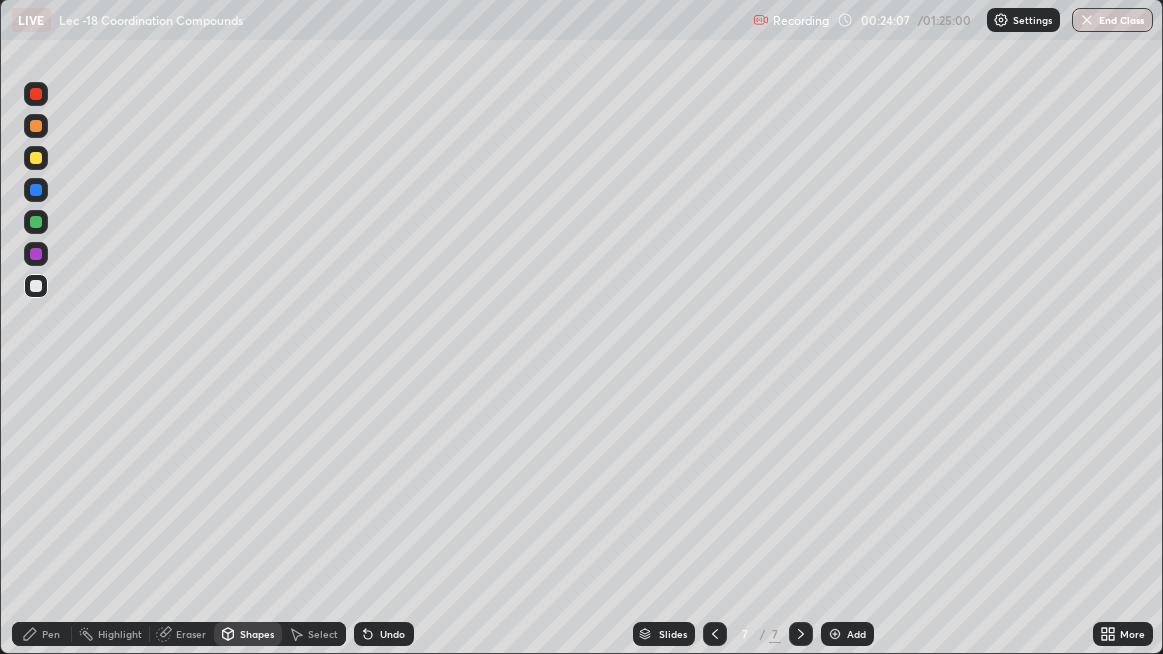 click at bounding box center (36, 158) 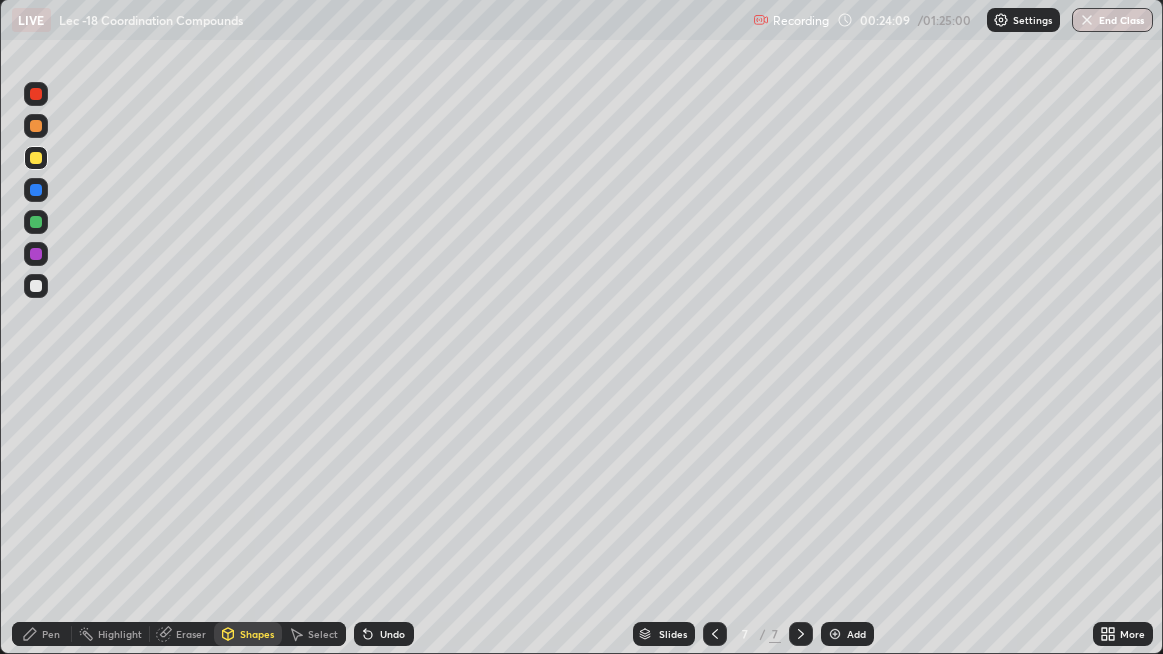 click 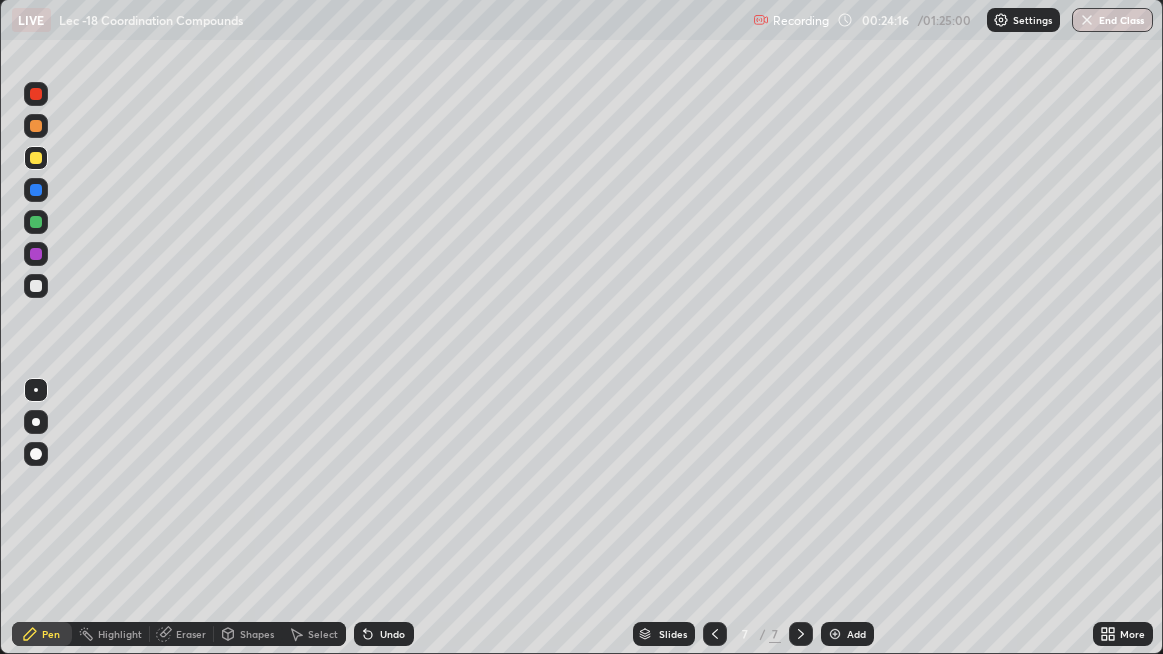 click 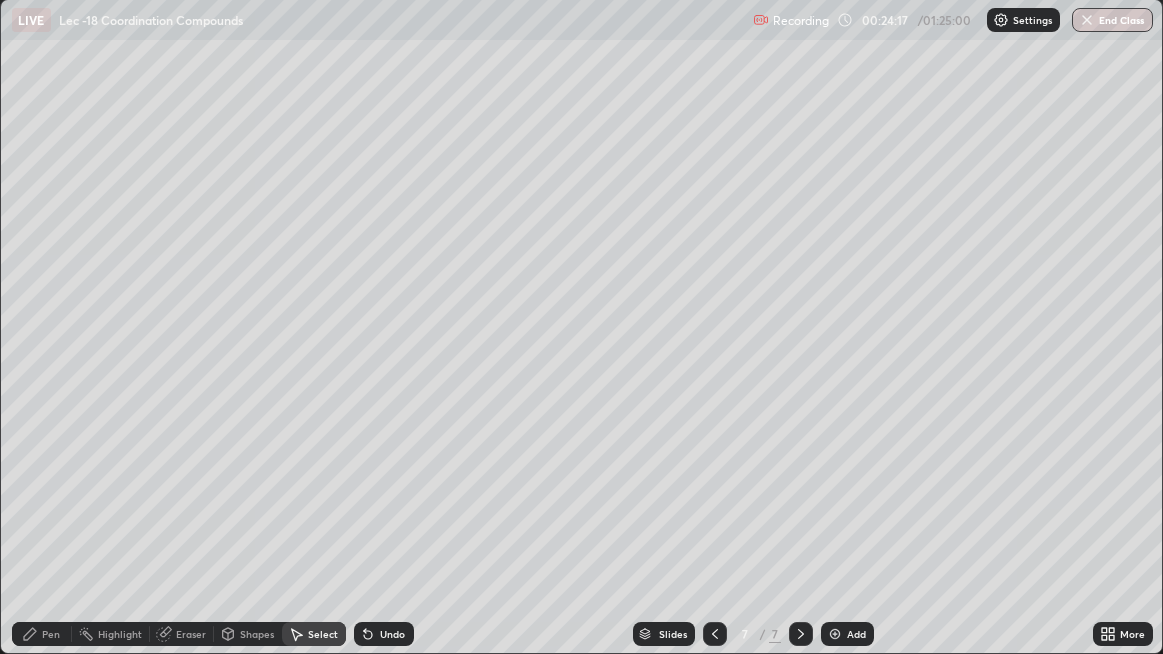 click on "Shapes" at bounding box center [257, 634] 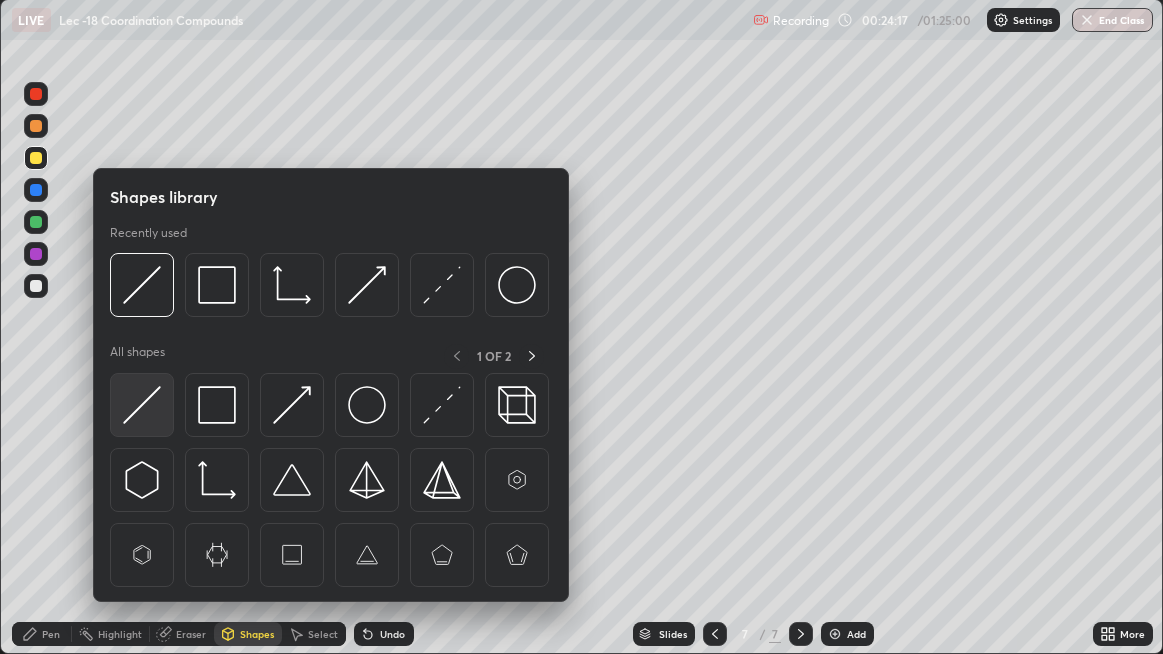 click at bounding box center (142, 405) 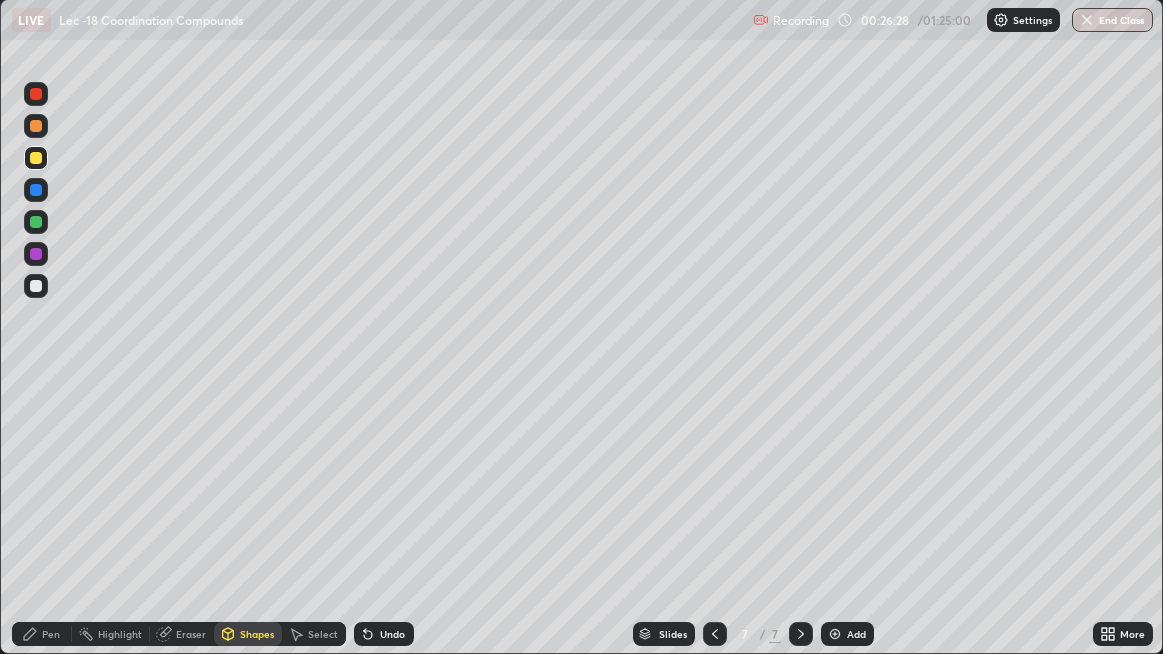 click on "Pen" at bounding box center (42, 634) 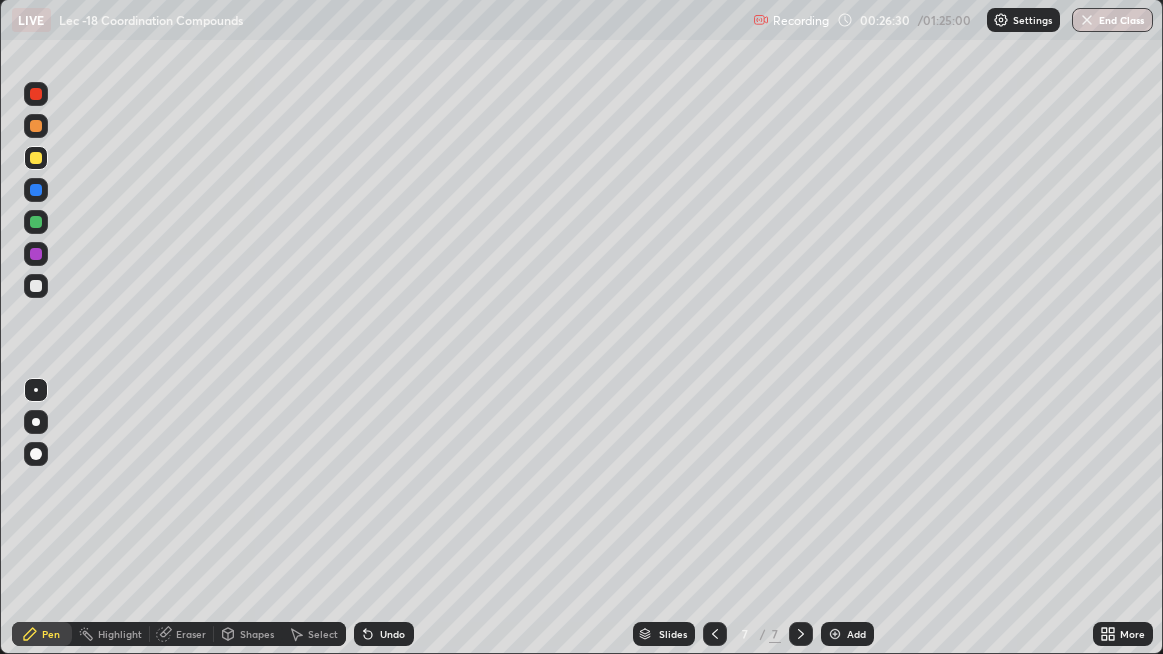 click at bounding box center (835, 634) 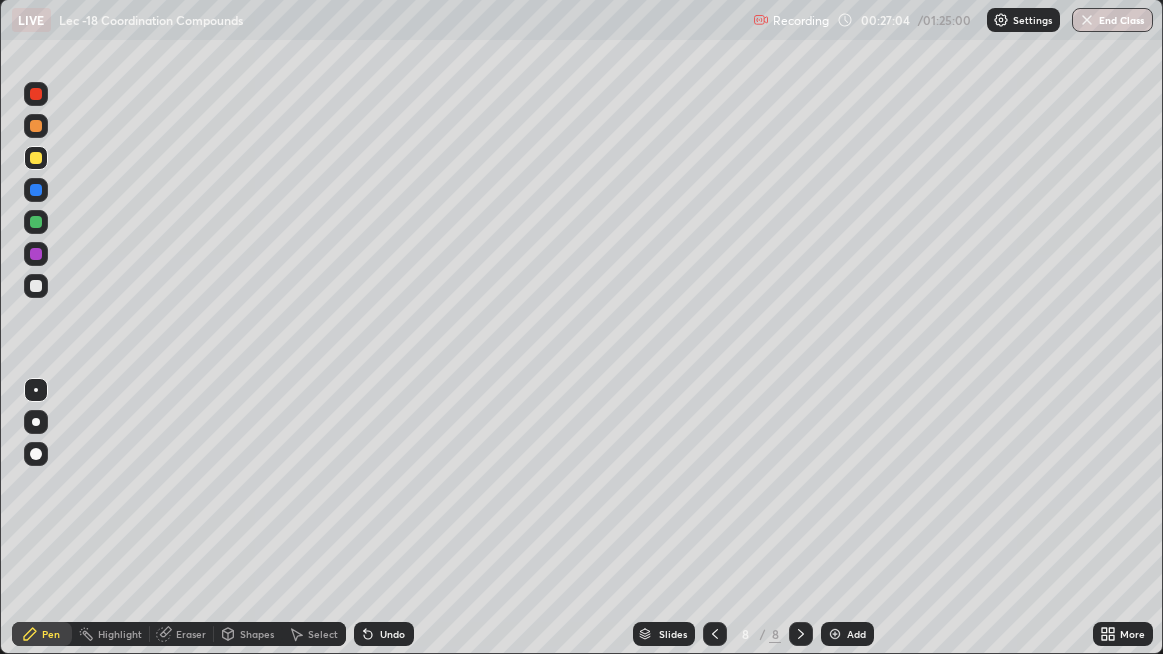 click on "Add" at bounding box center (856, 634) 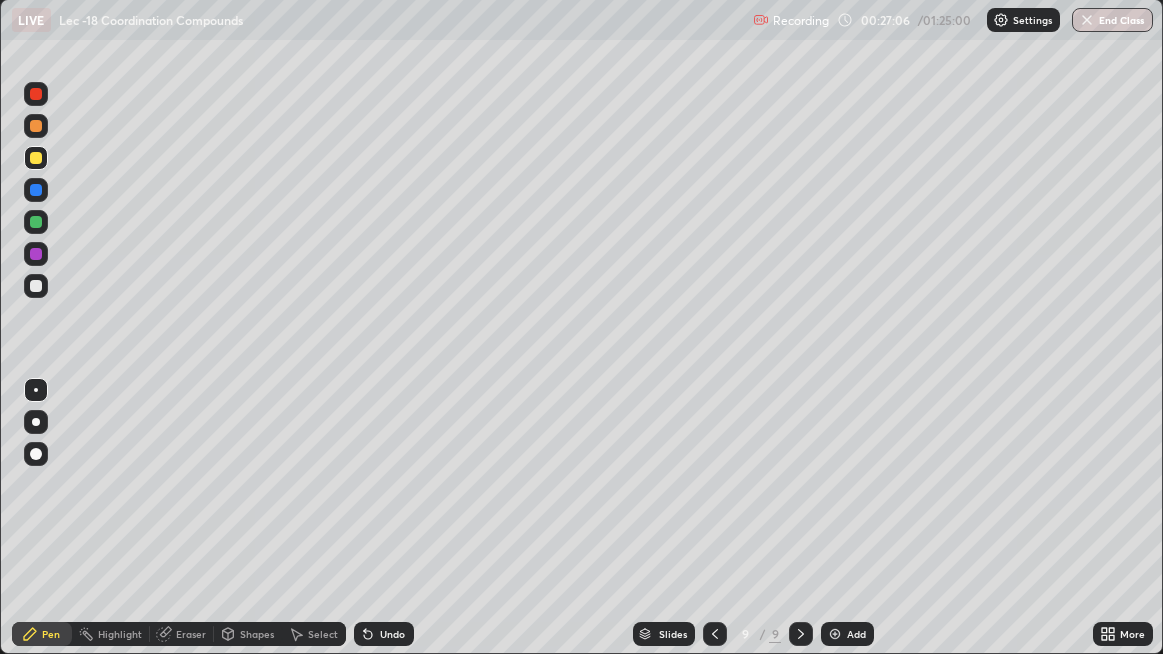 click at bounding box center (36, 286) 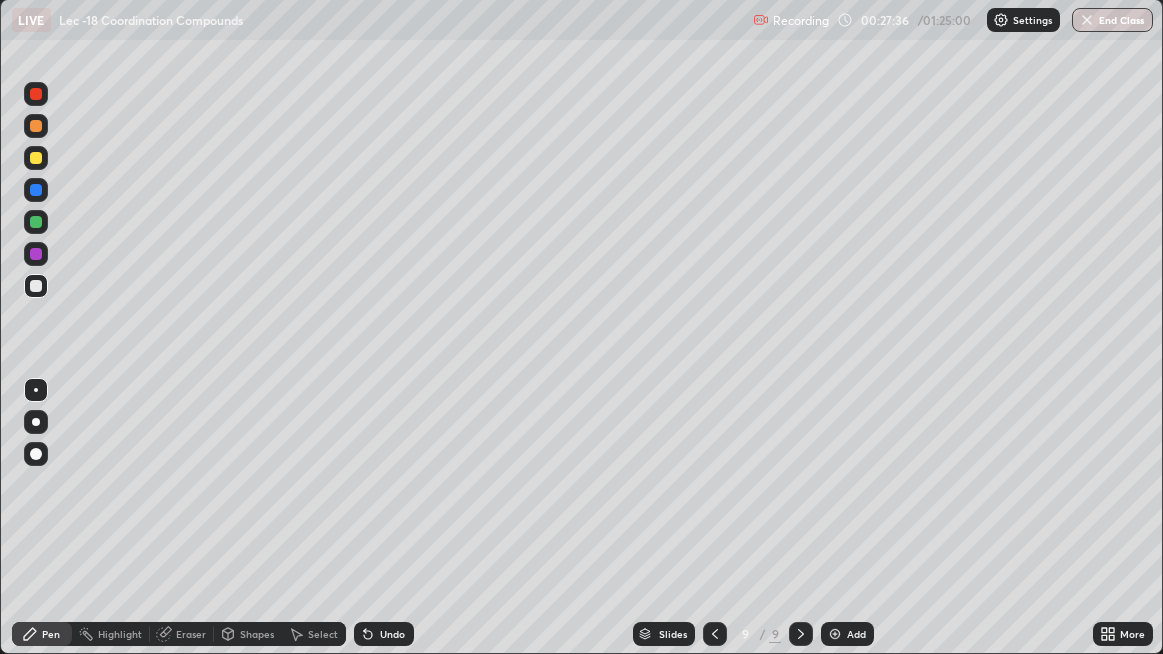 click at bounding box center (36, 222) 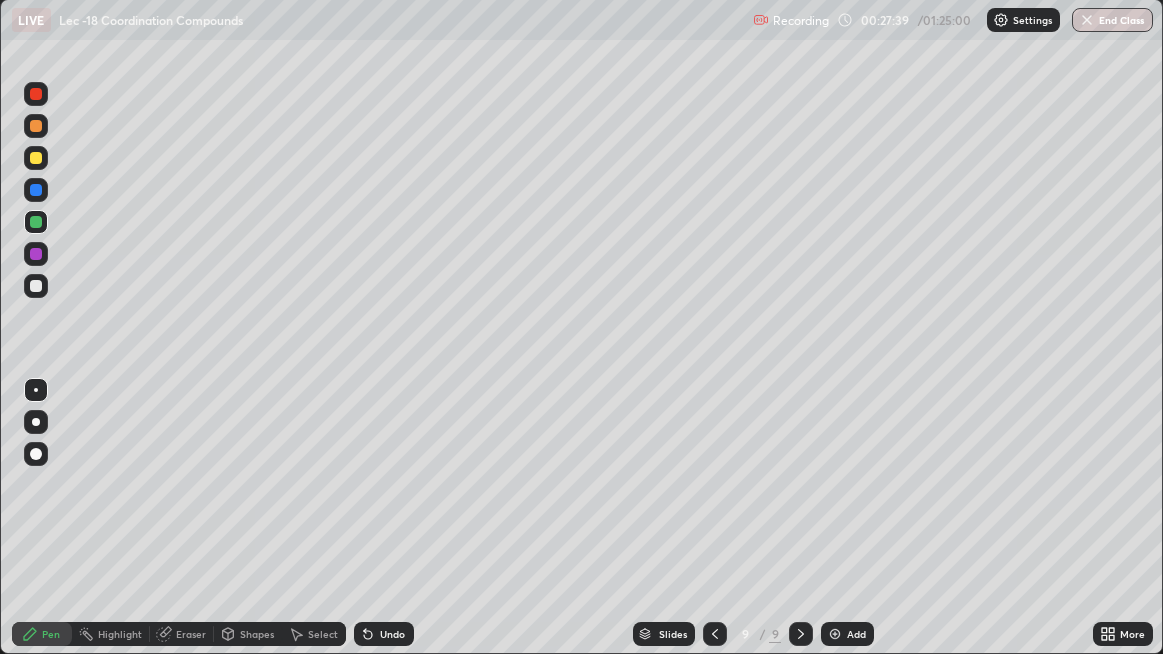 click at bounding box center [36, 286] 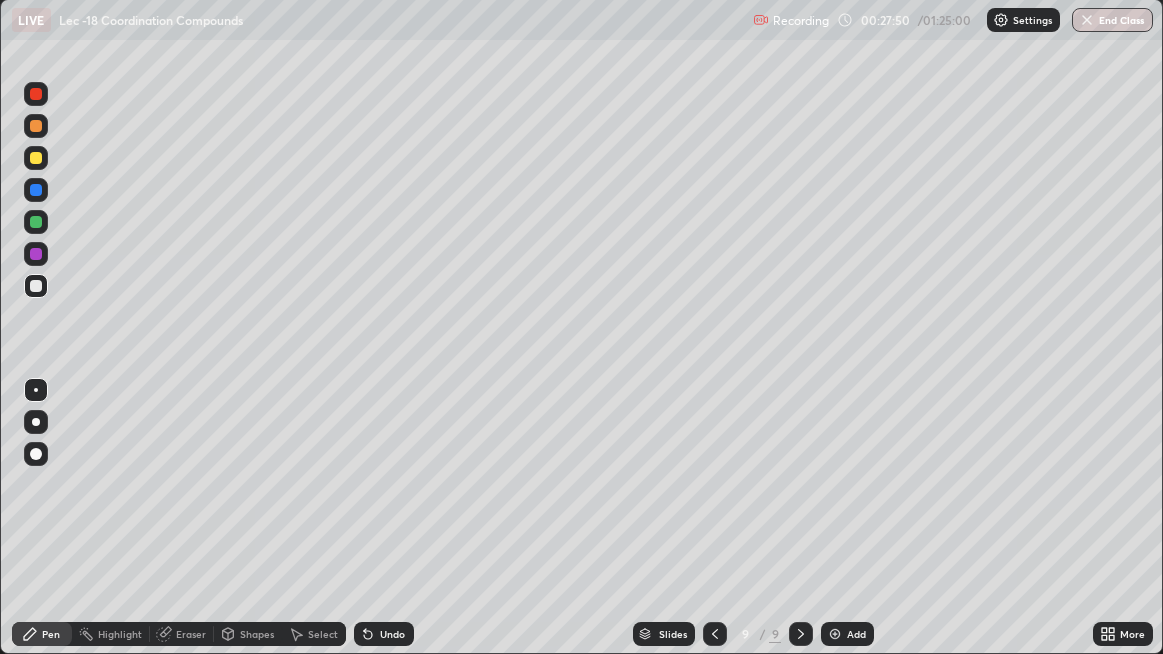 click 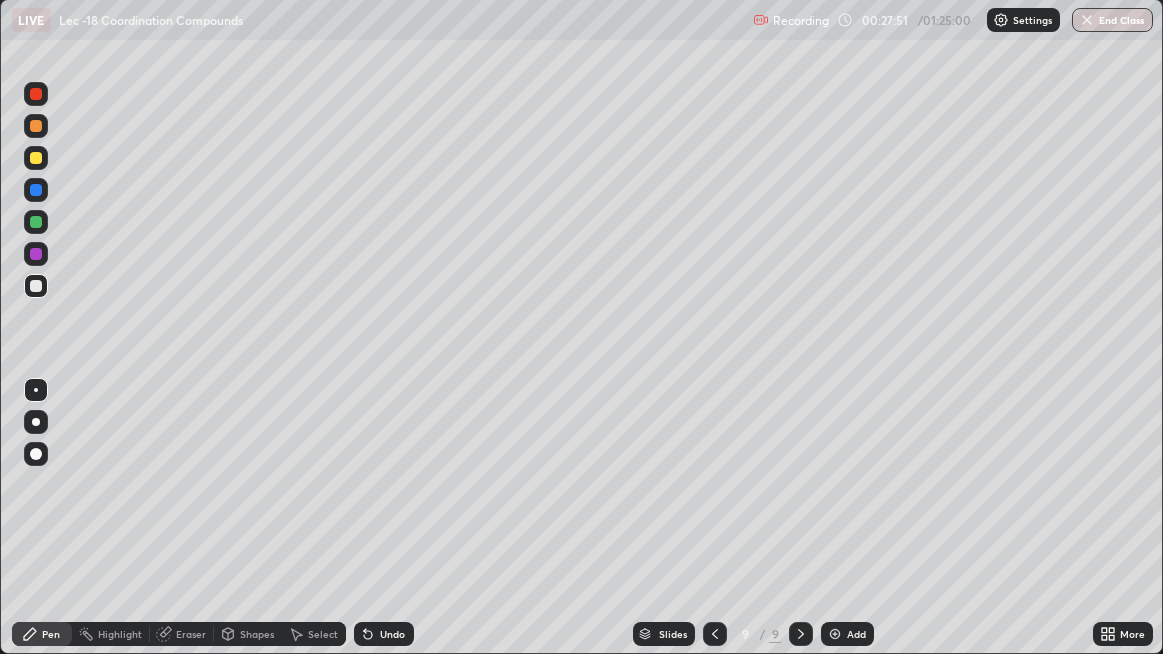 click at bounding box center (36, 158) 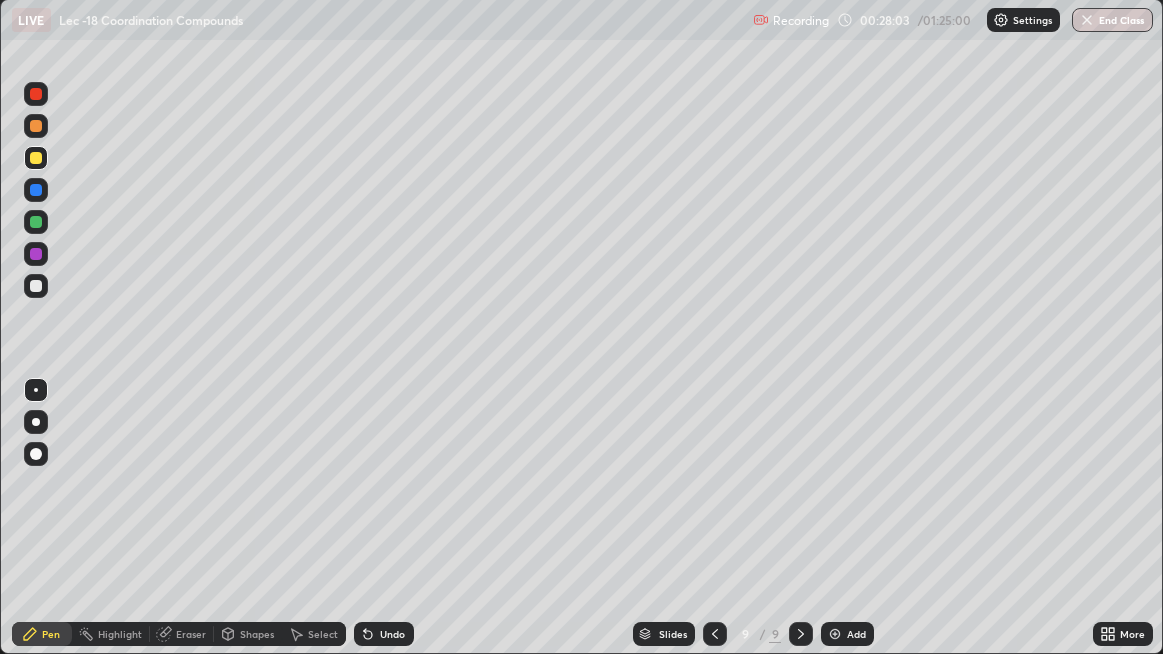 click on "Undo" at bounding box center (392, 634) 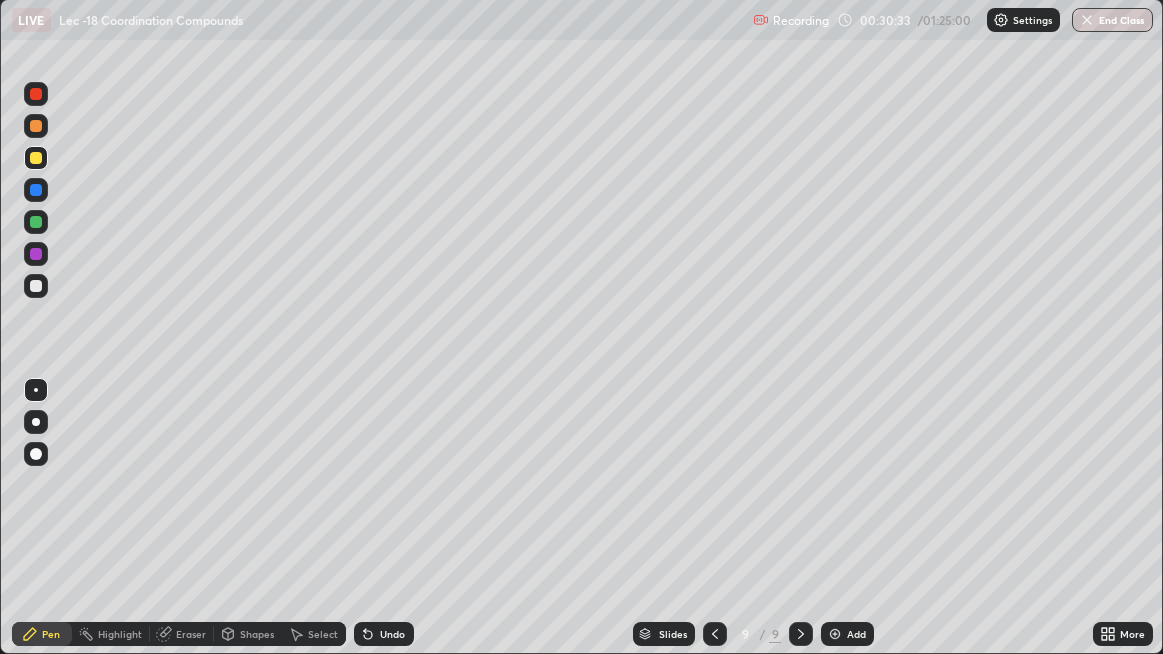 click at bounding box center [835, 634] 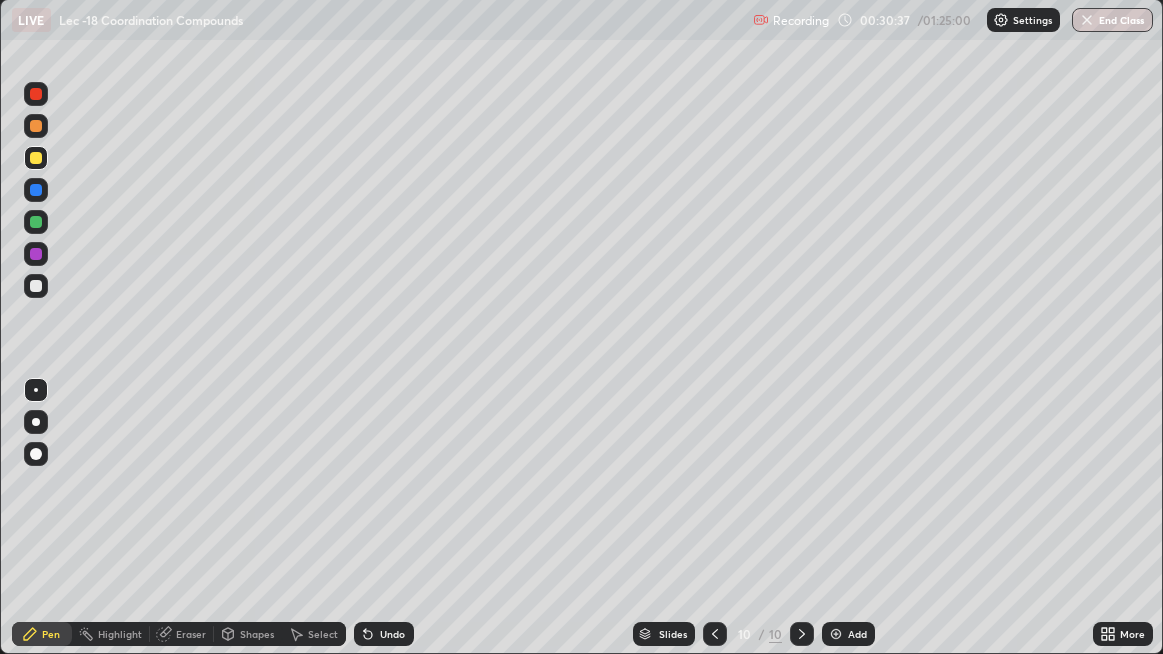 click 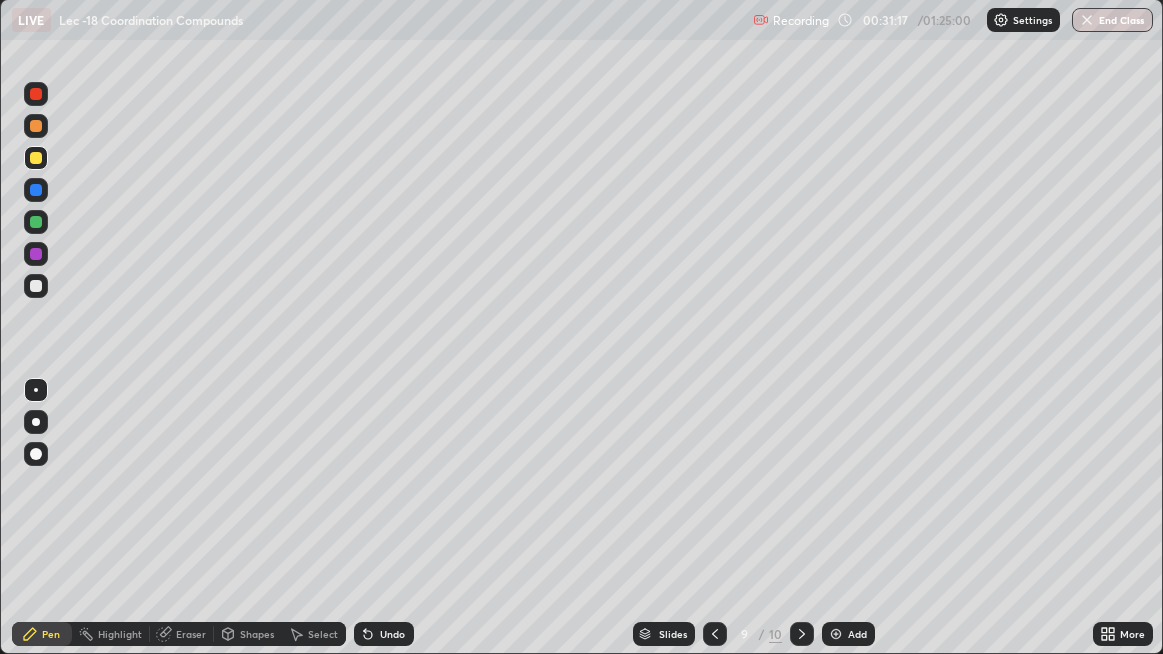 click at bounding box center (836, 634) 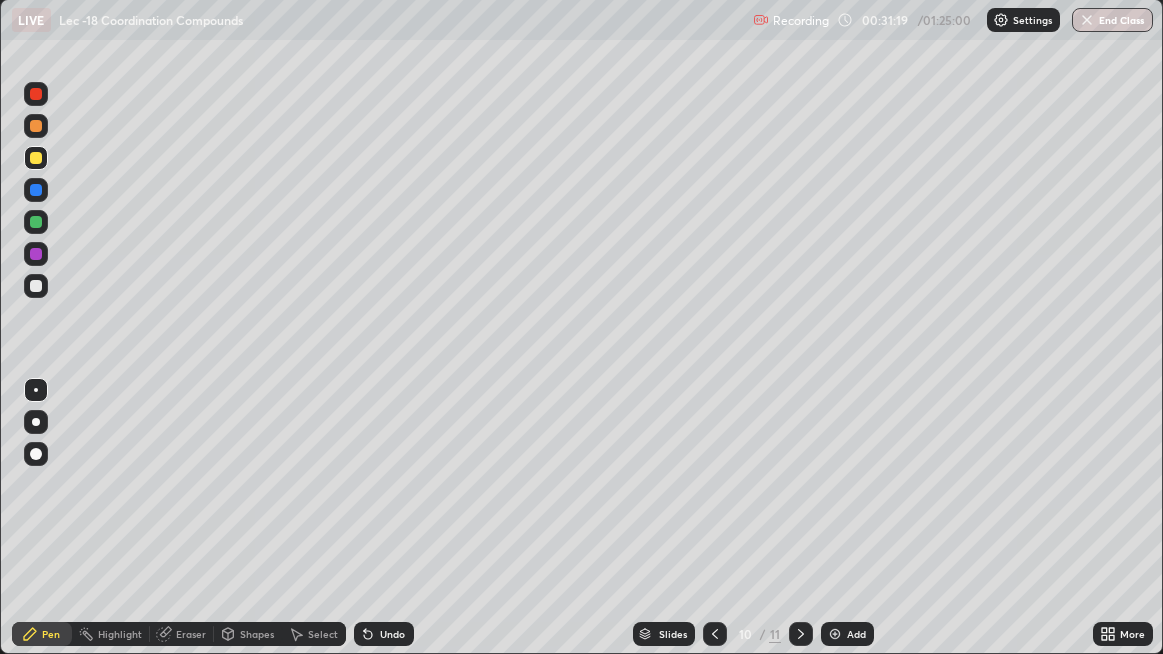 click at bounding box center [36, 286] 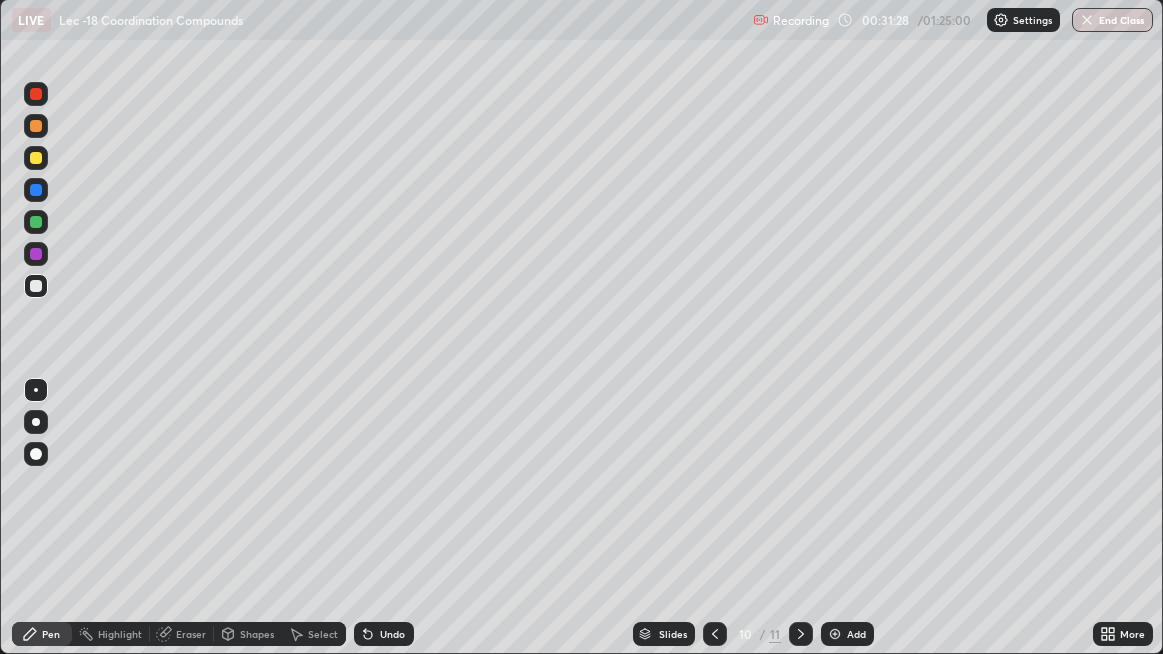 click at bounding box center [36, 190] 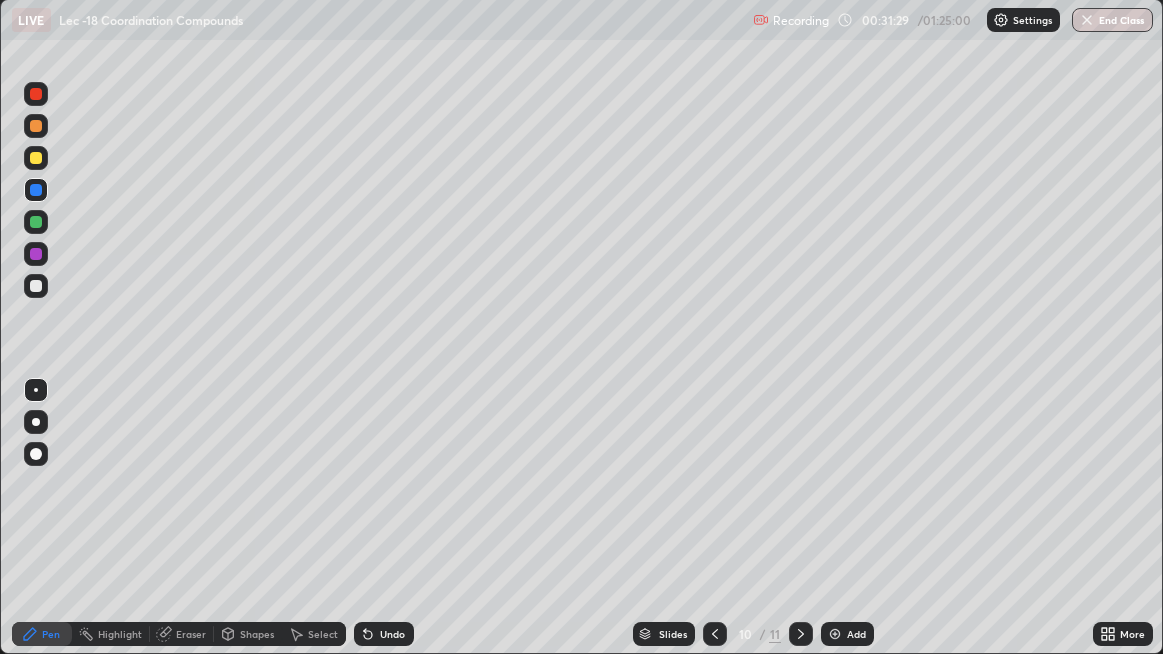 click at bounding box center [36, 158] 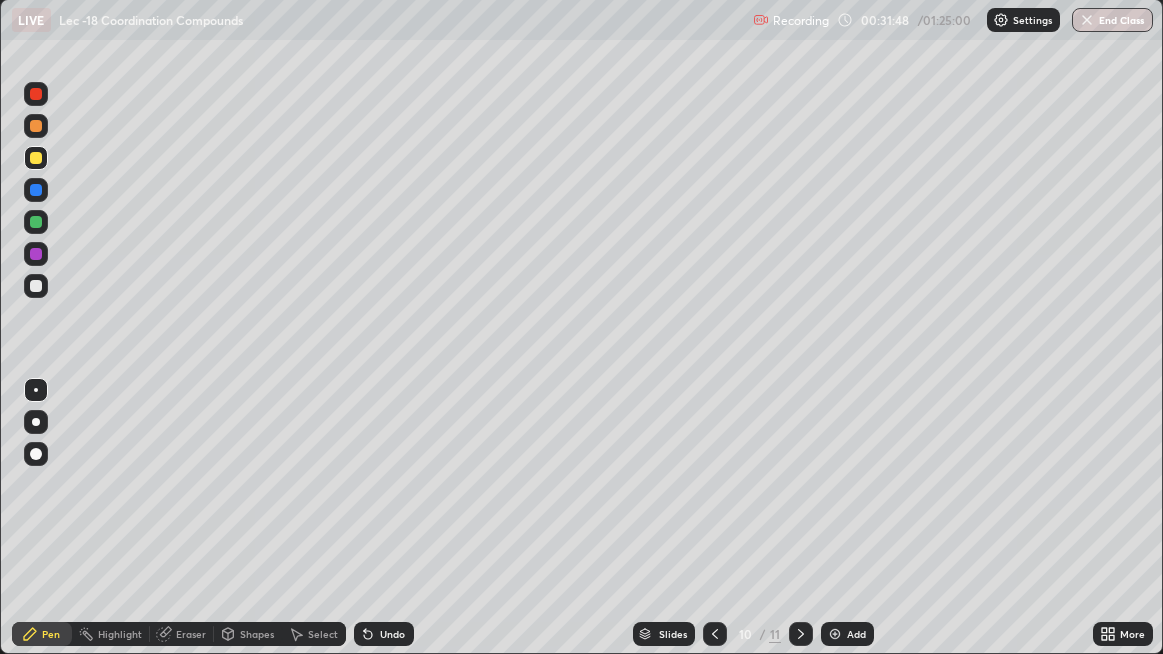 click on "Undo" at bounding box center [392, 634] 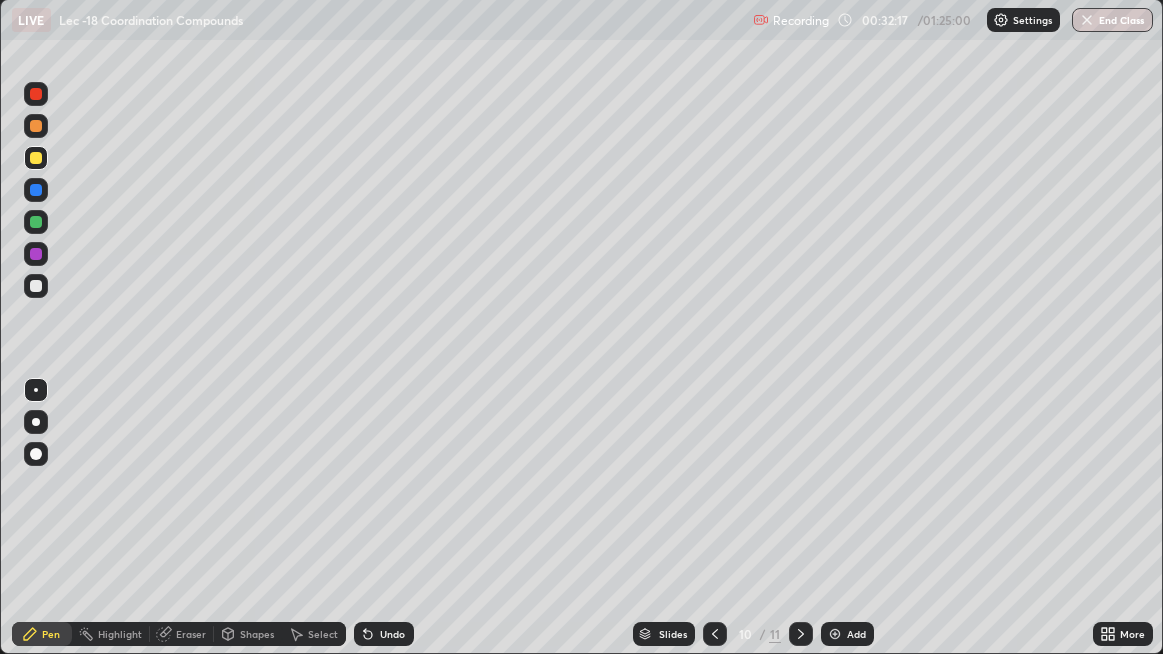 click at bounding box center [36, 286] 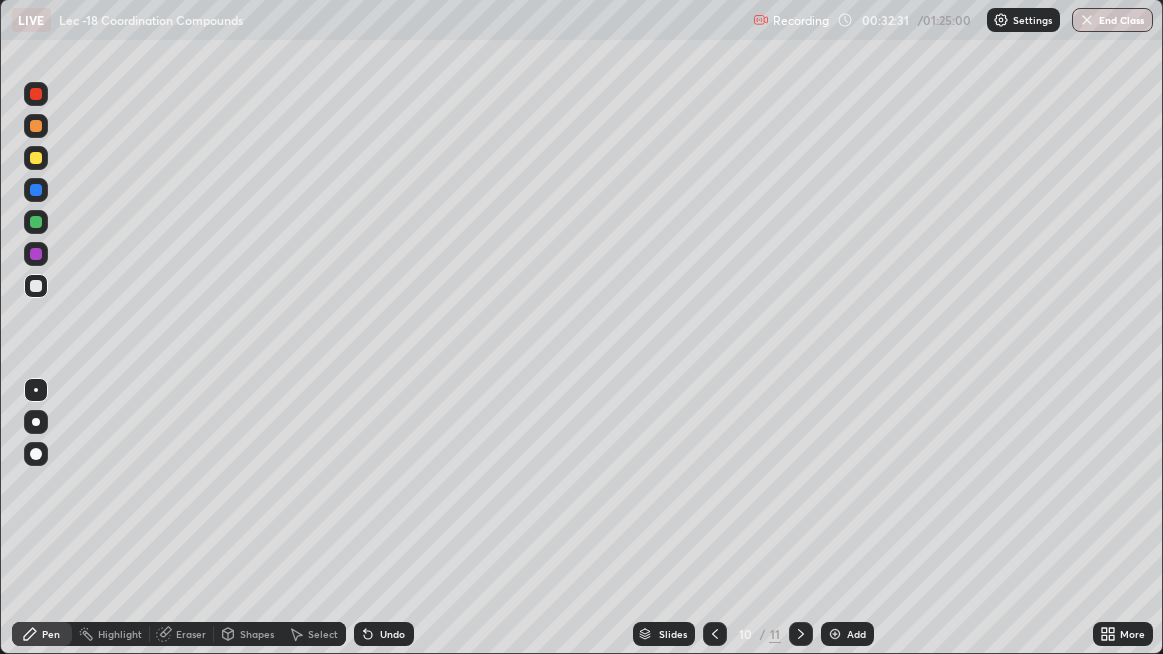 click 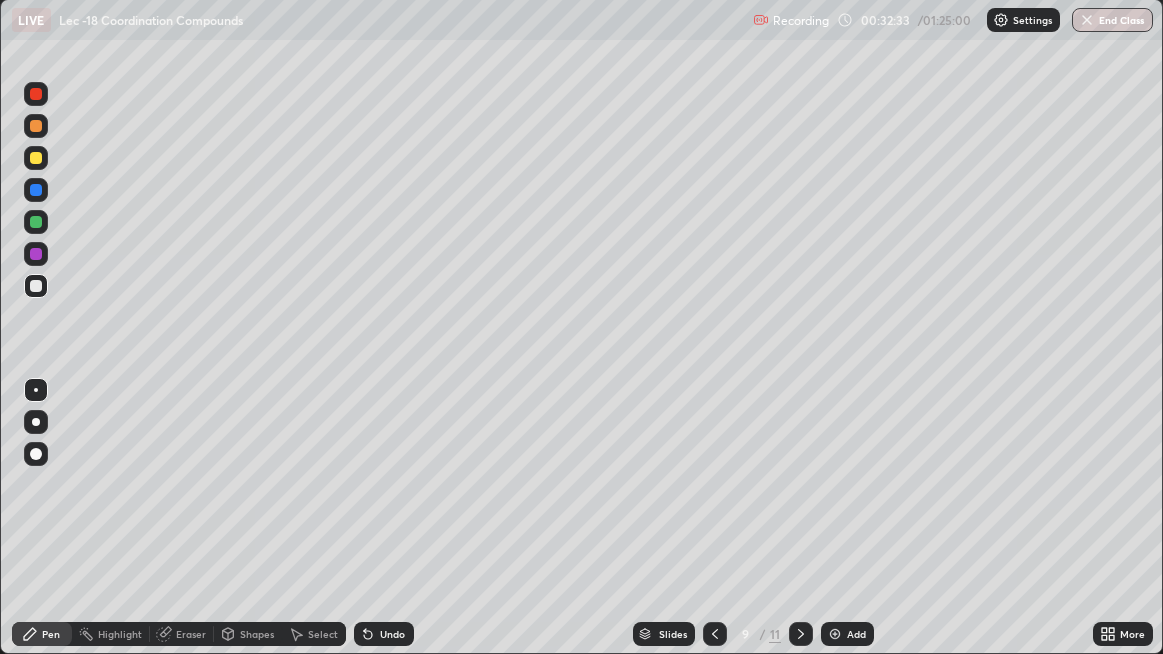 click 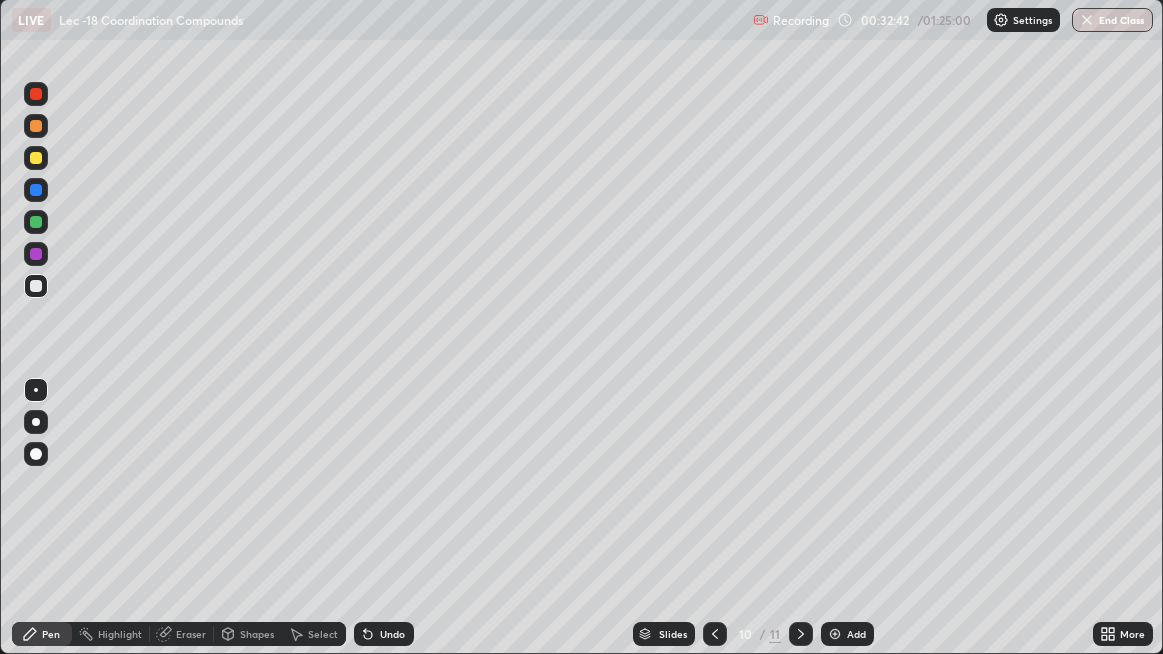 click 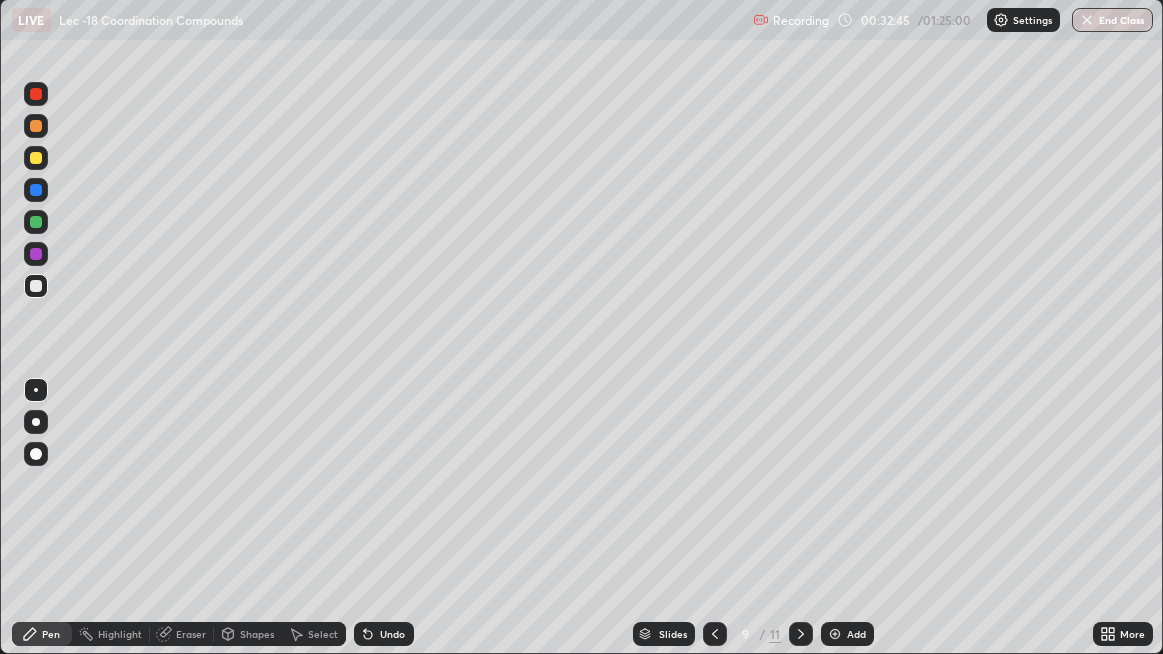 click 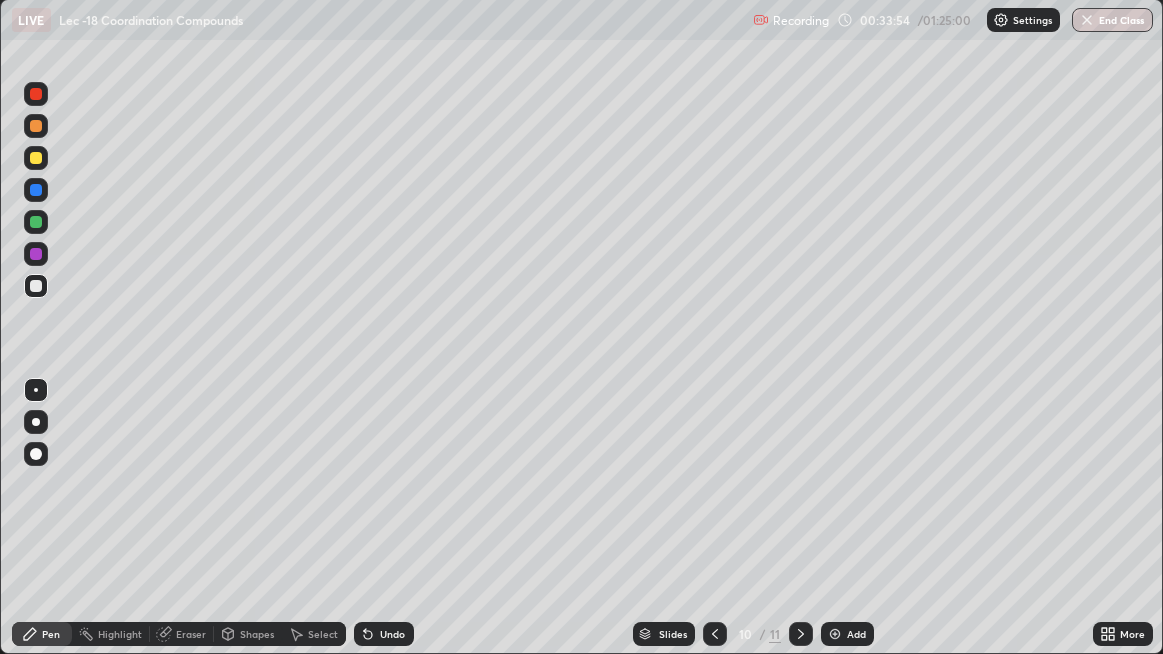 click at bounding box center [835, 634] 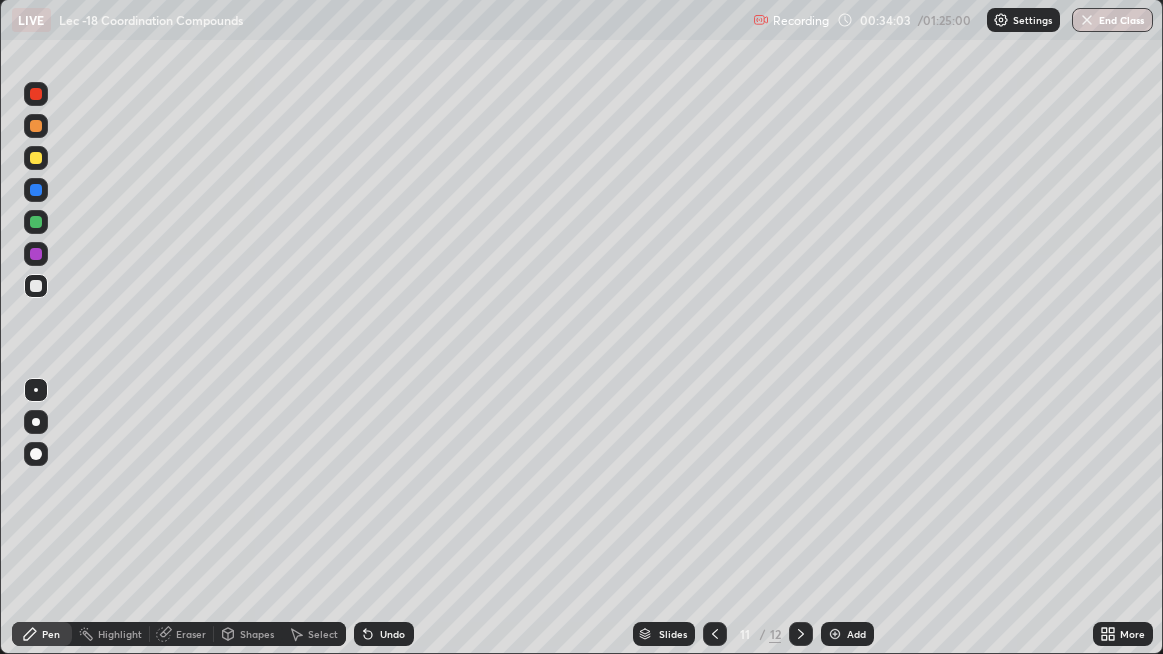 click 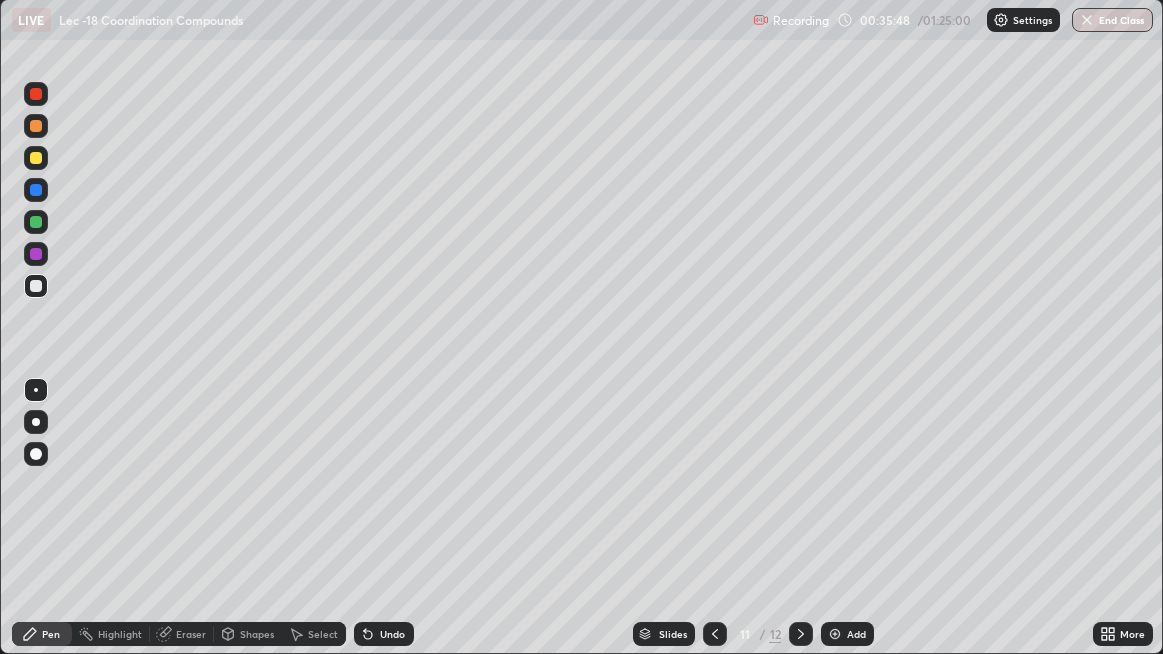 click at bounding box center [36, 158] 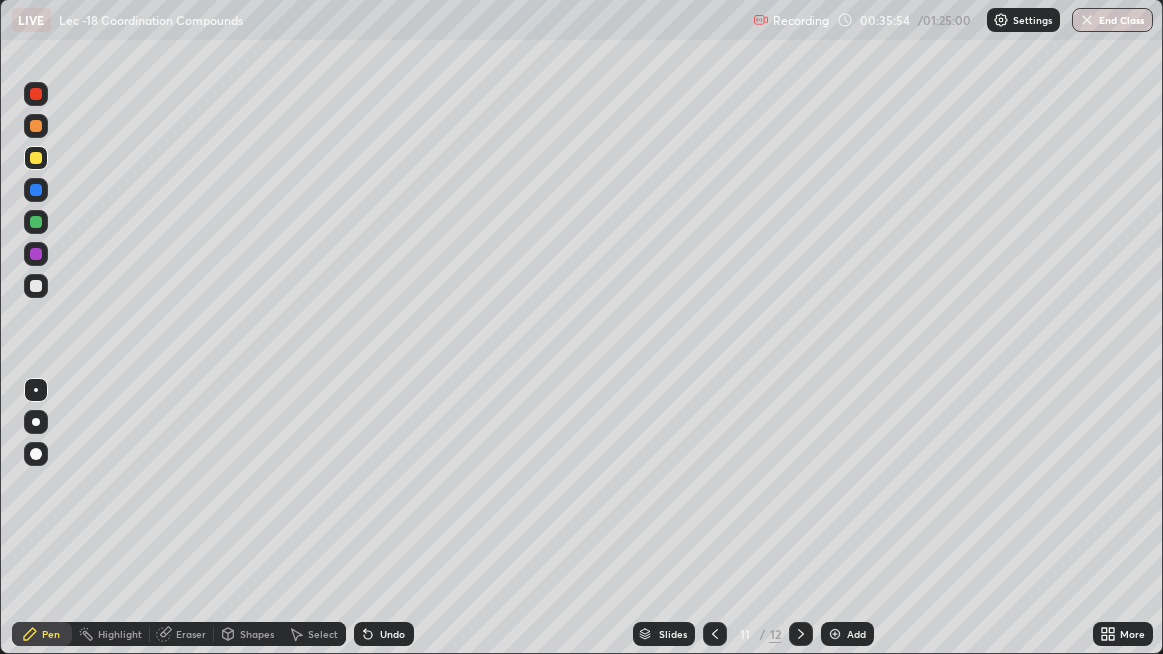 click 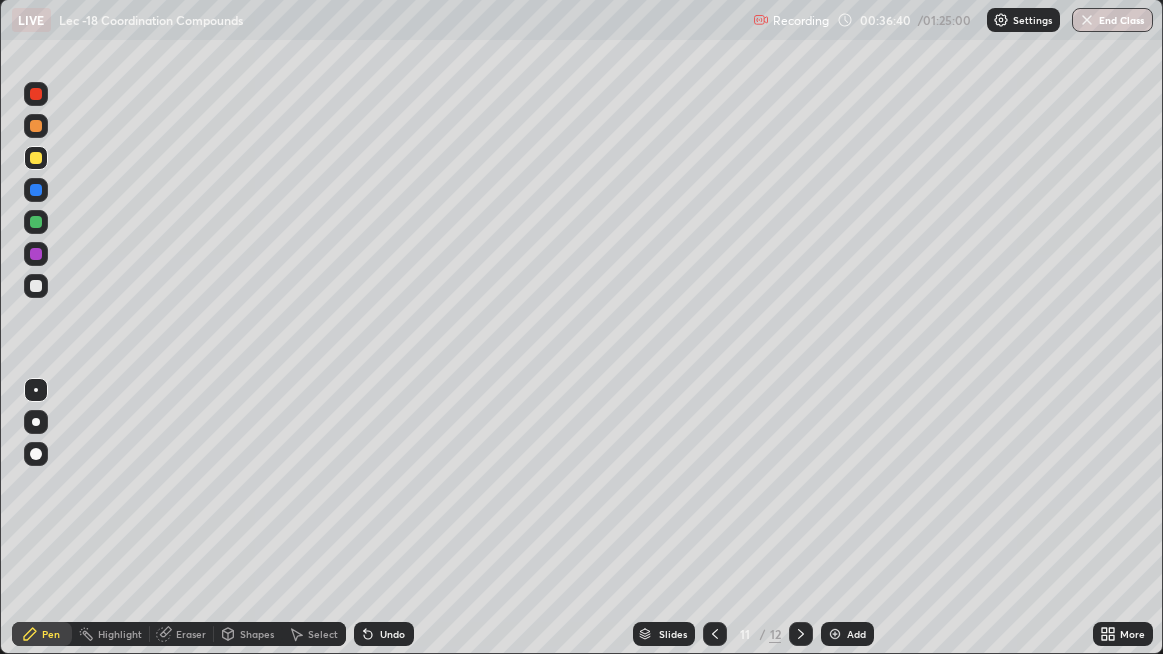 click 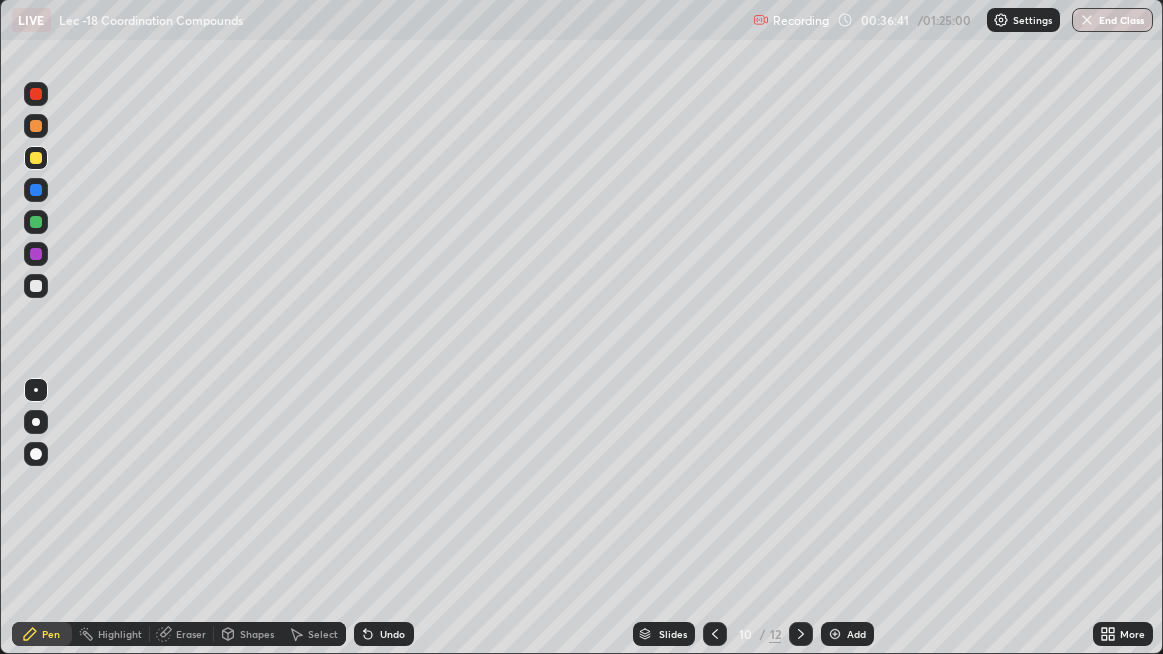 click 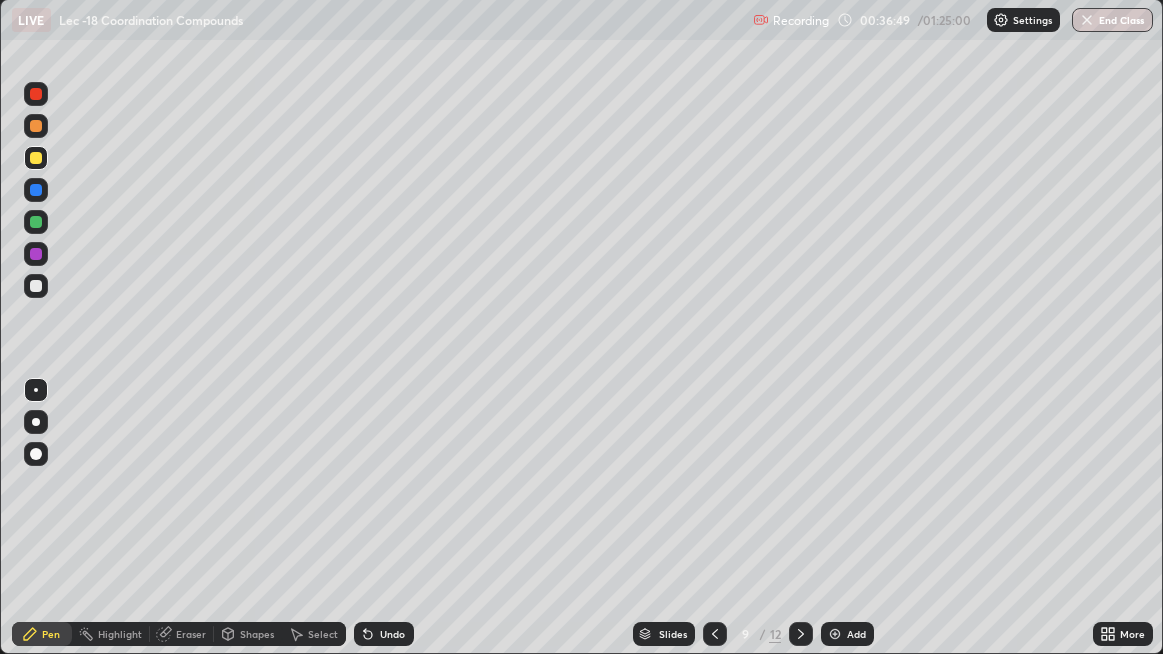 click 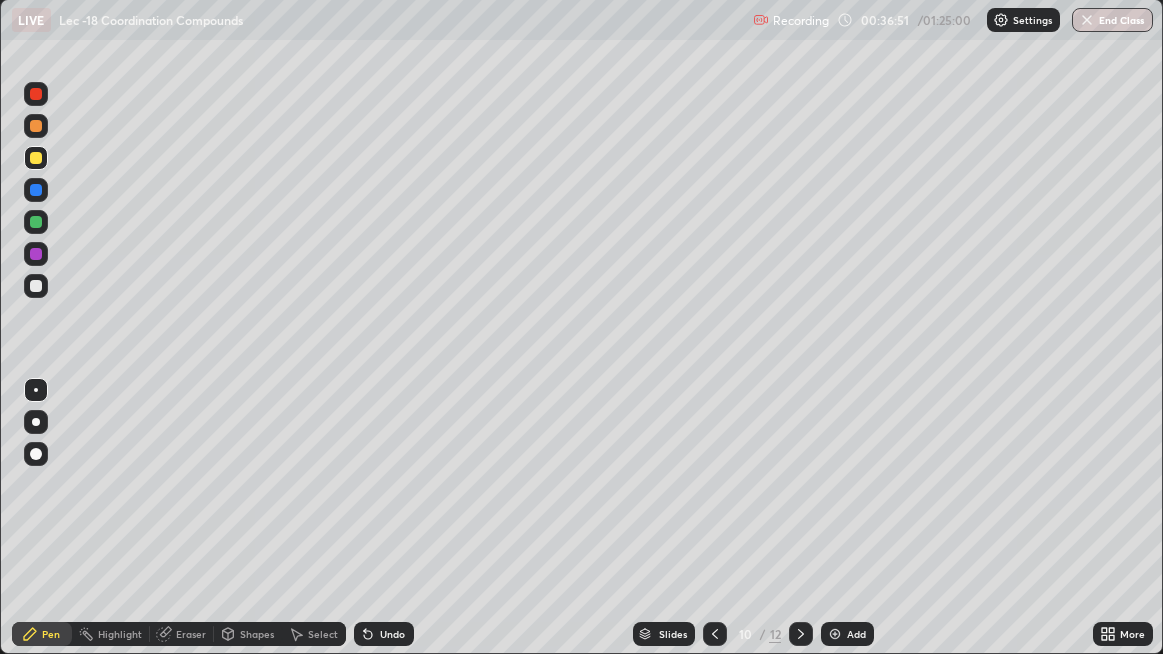 click 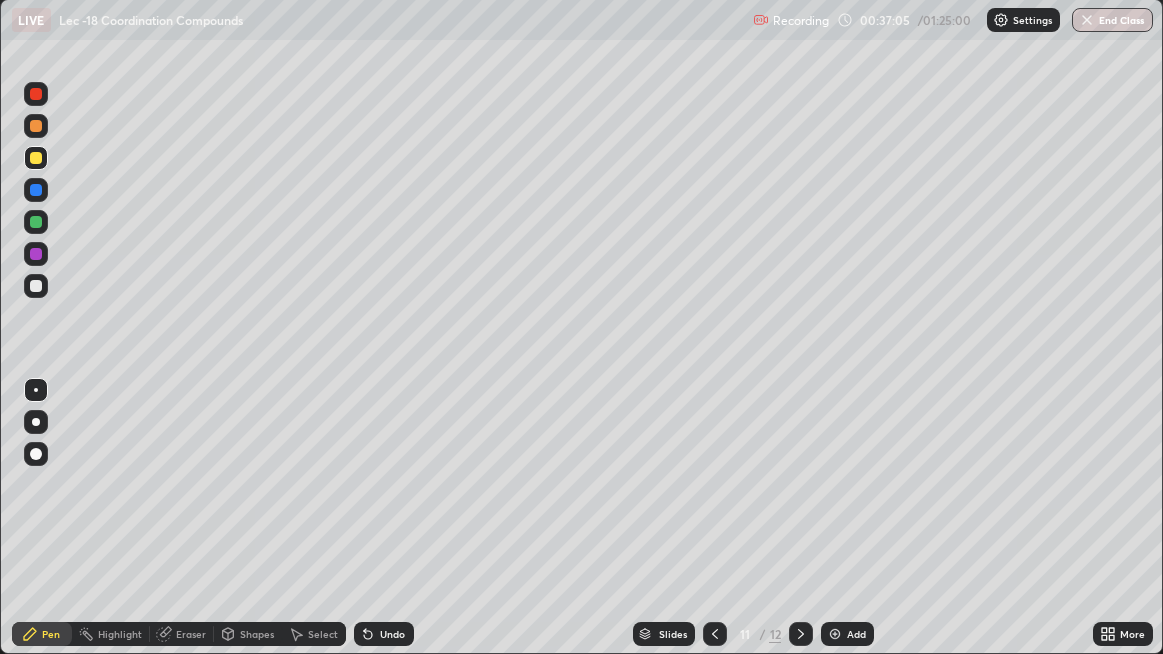 click on "Add" at bounding box center [856, 634] 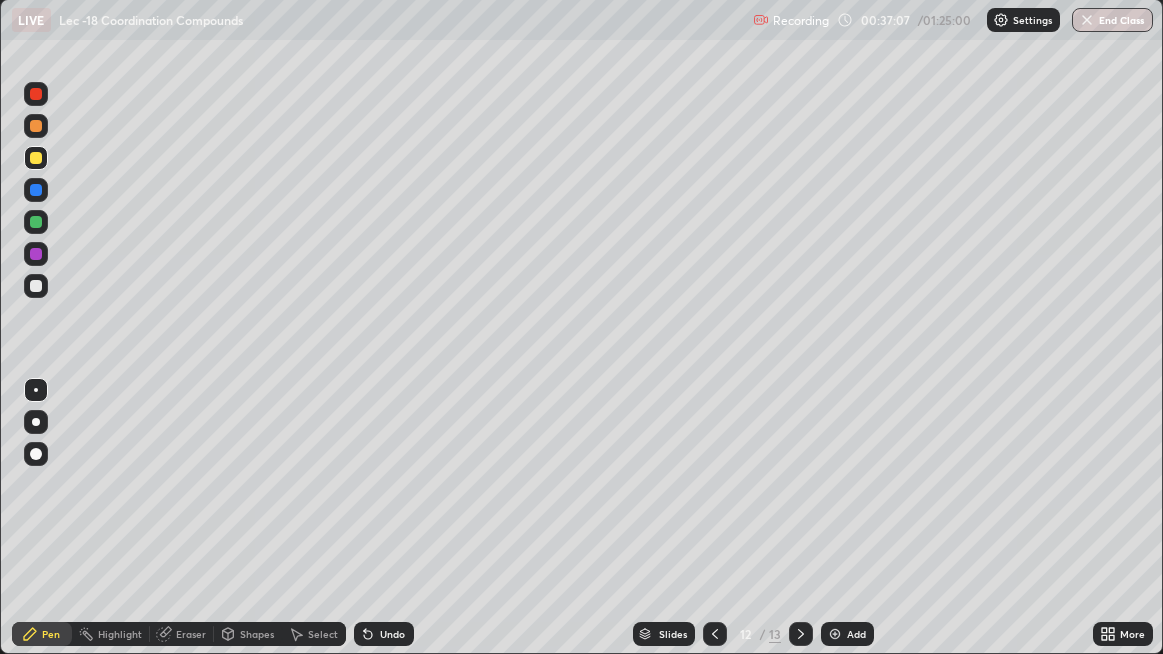 click at bounding box center (36, 286) 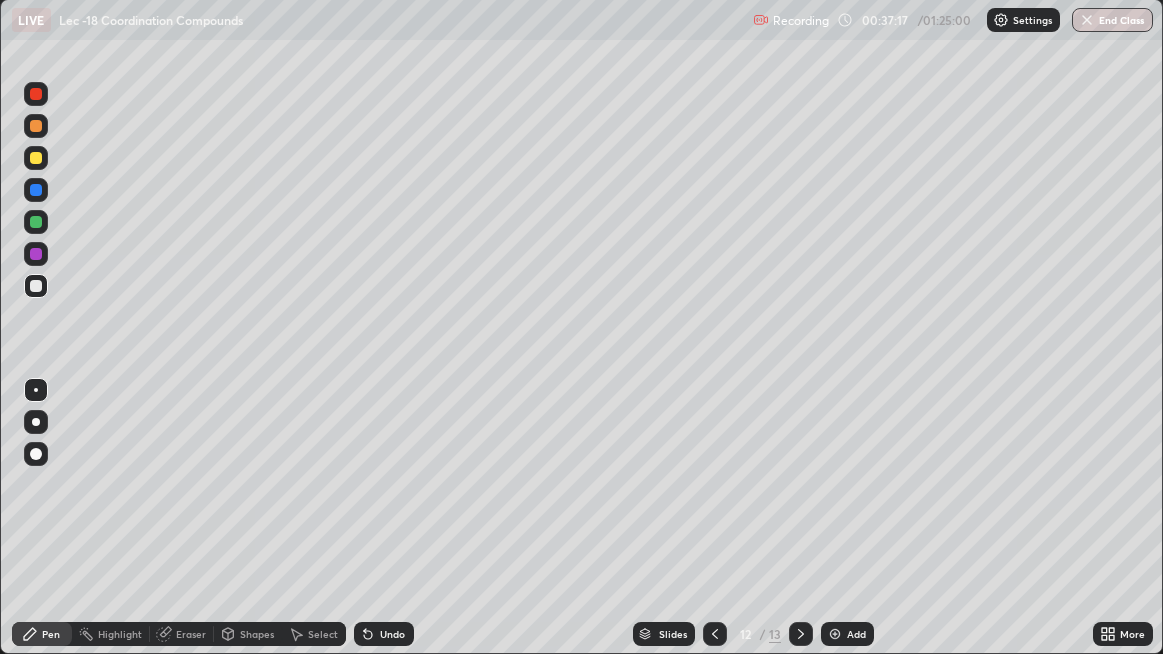 click at bounding box center [36, 158] 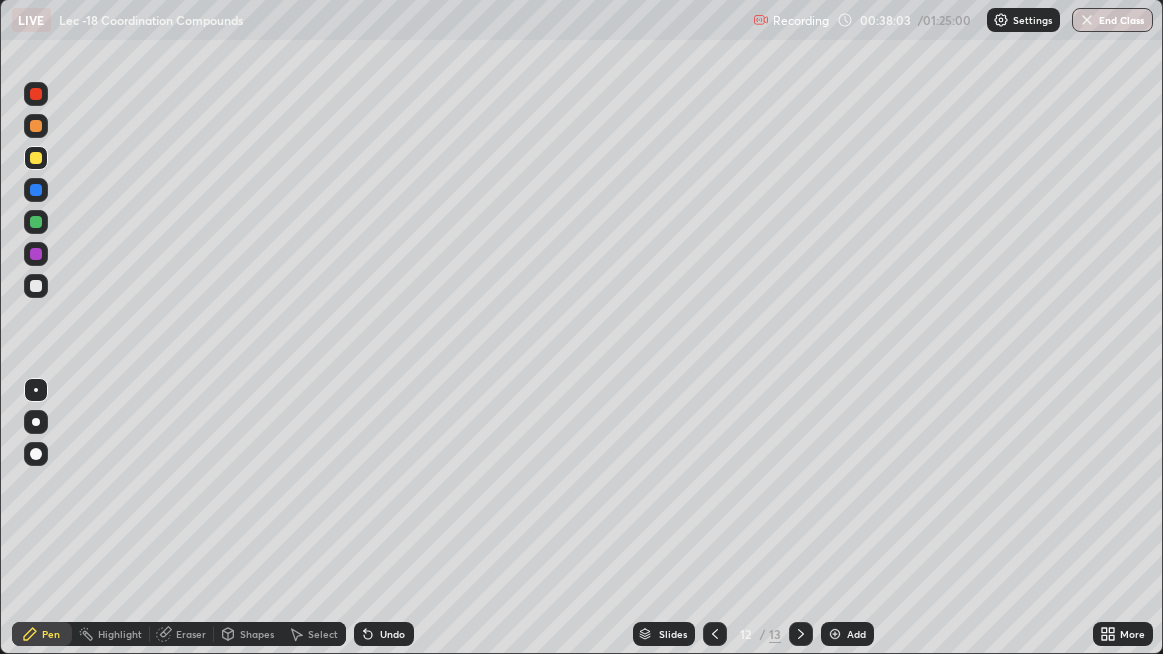 click on "Undo" at bounding box center (384, 634) 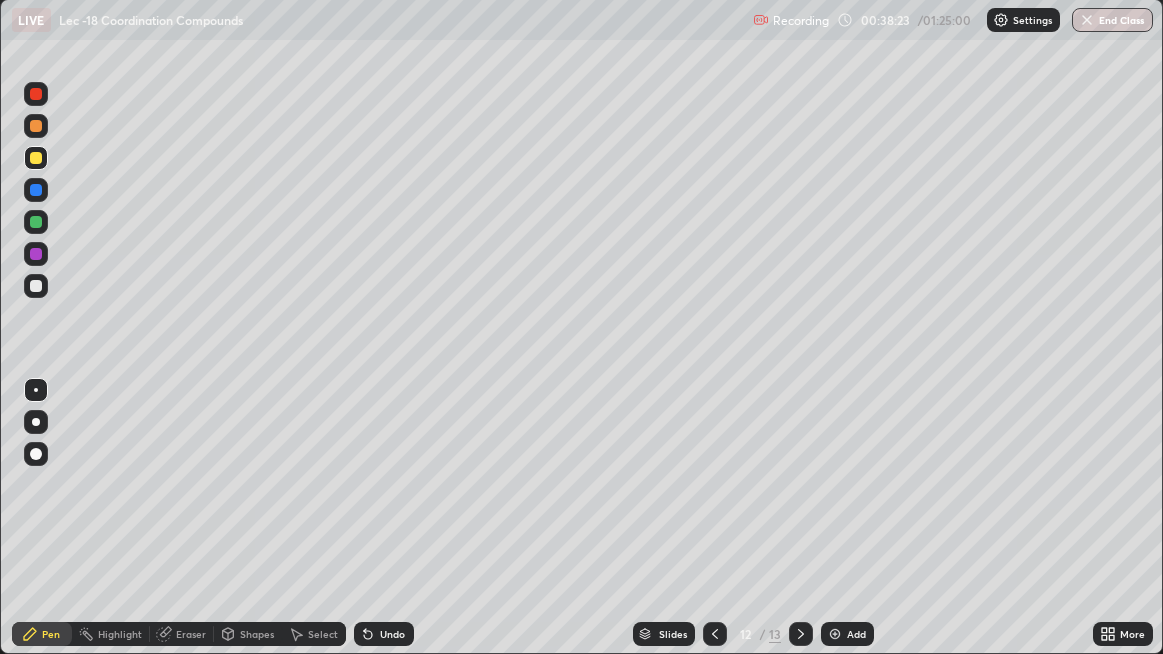 click on "Undo" at bounding box center [392, 634] 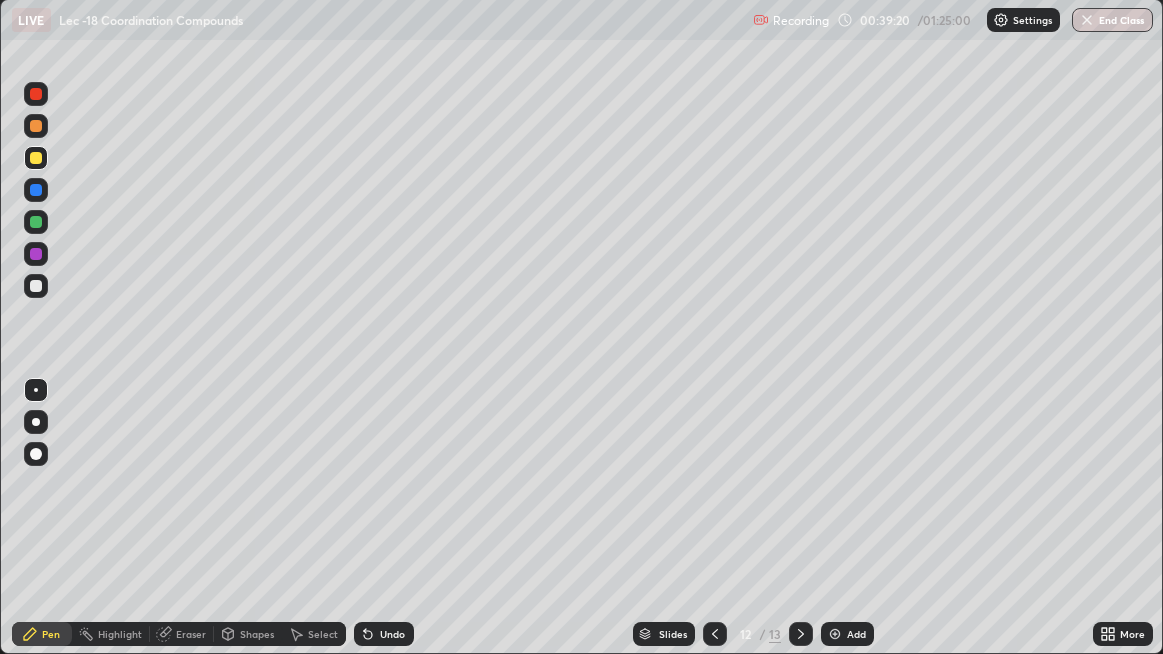 click at bounding box center [835, 634] 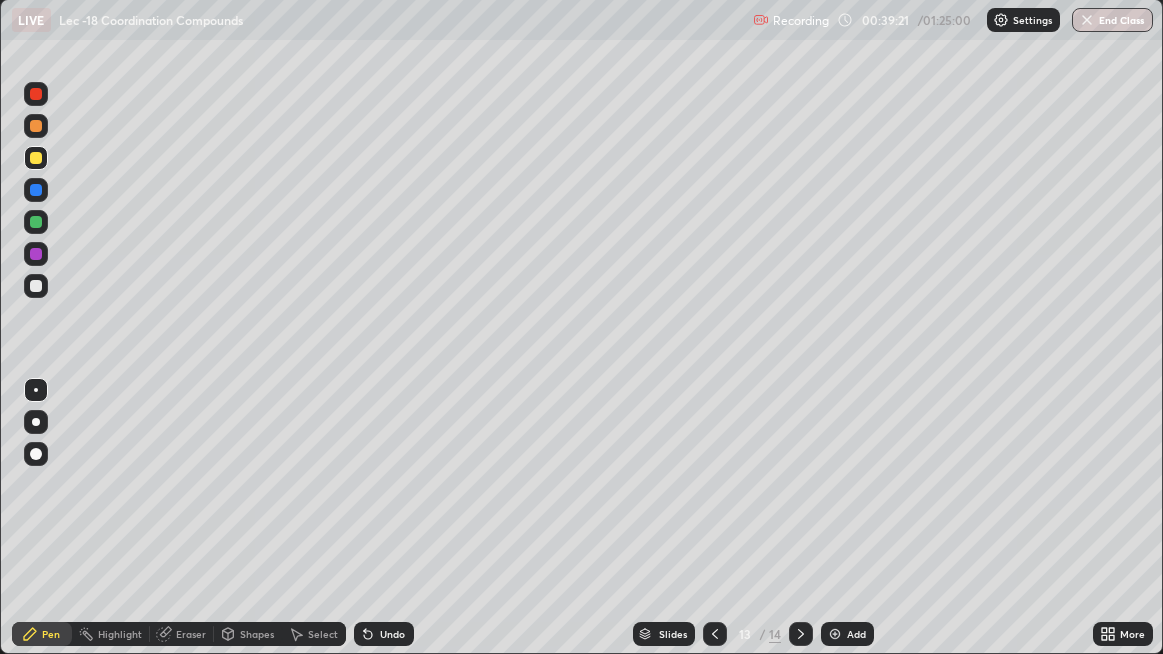 click at bounding box center (36, 286) 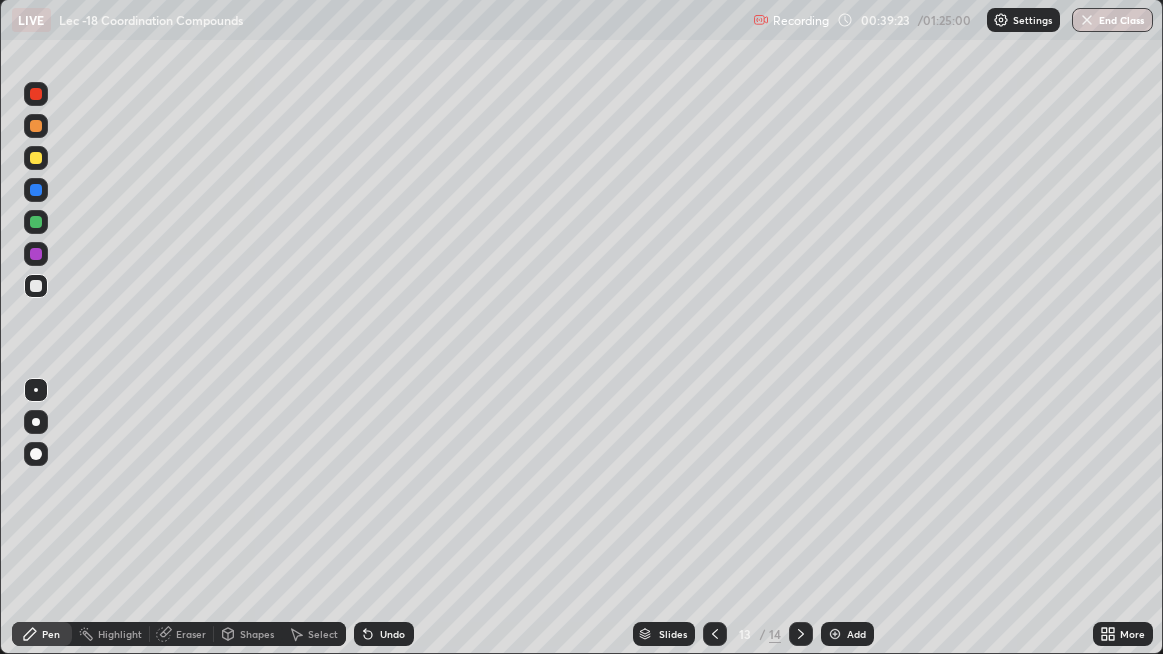 click 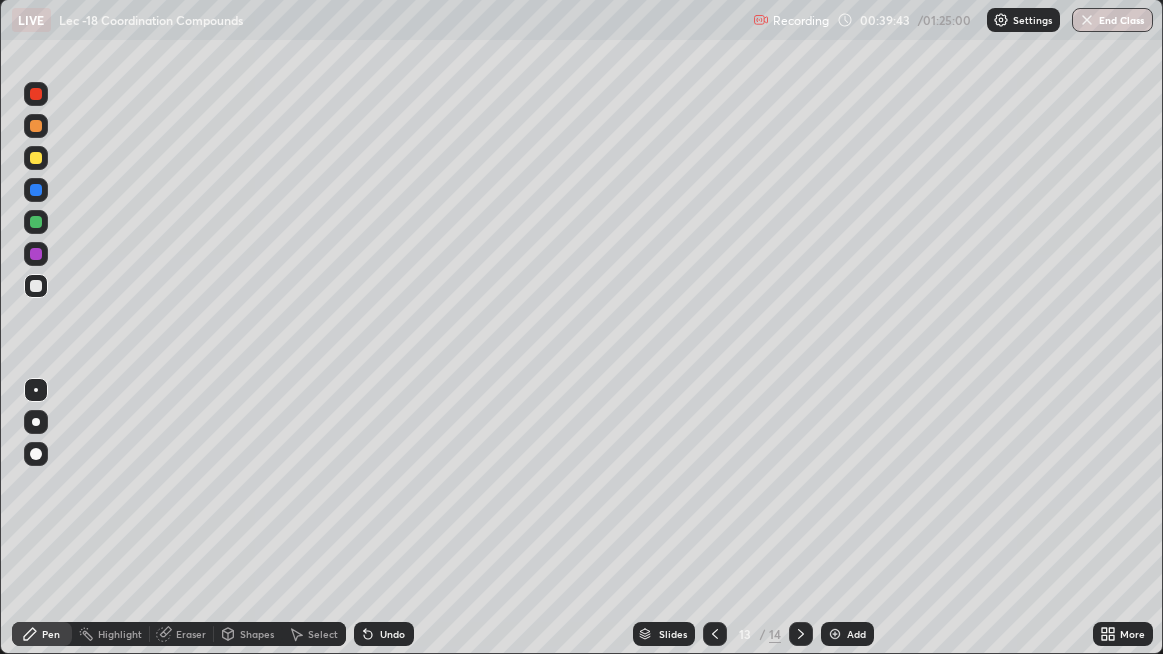 click on "Undo" at bounding box center (384, 634) 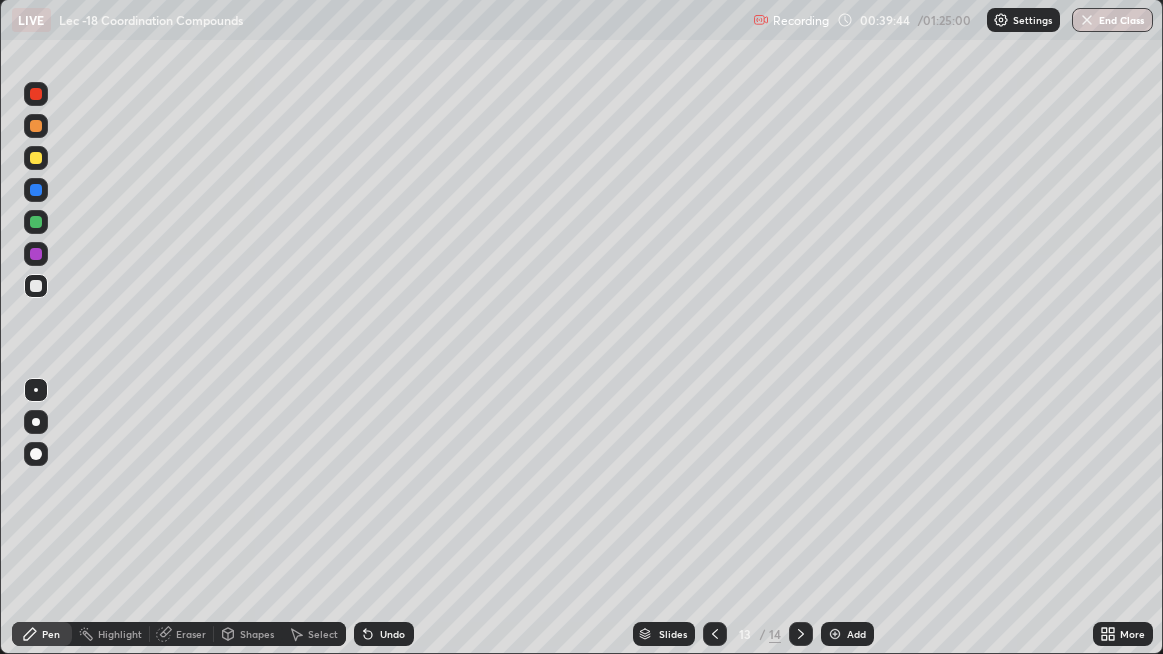 click at bounding box center [36, 158] 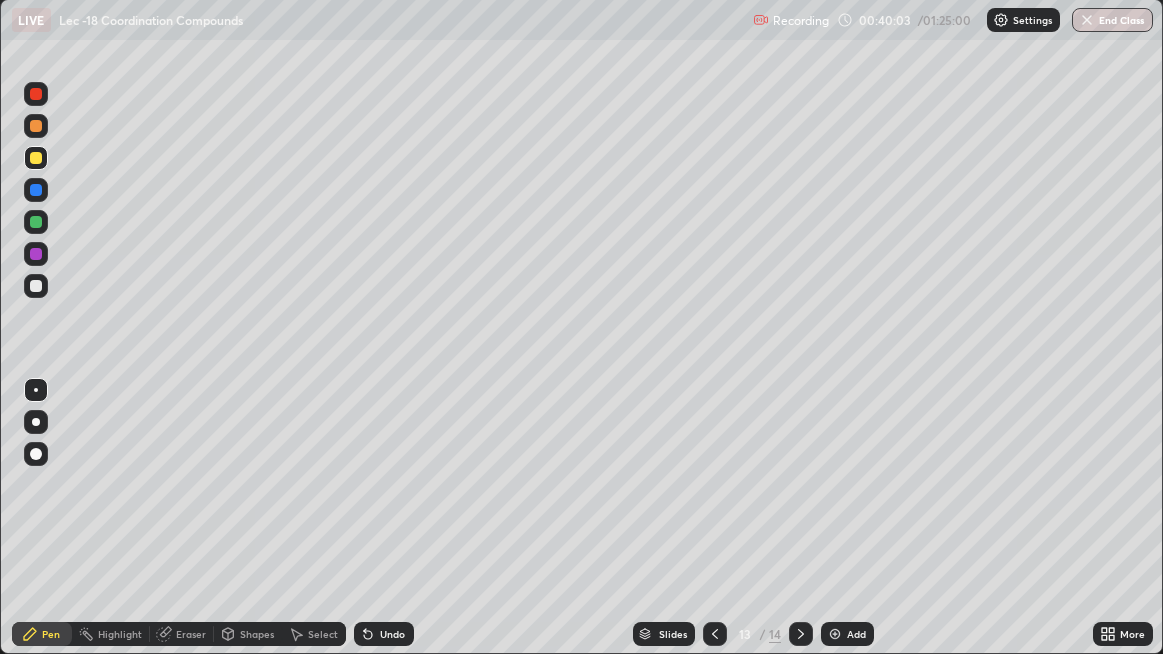 click on "Undo" at bounding box center [392, 634] 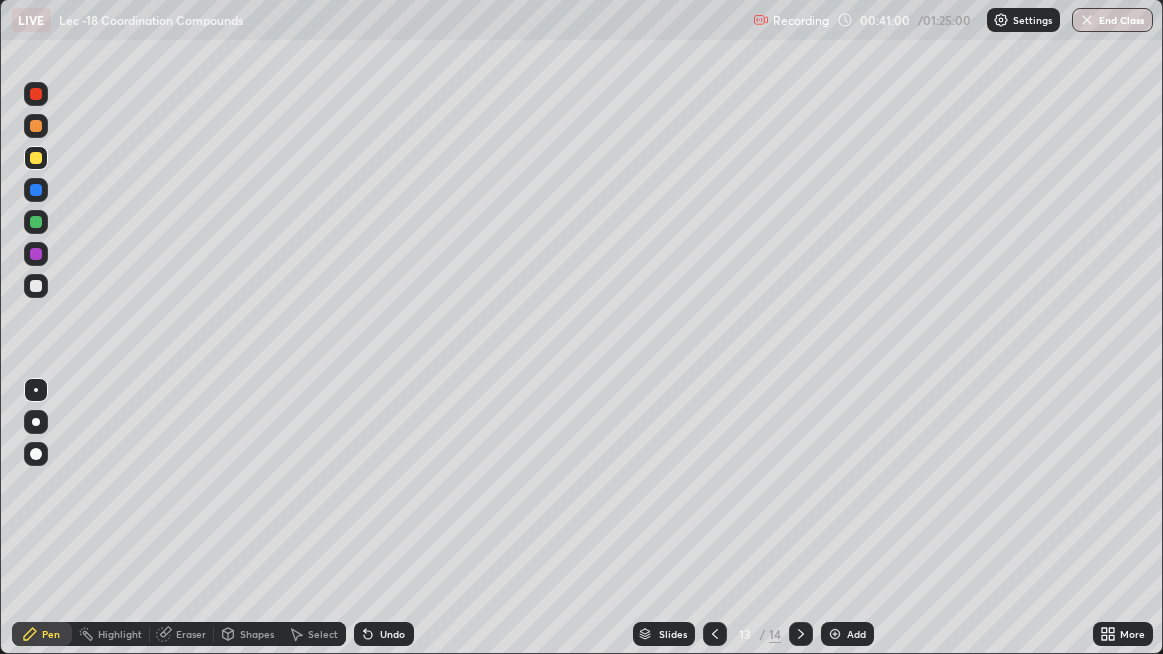 click on "Add" at bounding box center (856, 634) 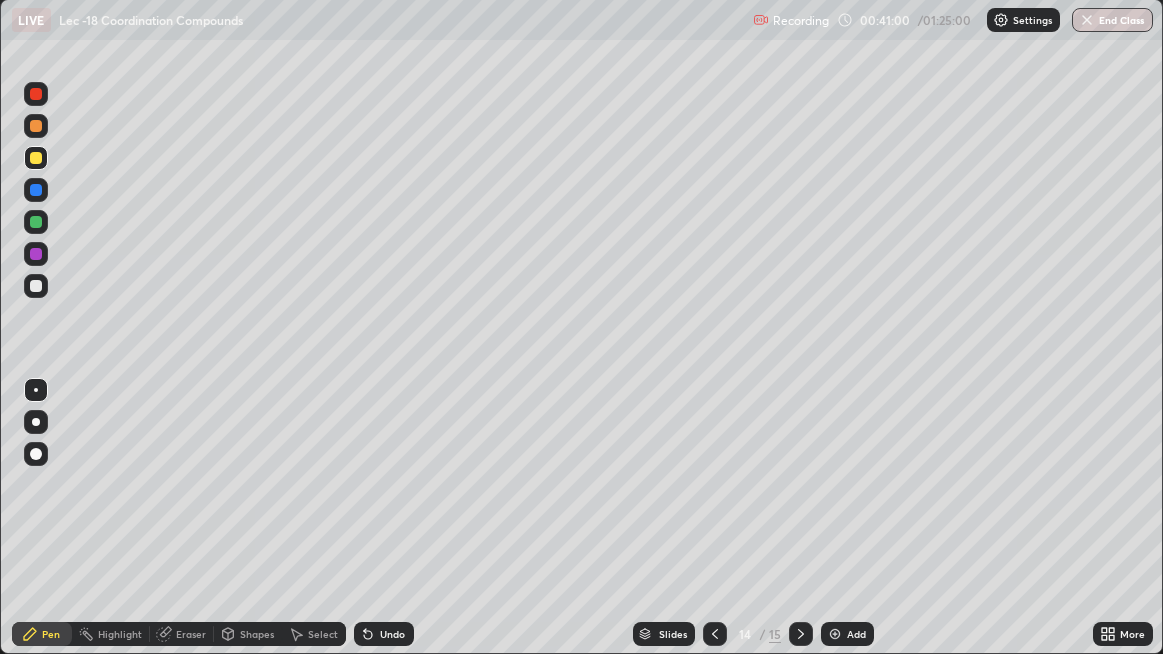 click 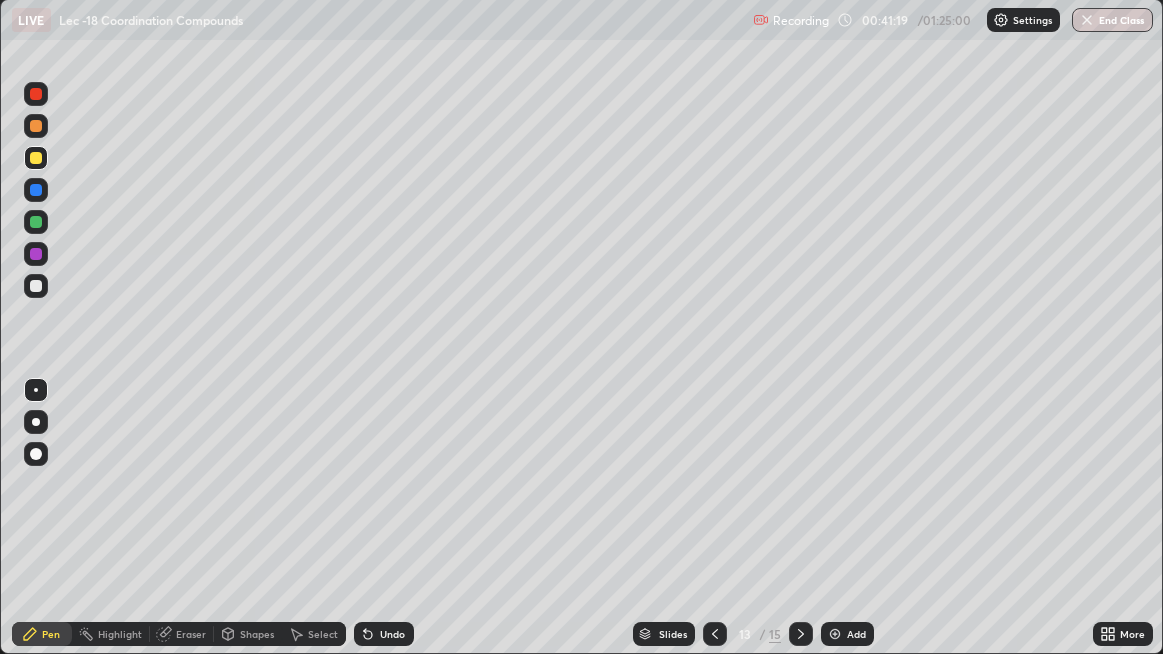 click on "Add" at bounding box center (856, 634) 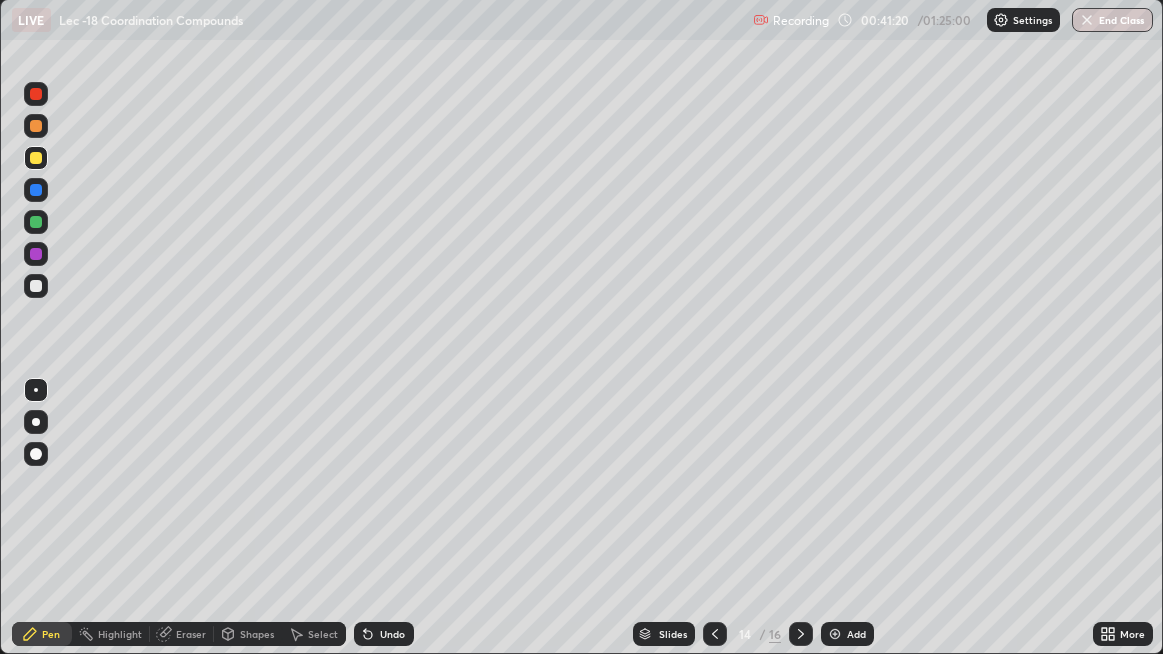 click at bounding box center (36, 286) 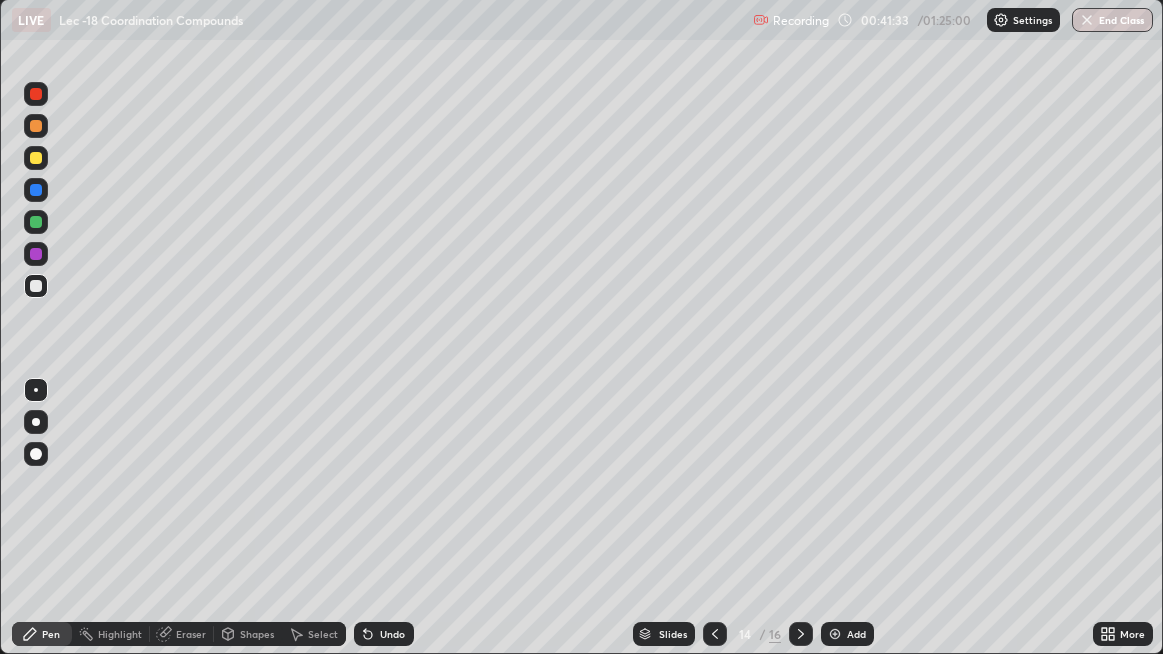 click at bounding box center [715, 634] 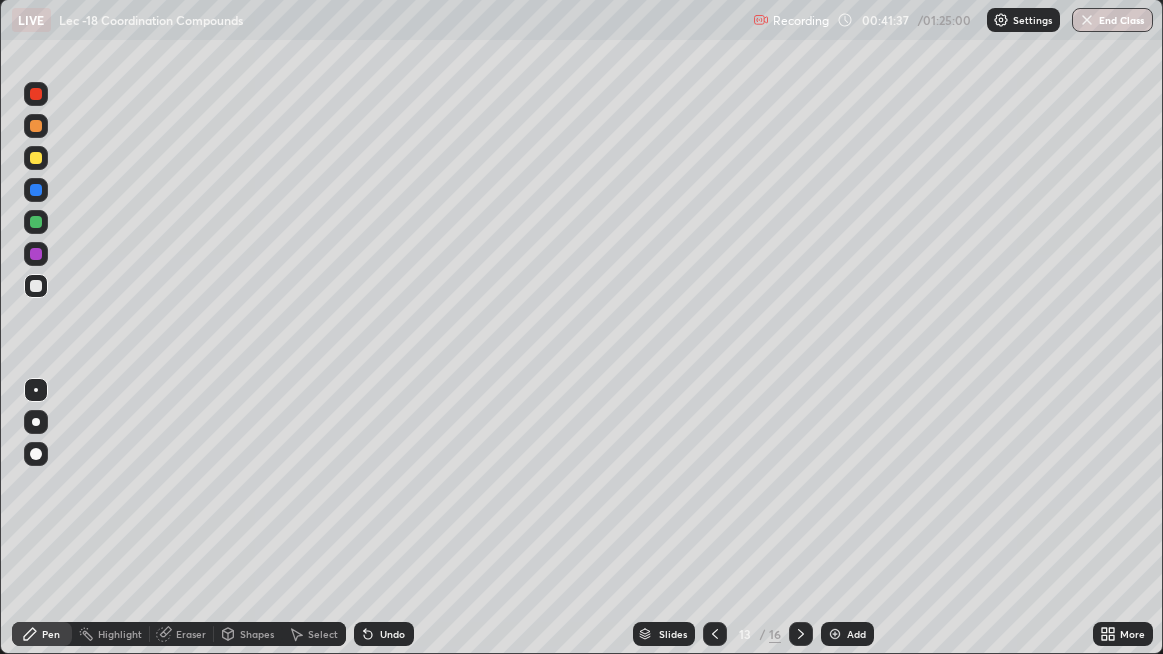 click 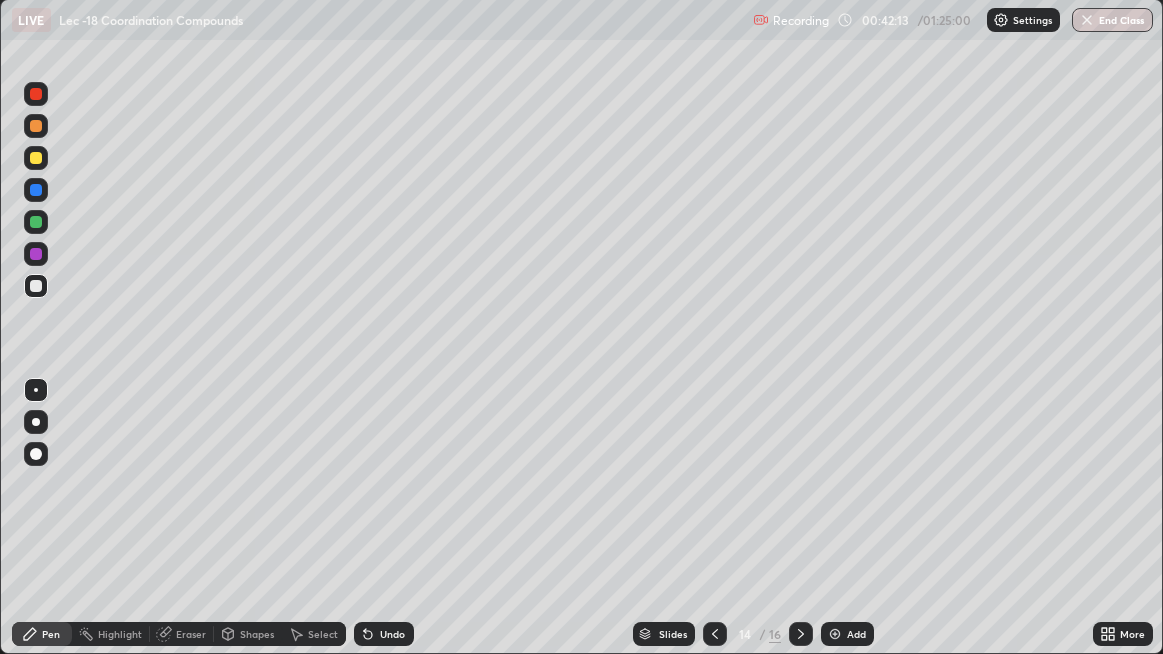 click at bounding box center [36, 158] 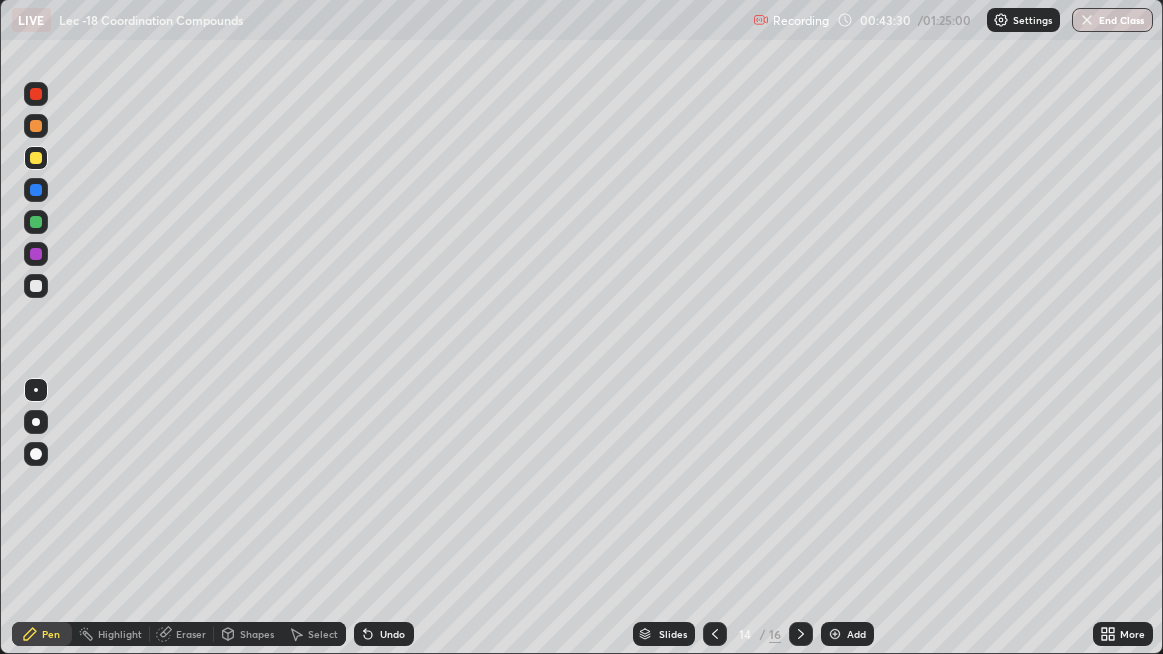click on "Add" at bounding box center [856, 634] 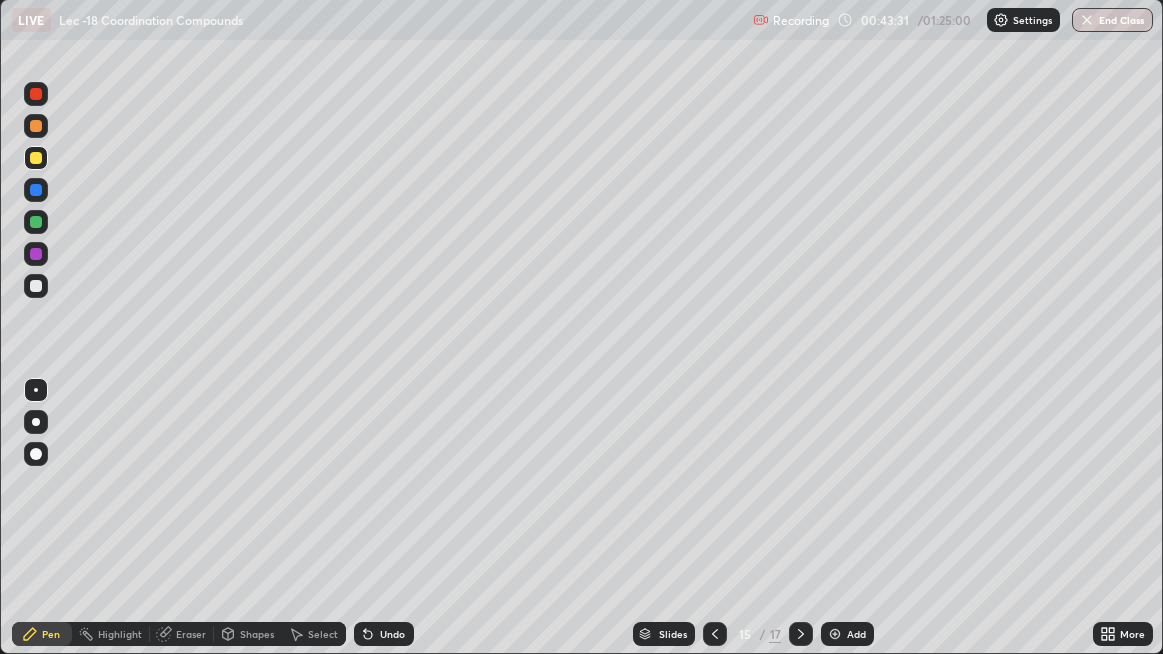 click at bounding box center (36, 286) 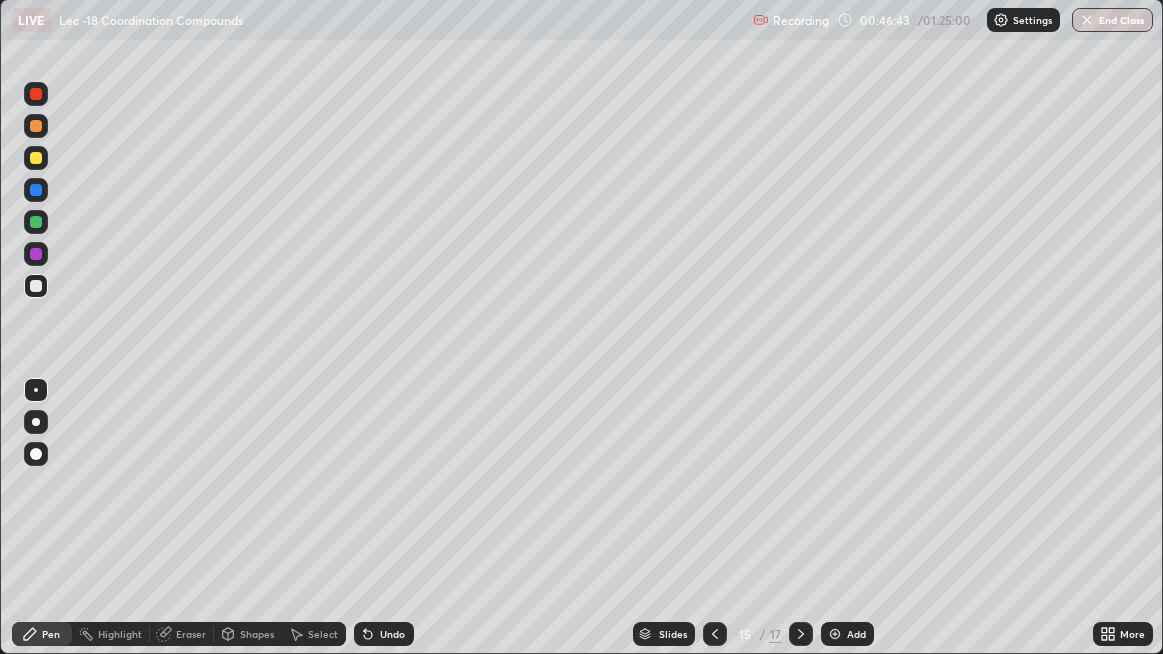 click on "Eraser" at bounding box center (182, 634) 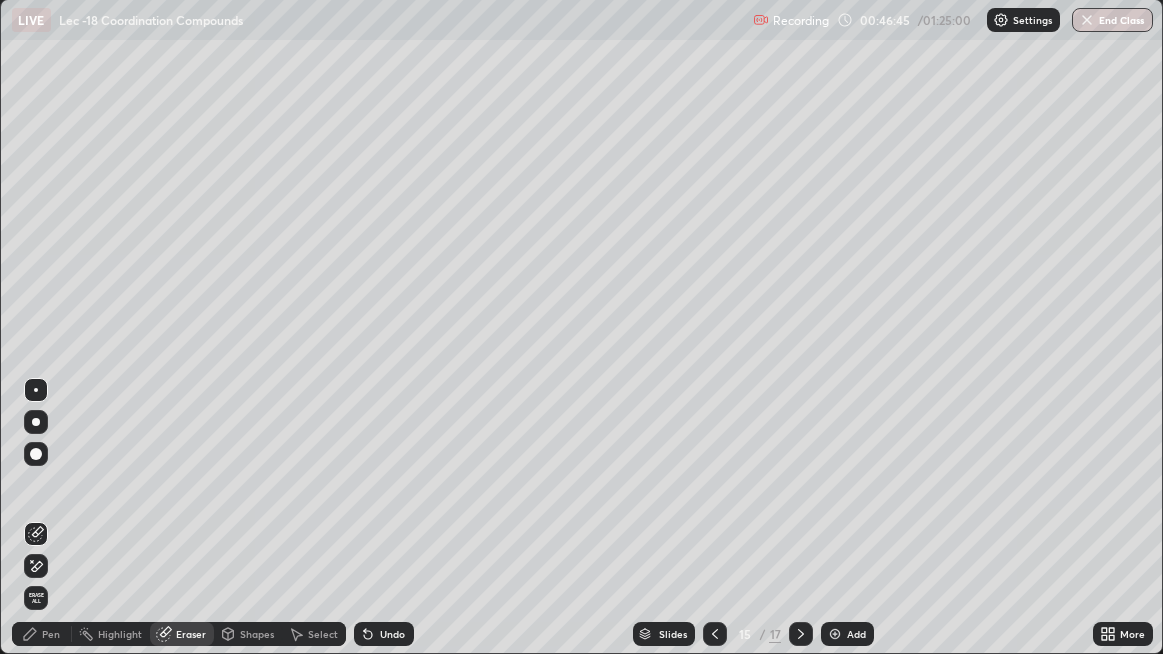 click on "Pen" at bounding box center [51, 634] 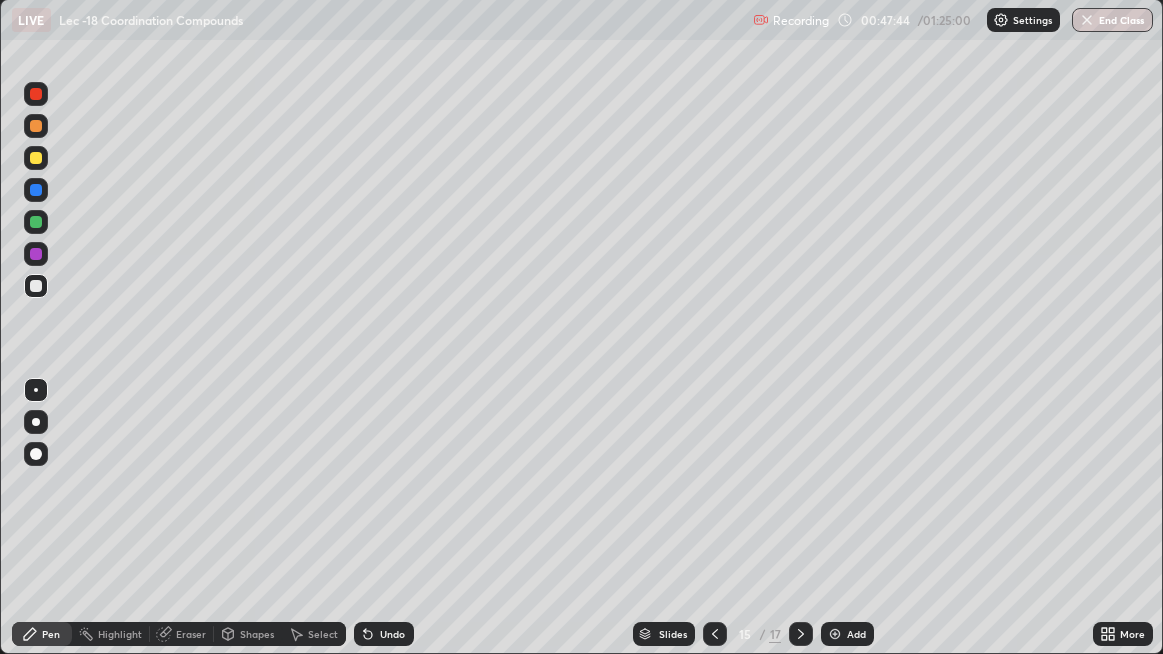 click at bounding box center (835, 634) 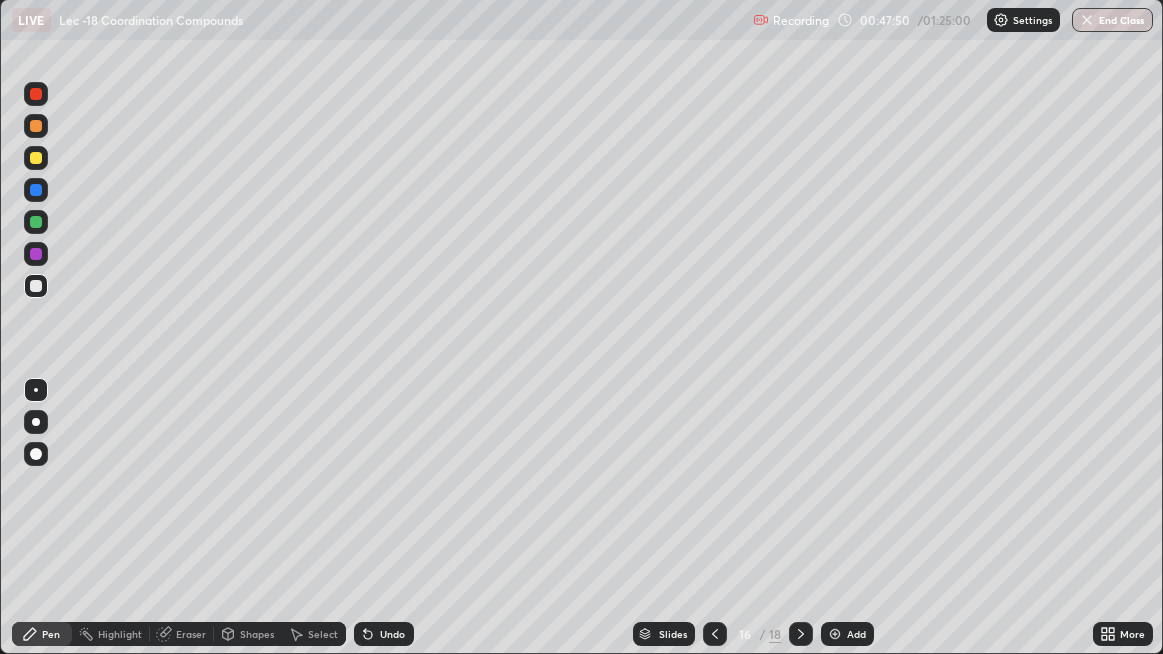 click at bounding box center (36, 286) 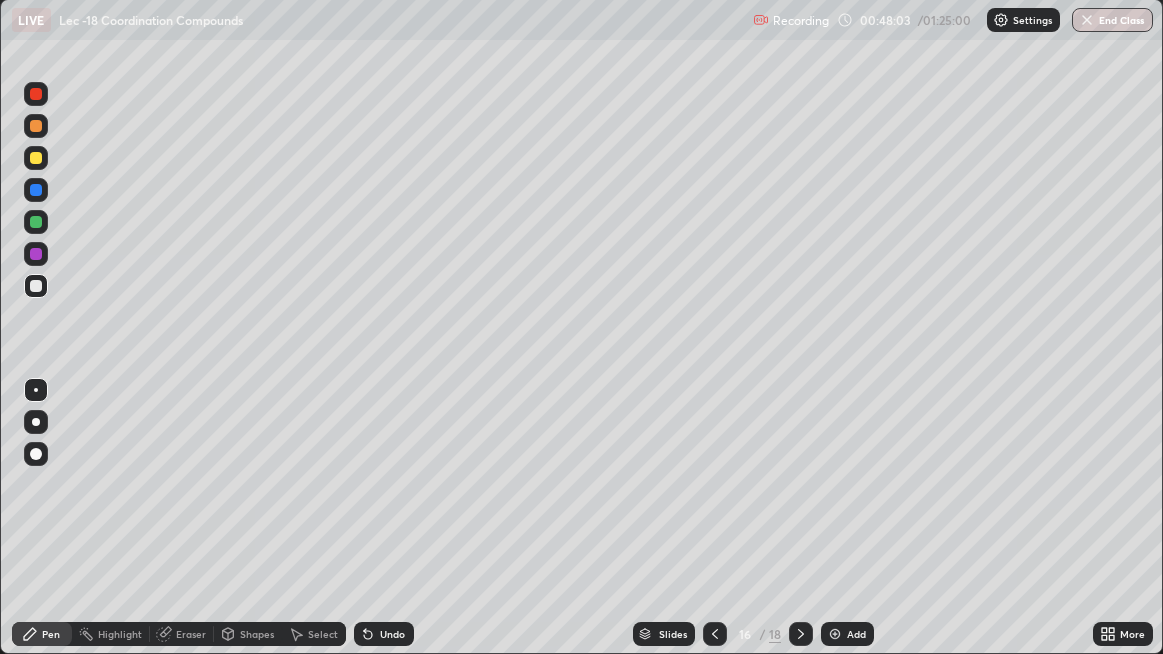 click on "Shapes" at bounding box center [257, 634] 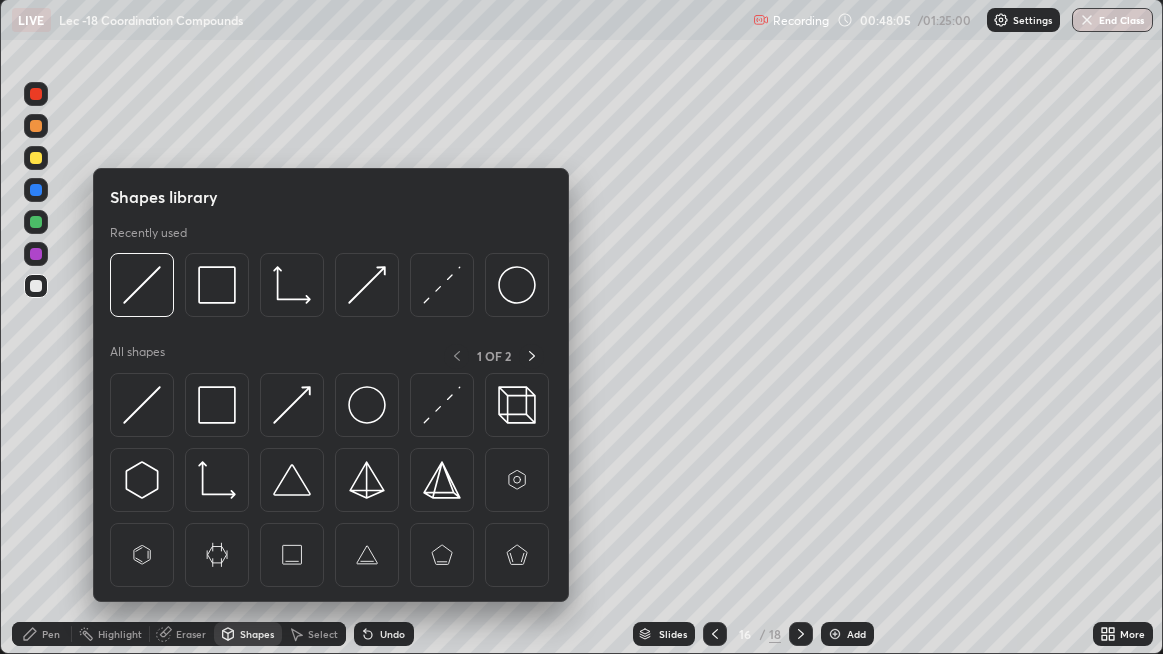 click on "Pen" at bounding box center (51, 634) 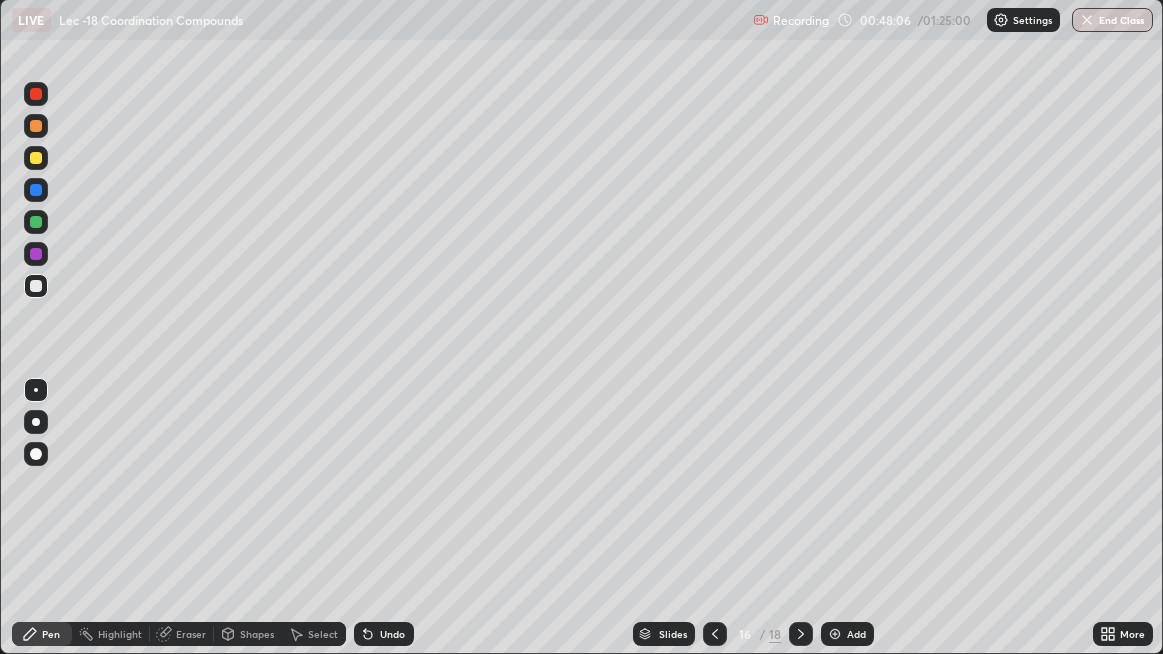 click at bounding box center [36, 158] 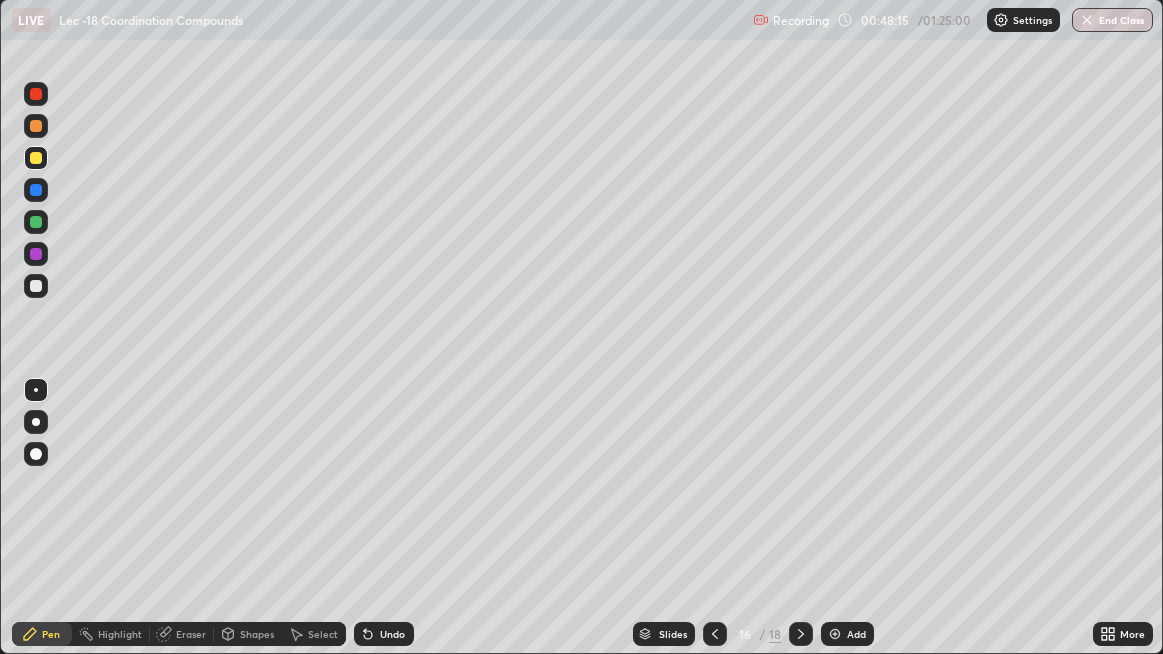 click at bounding box center [36, 286] 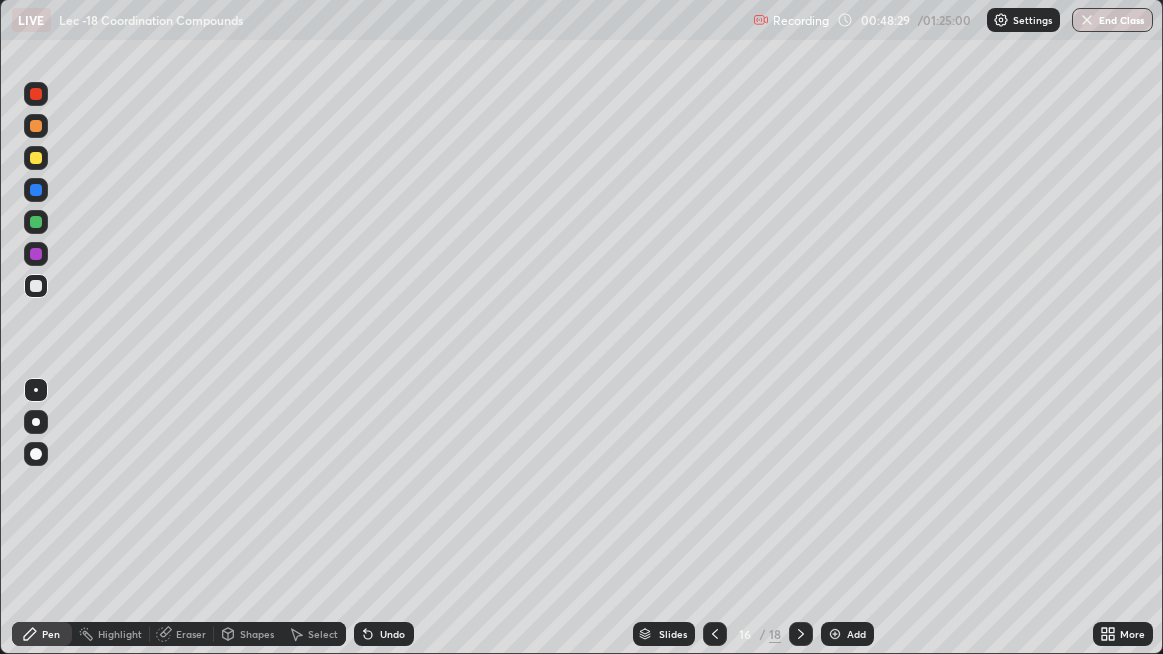 click on "Eraser" at bounding box center [182, 634] 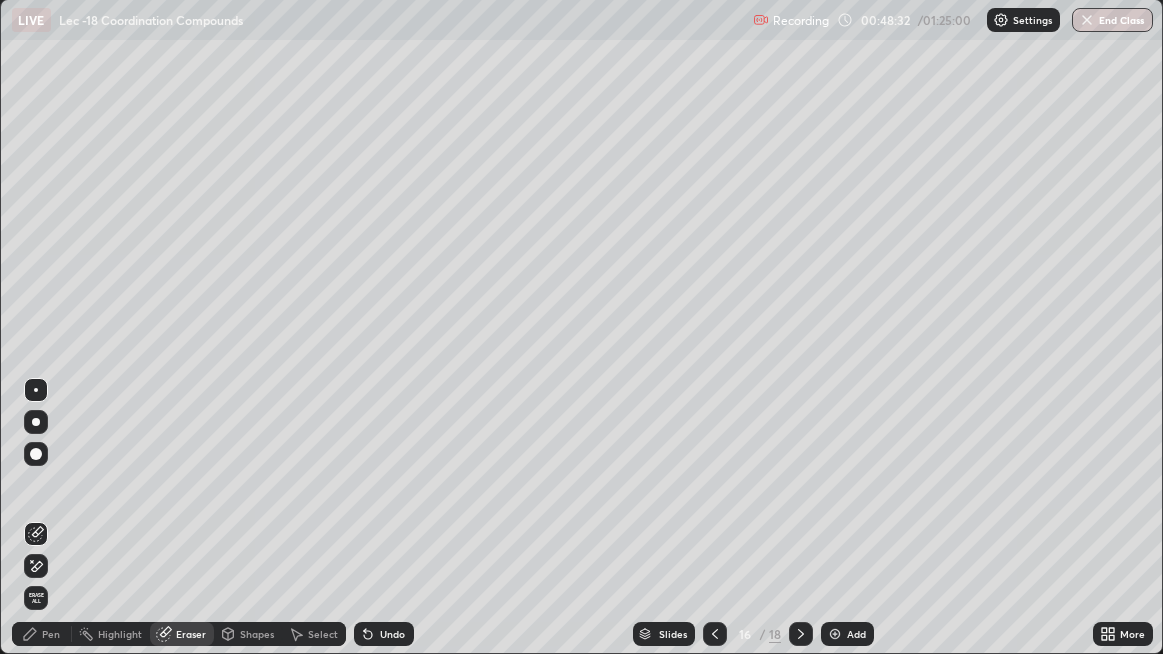 click on "Pen" at bounding box center [51, 634] 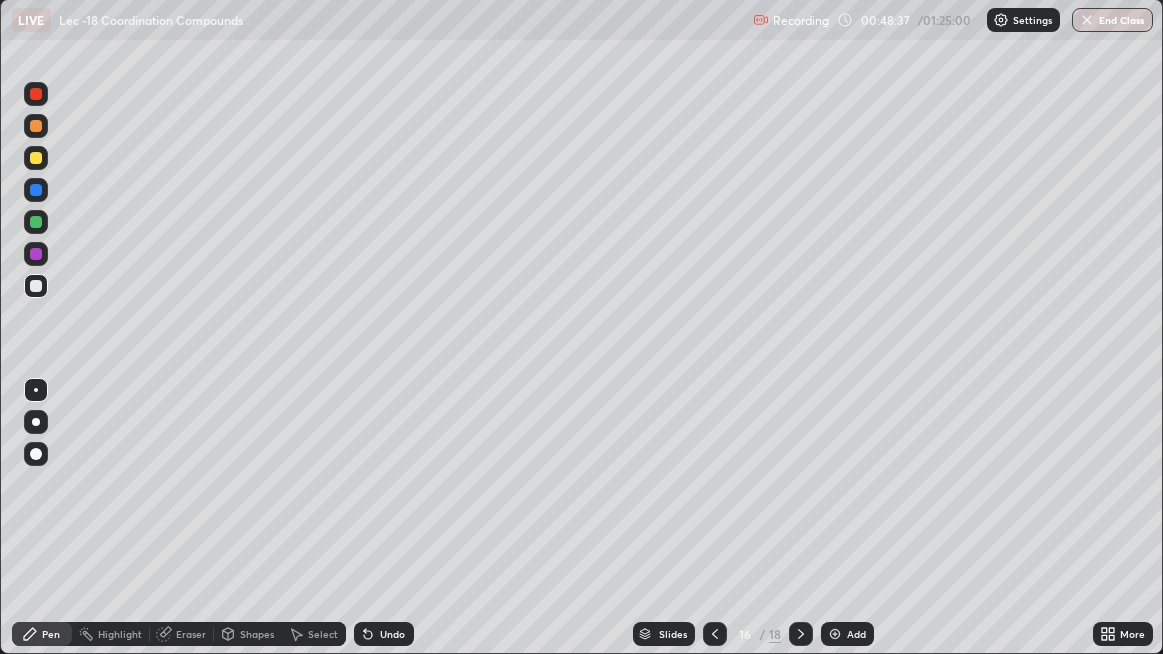 click at bounding box center [36, 158] 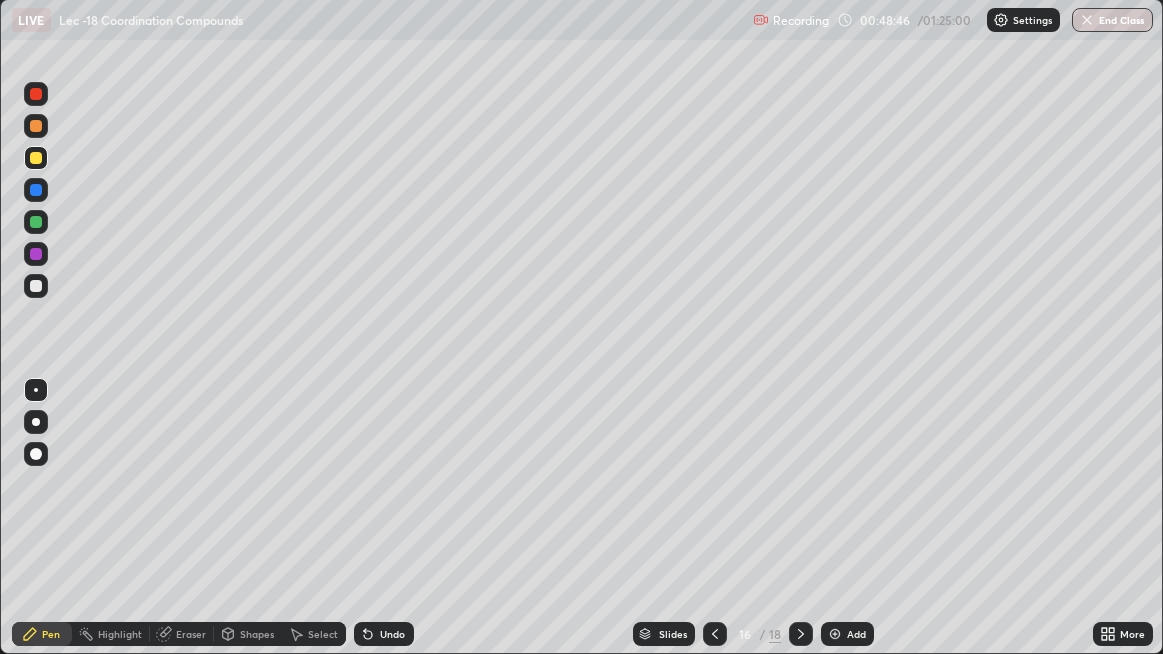 click 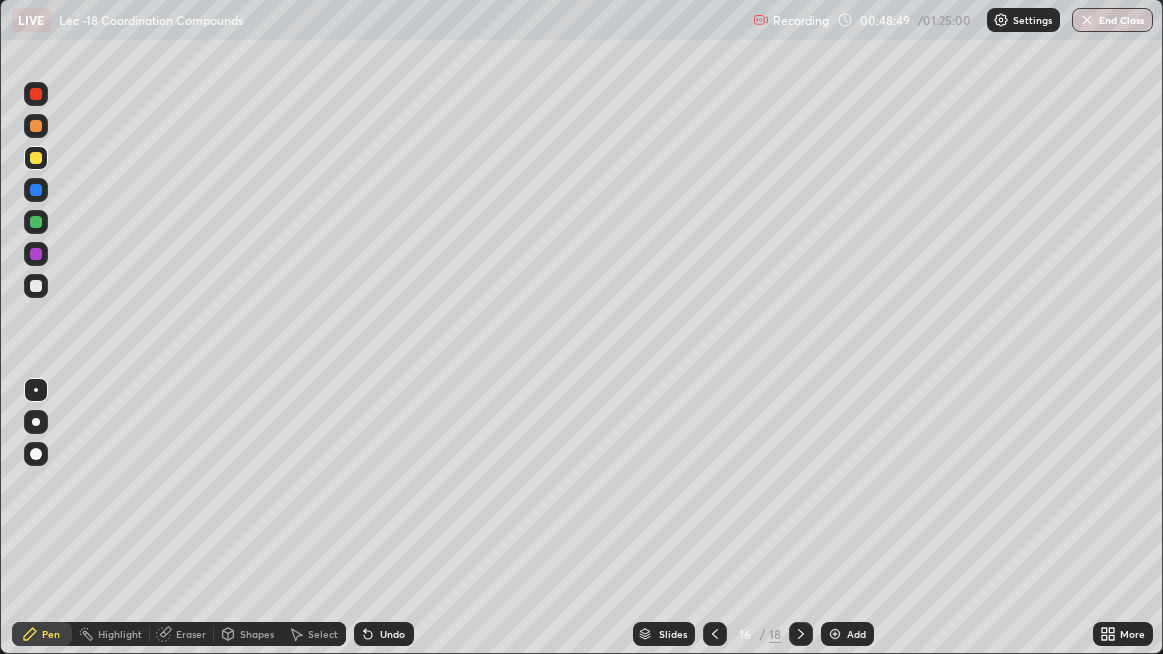 click at bounding box center [36, 126] 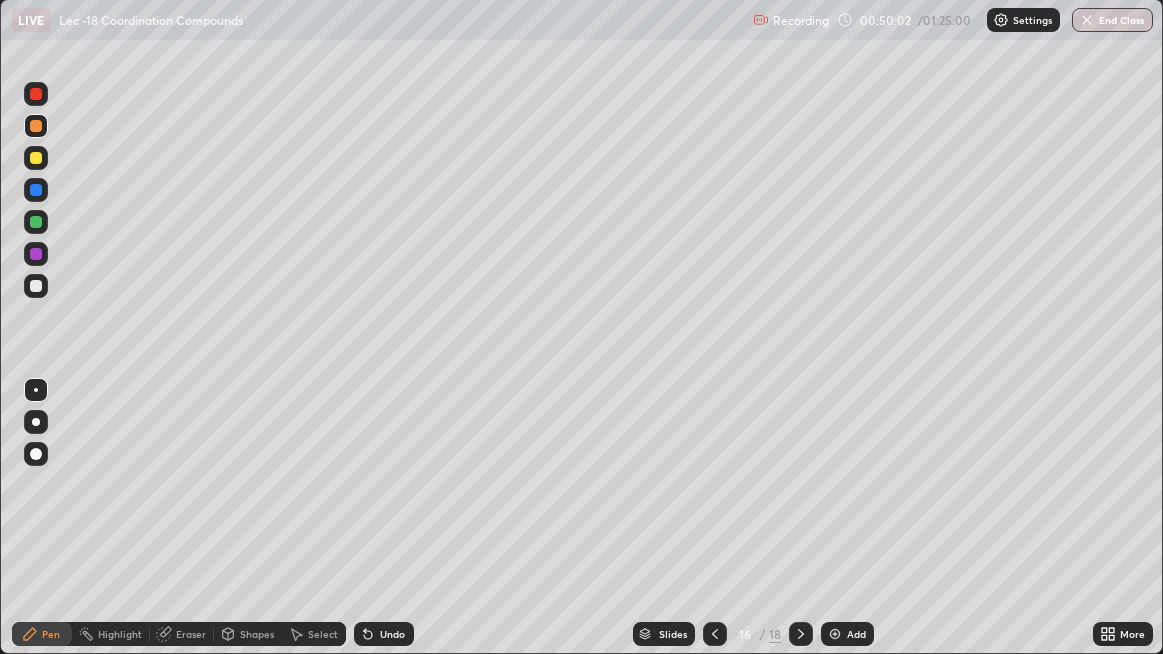 click at bounding box center [835, 634] 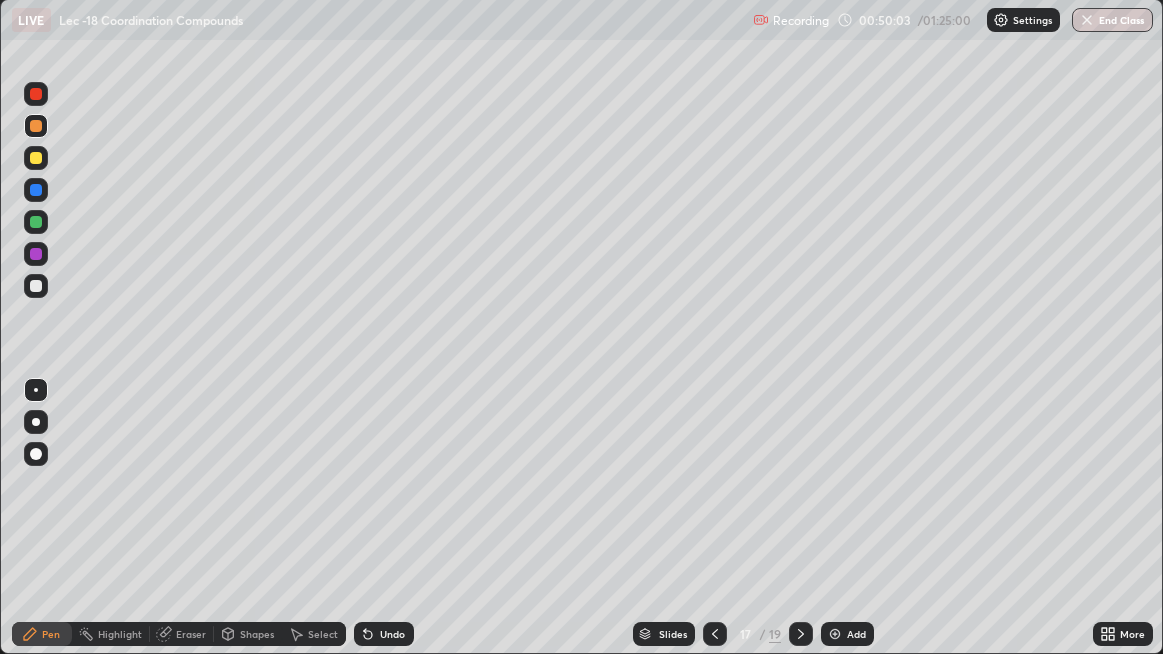 click at bounding box center (36, 286) 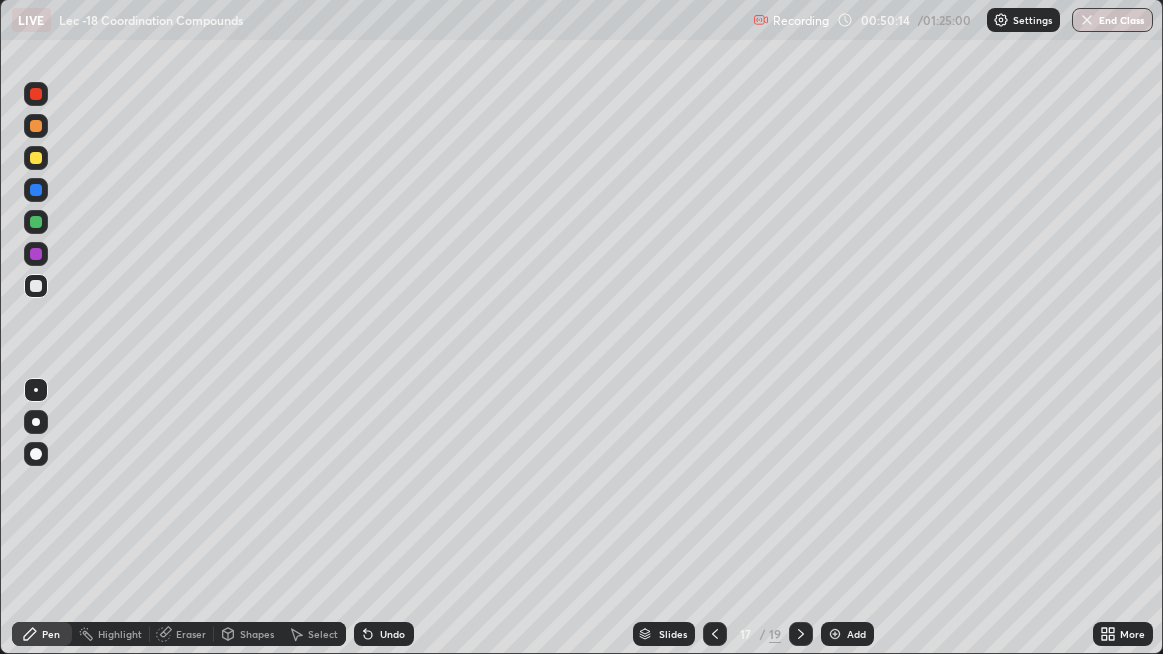 click 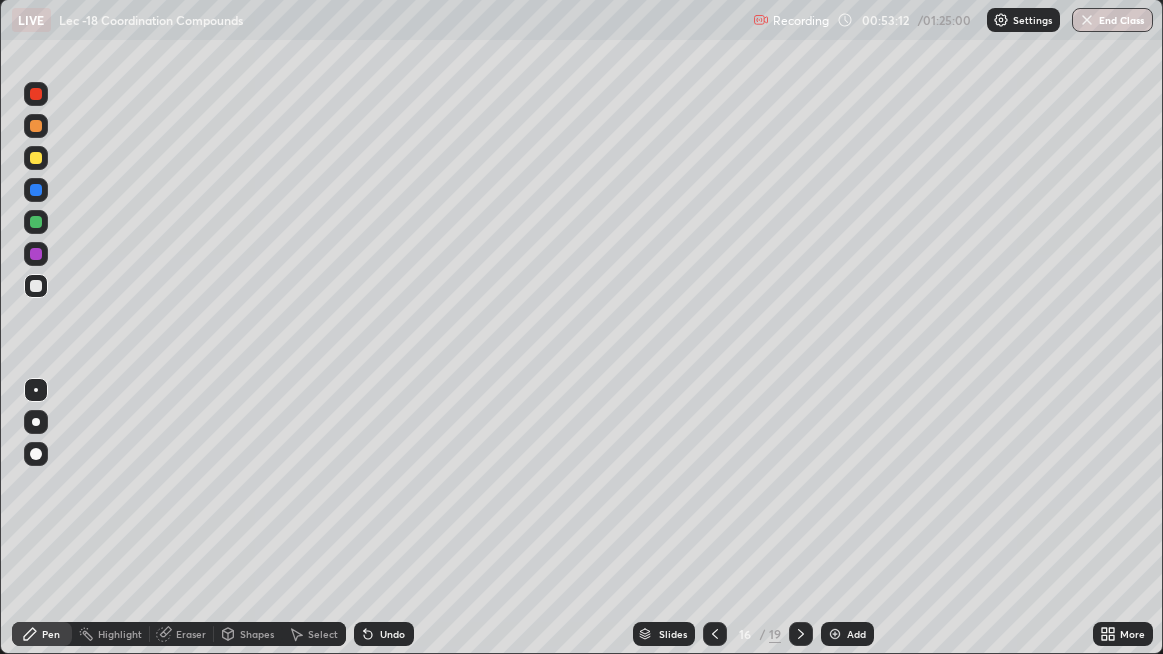 click on "Add" at bounding box center (856, 634) 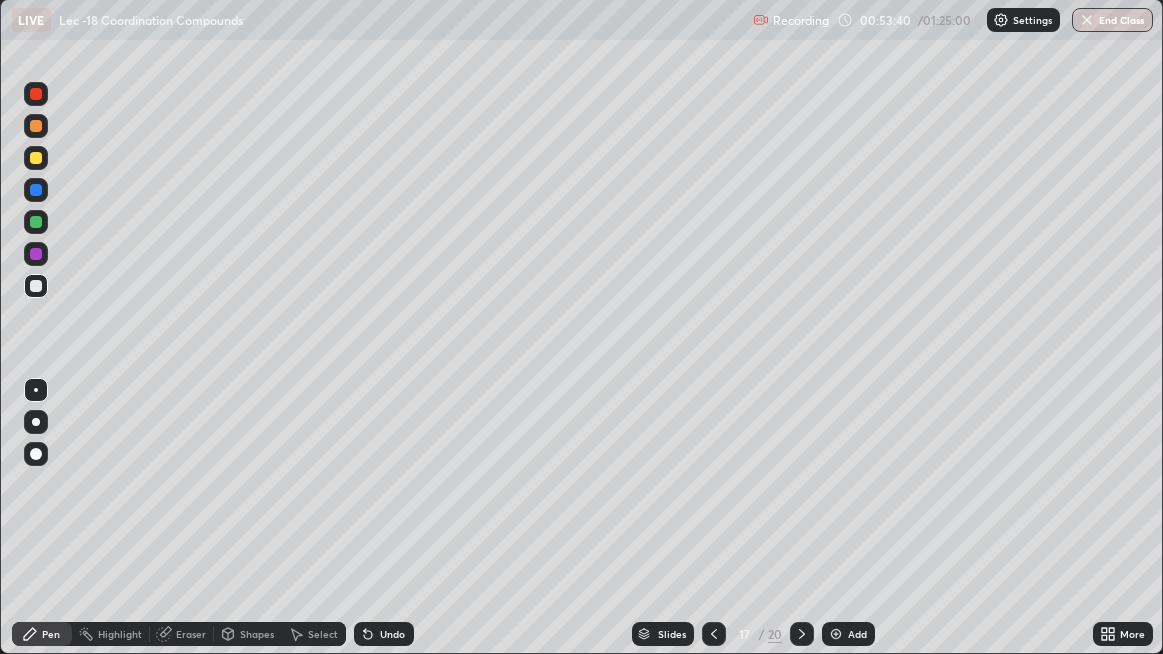 click 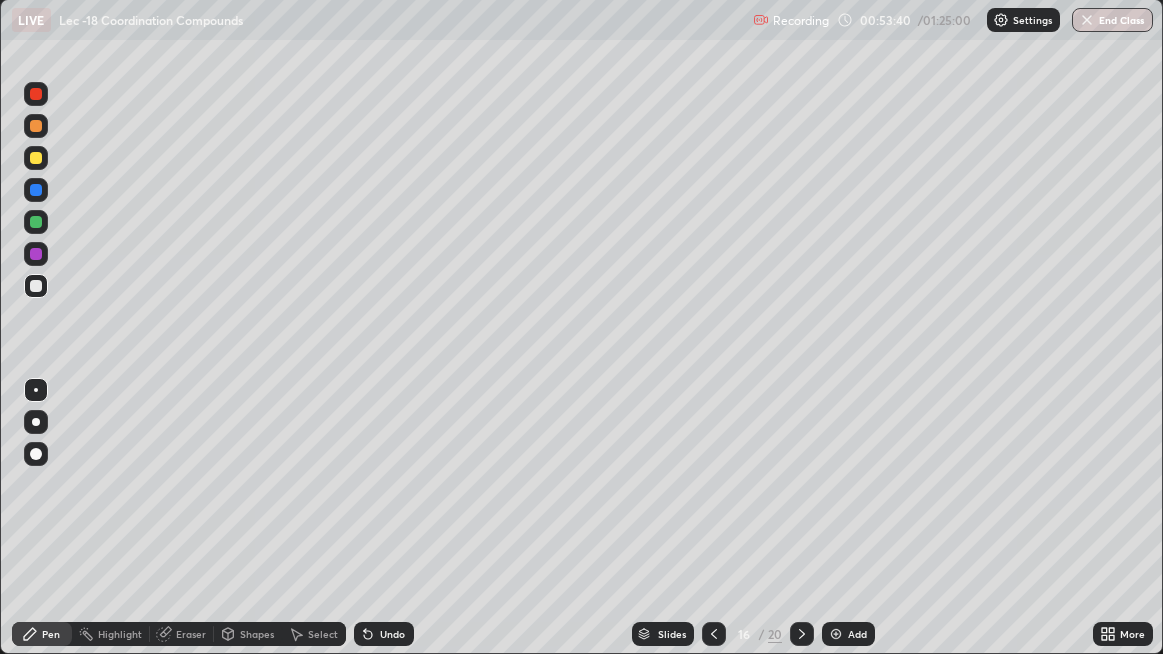 click 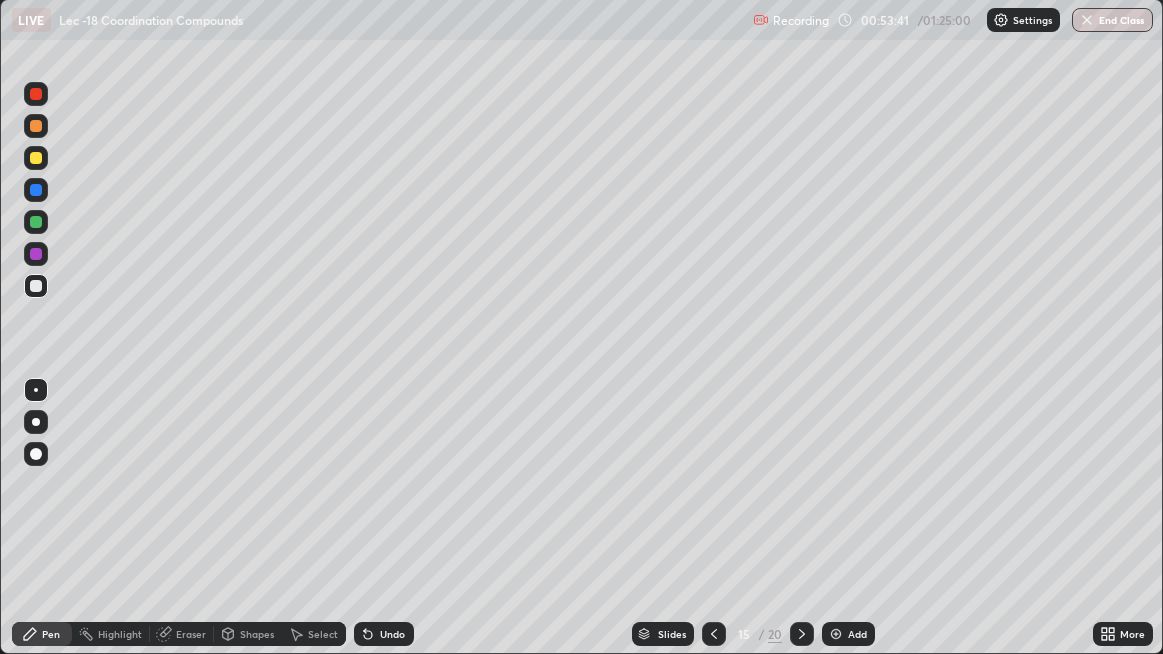 click at bounding box center (714, 634) 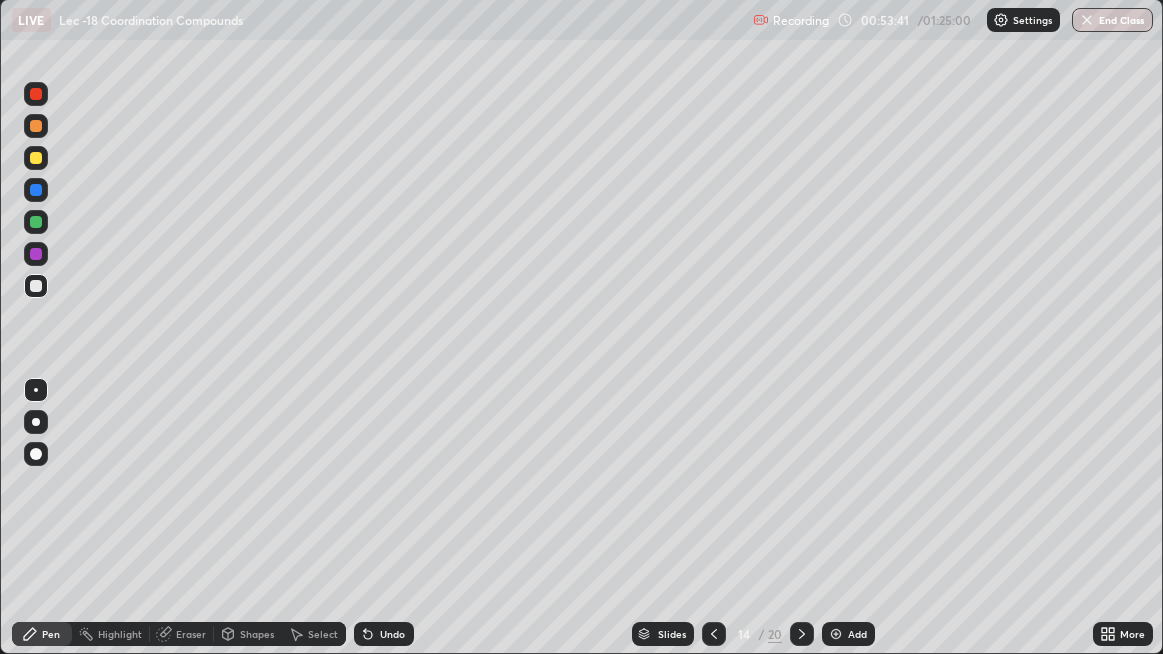 click at bounding box center [714, 634] 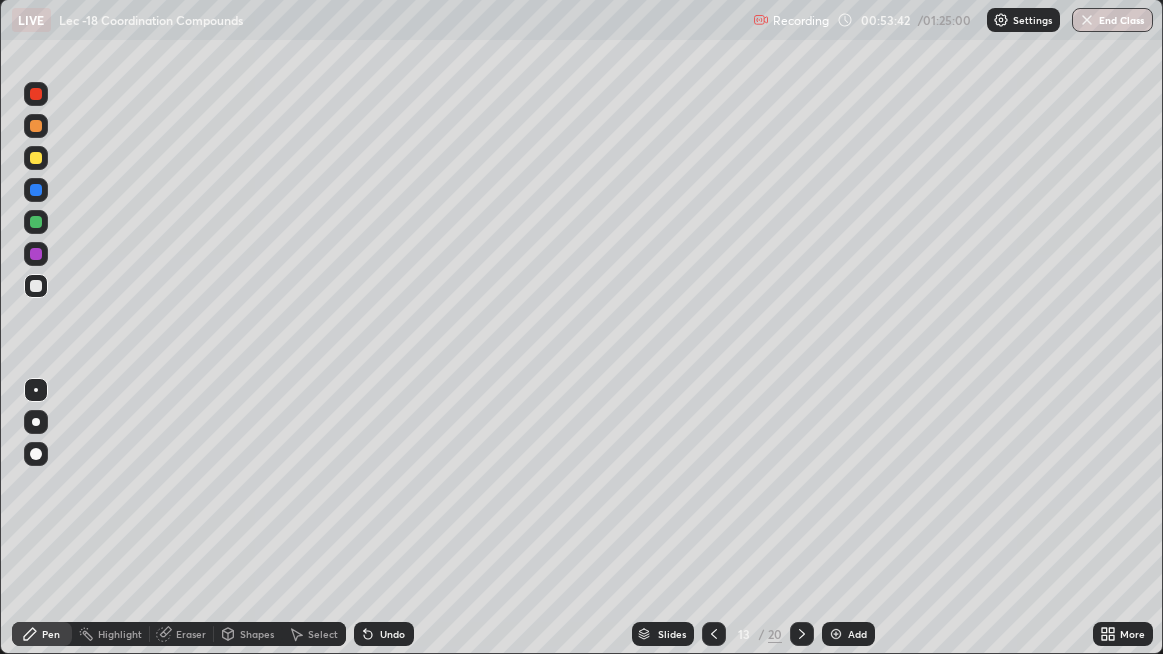 click at bounding box center (714, 634) 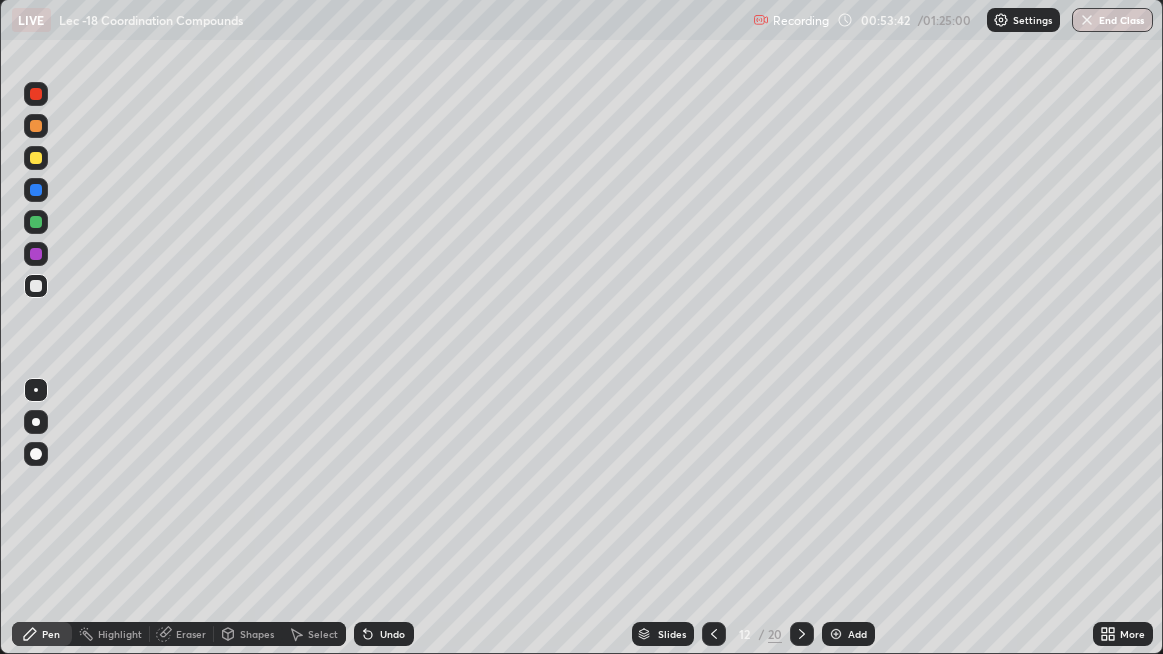 click at bounding box center [714, 634] 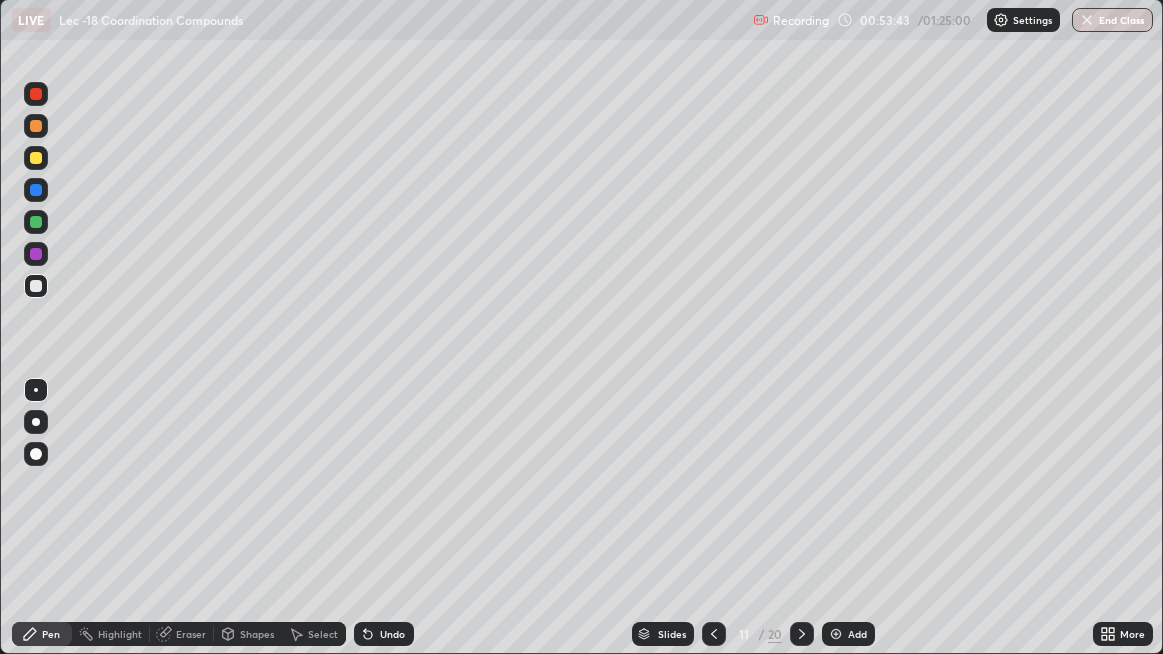 click at bounding box center (714, 634) 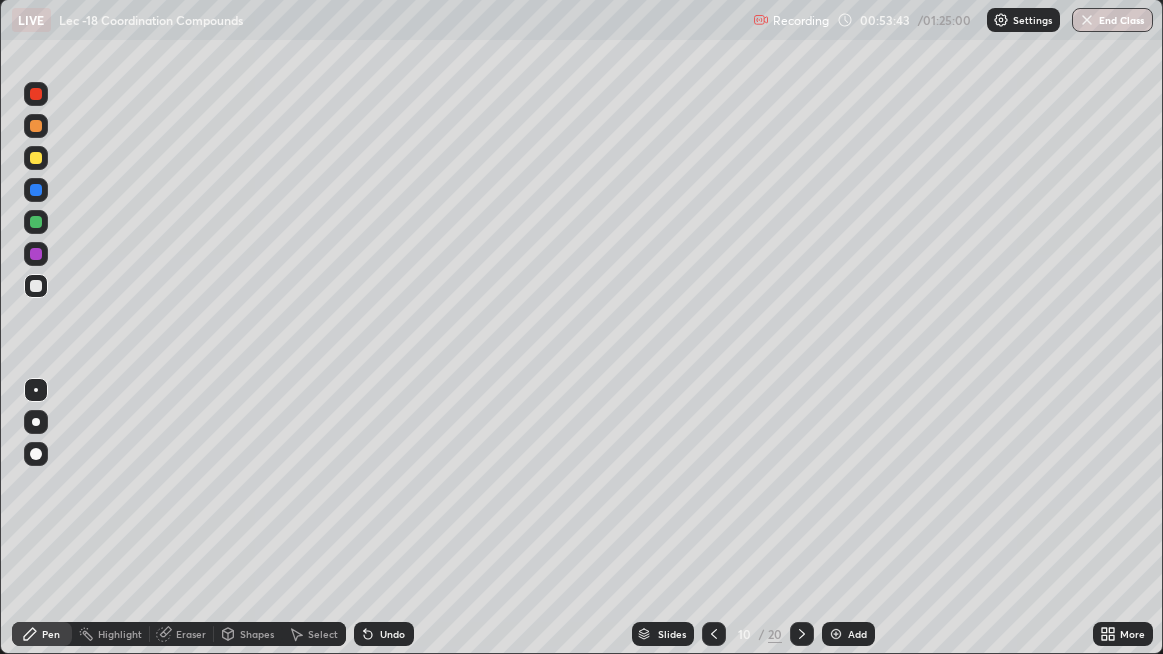 click 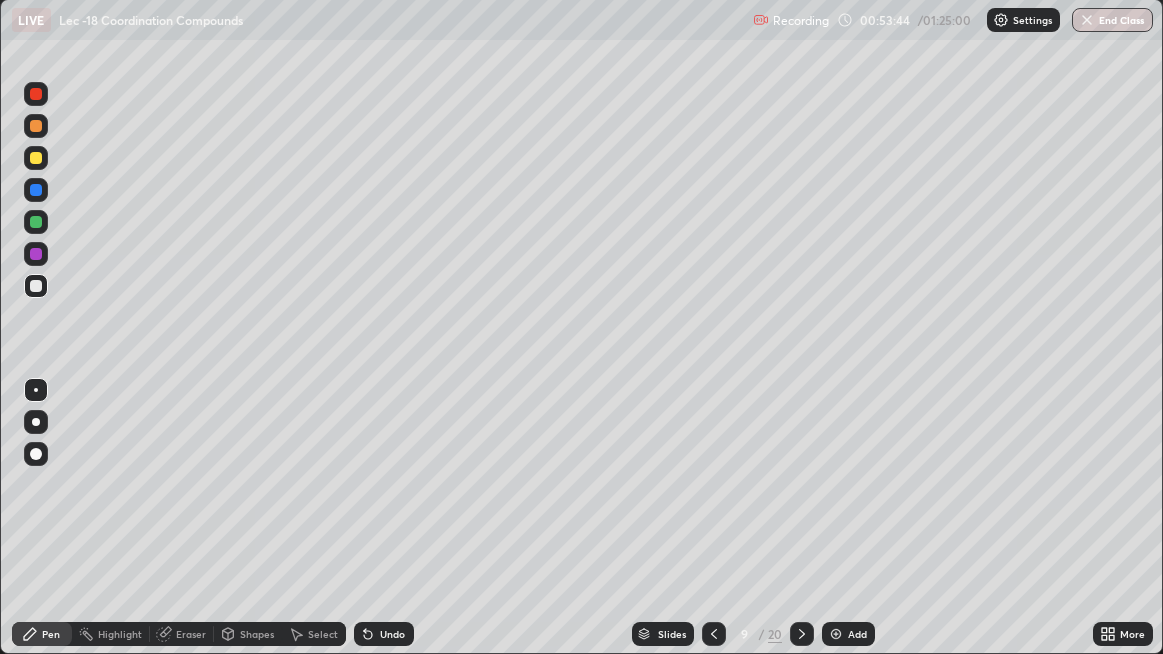 click 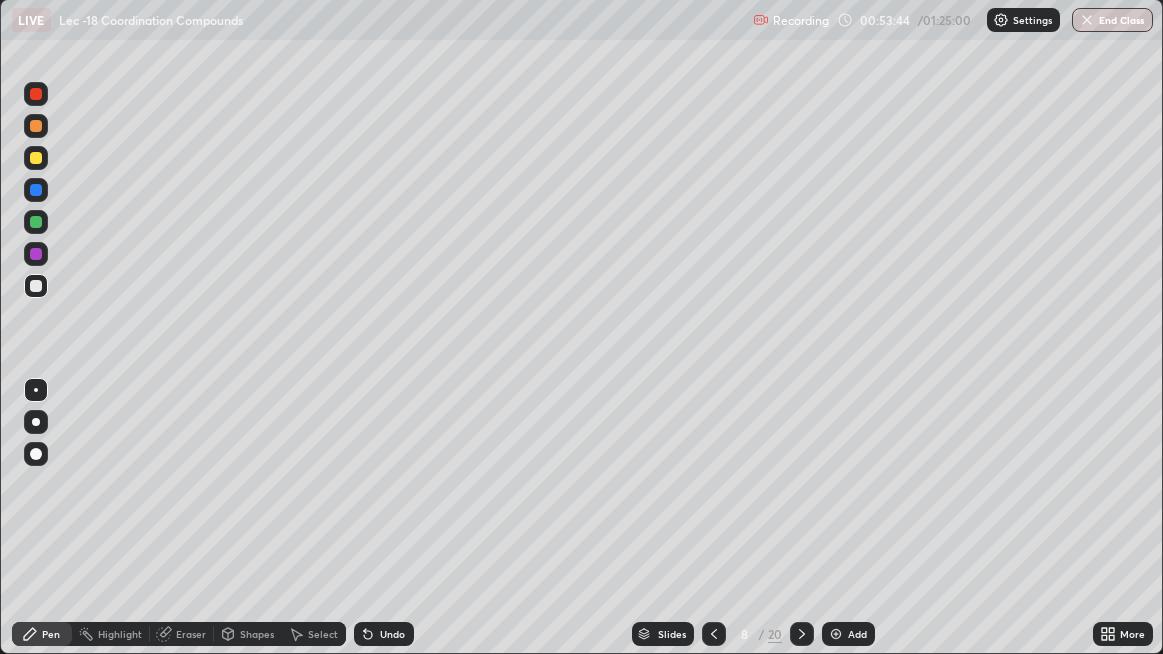 click 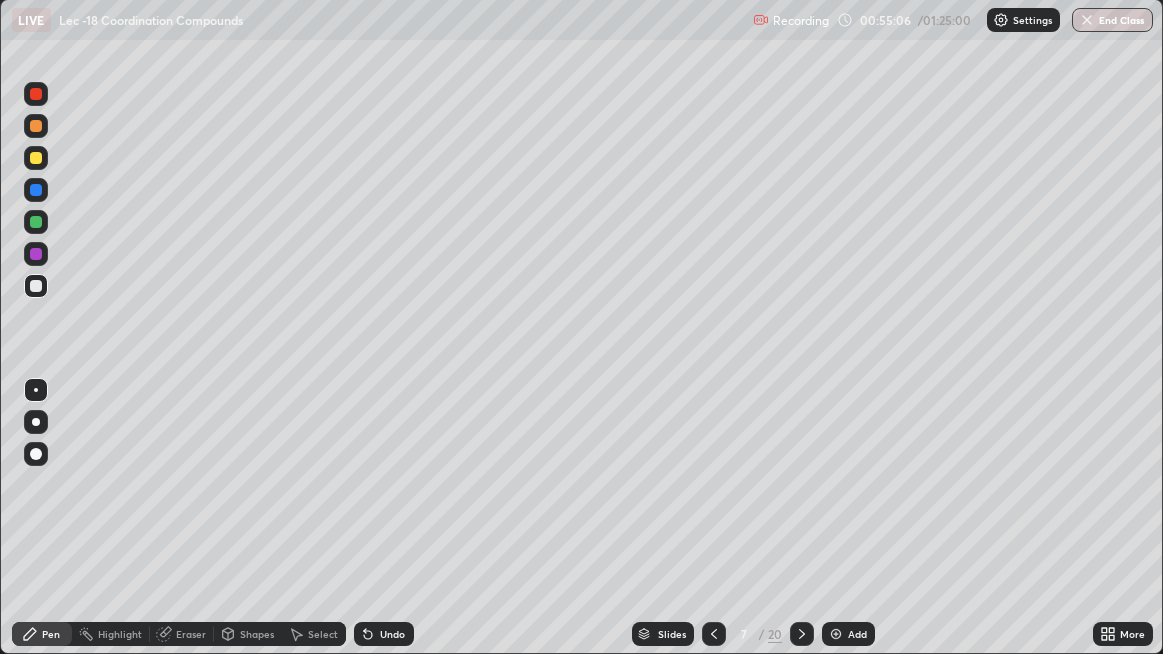 click 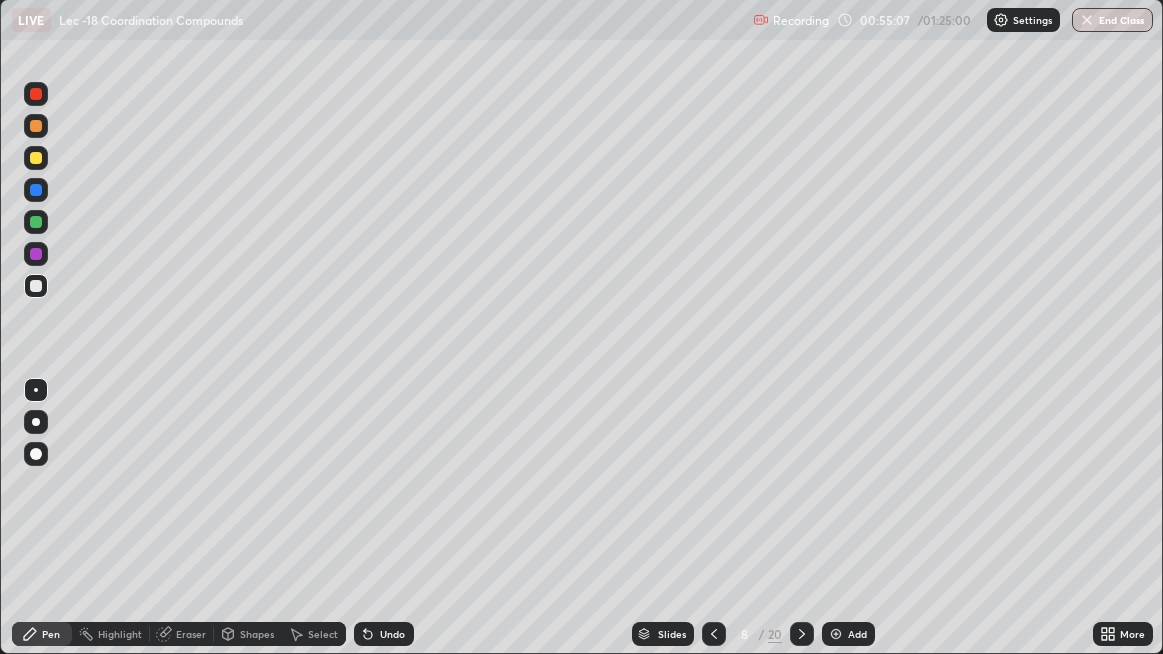 click 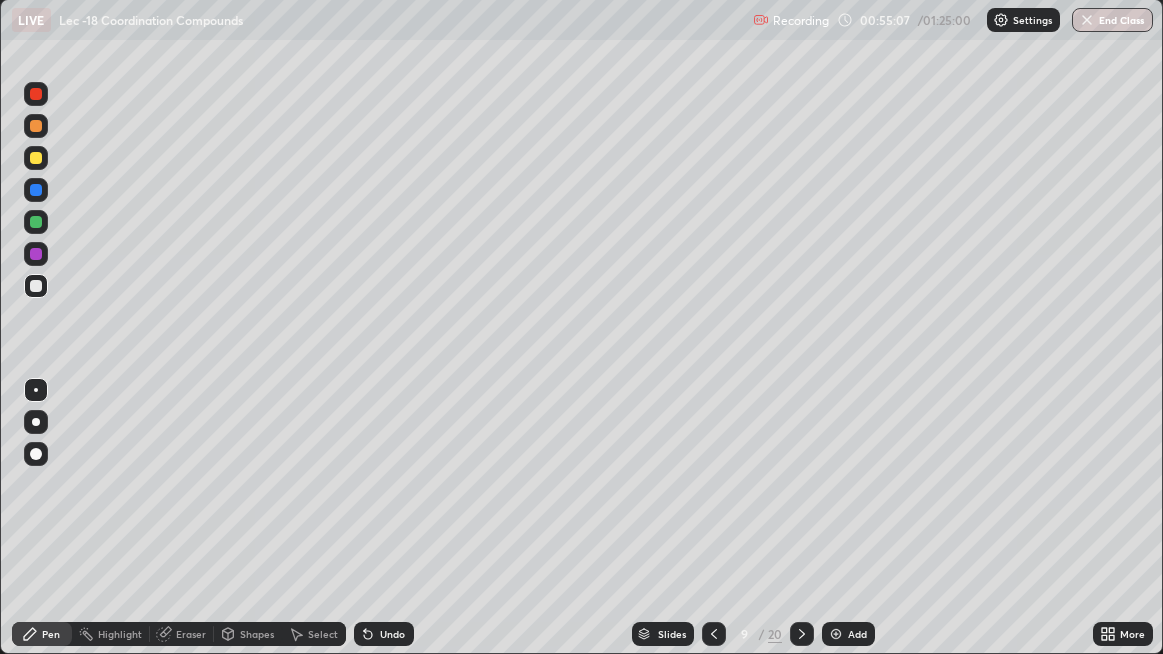 click 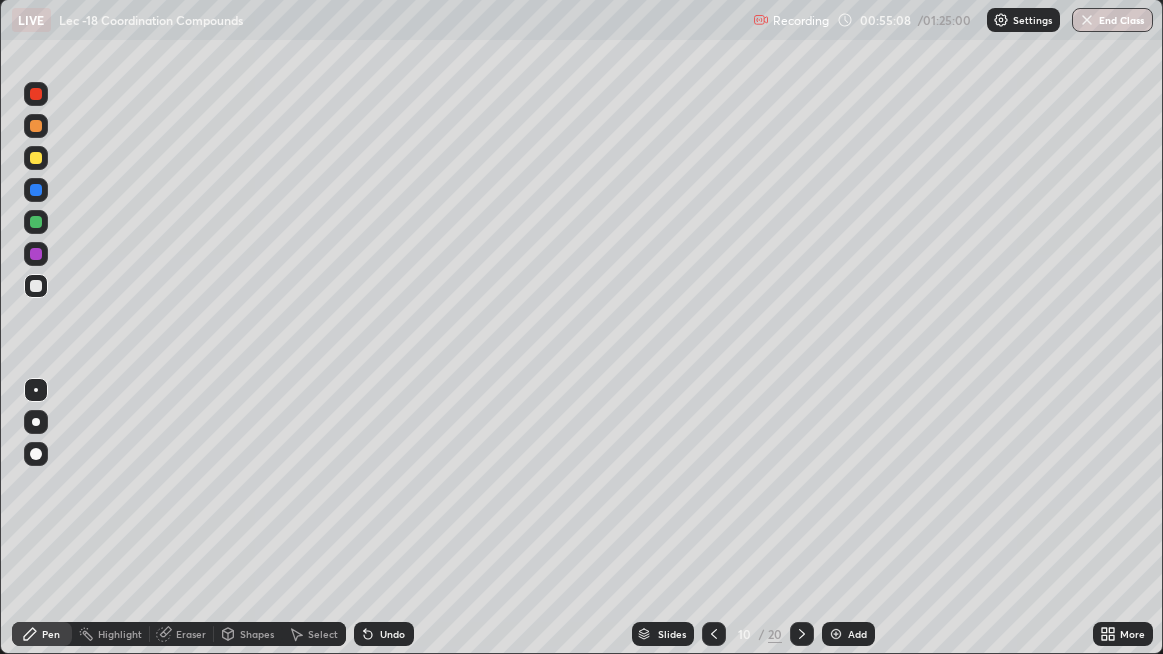 click 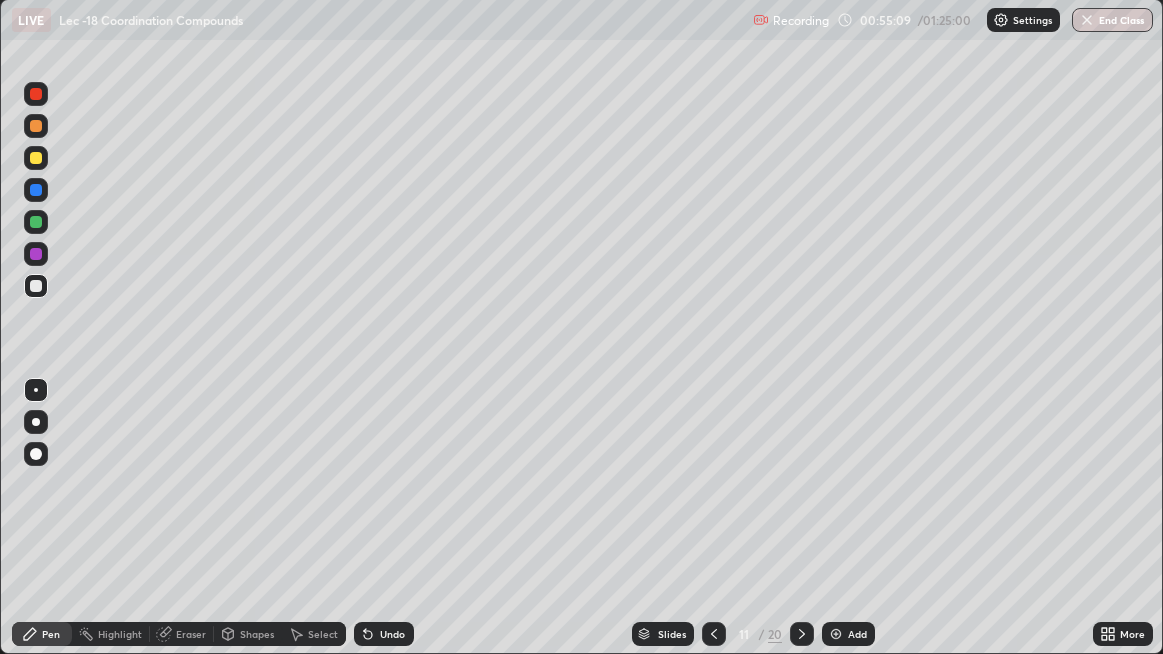 click 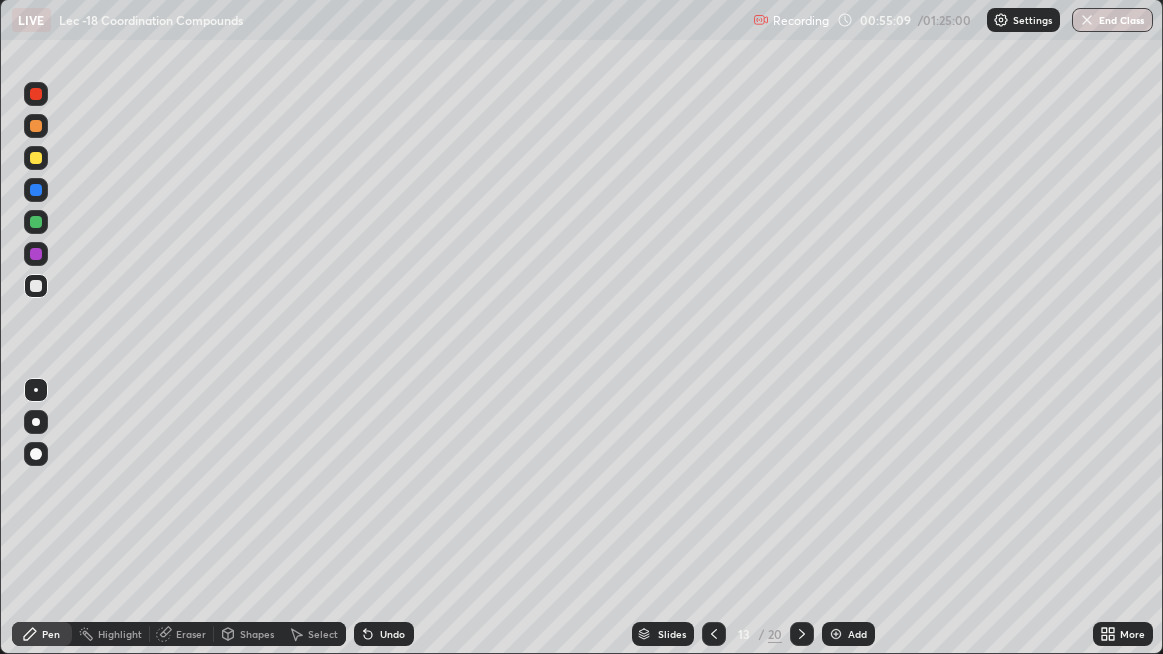 click 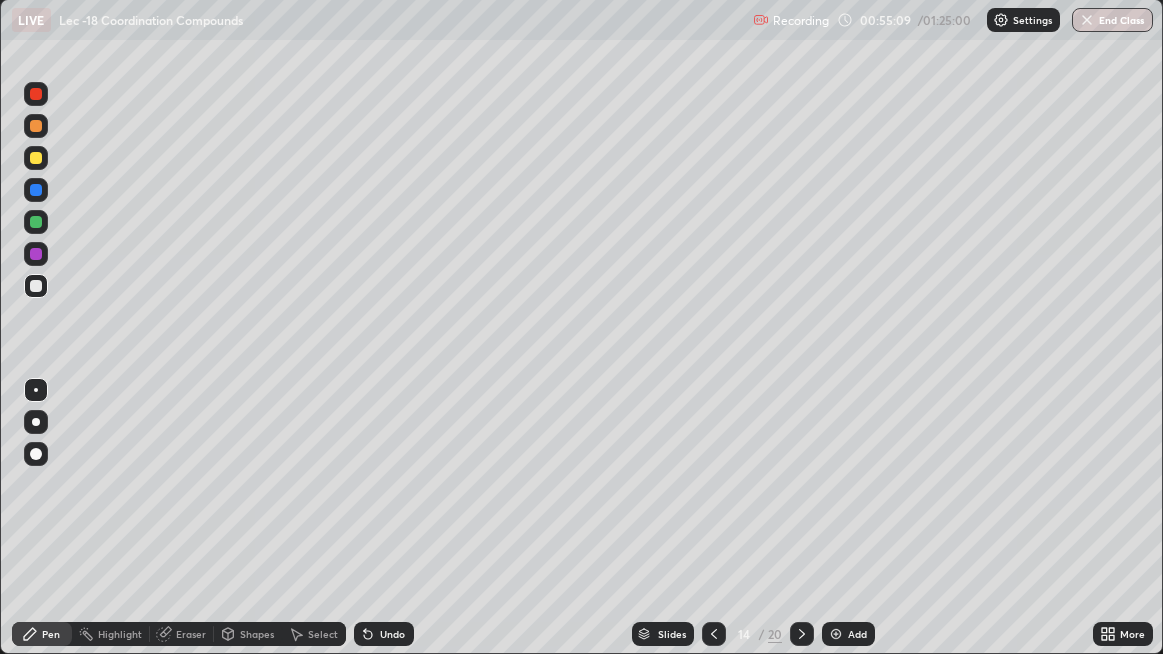 click 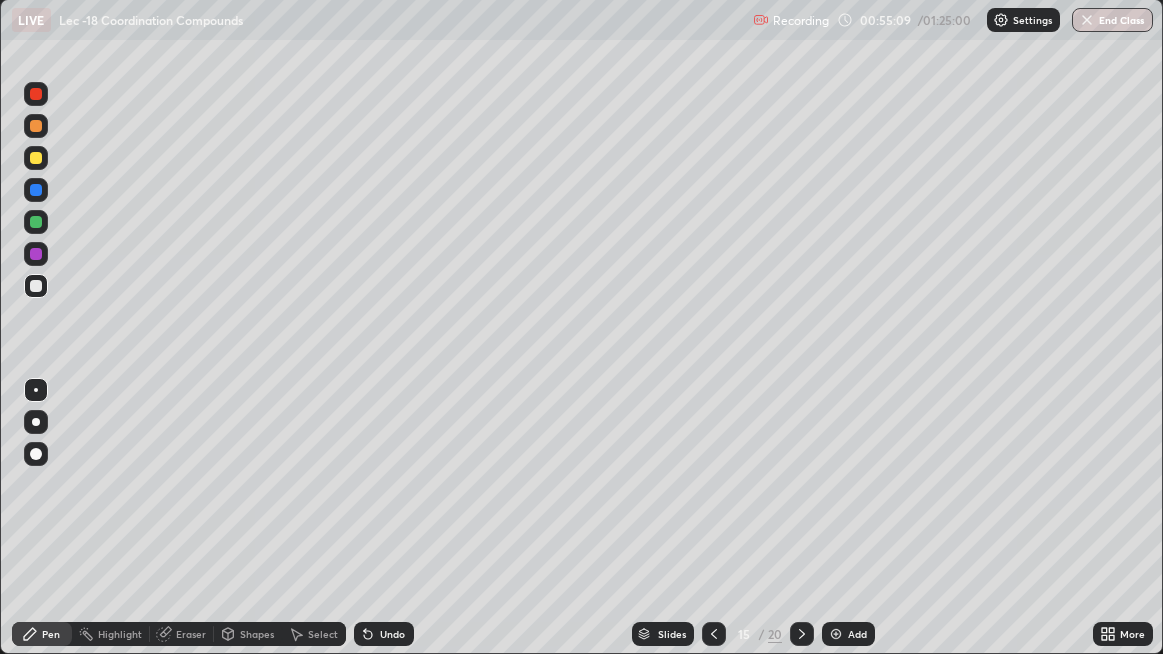 click 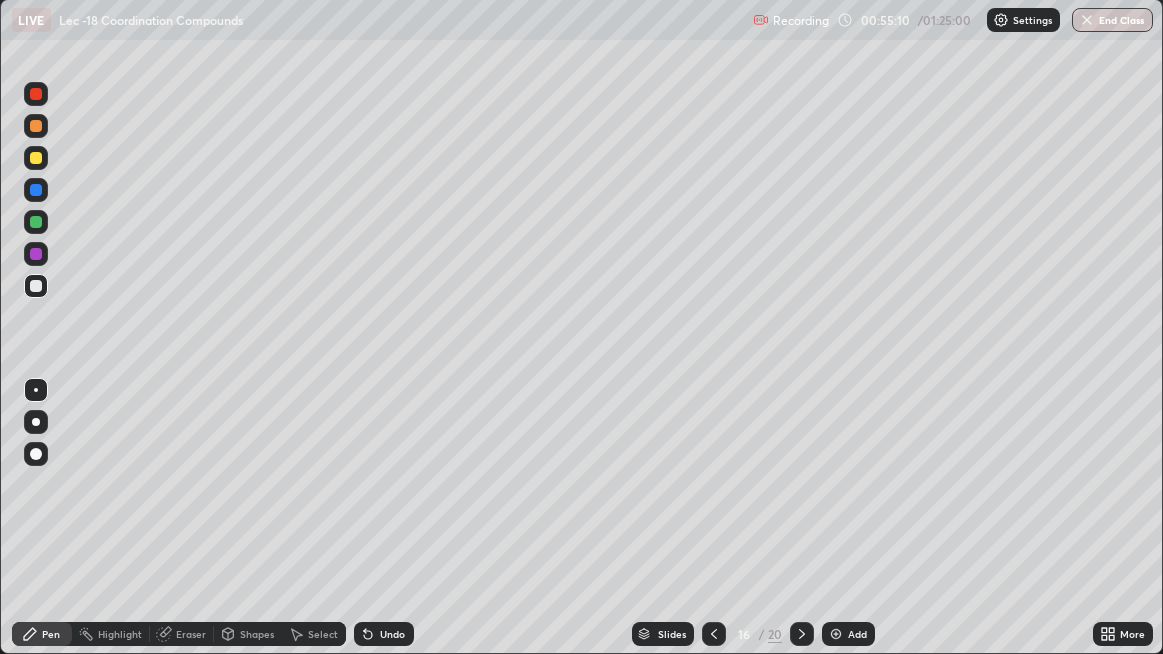 click 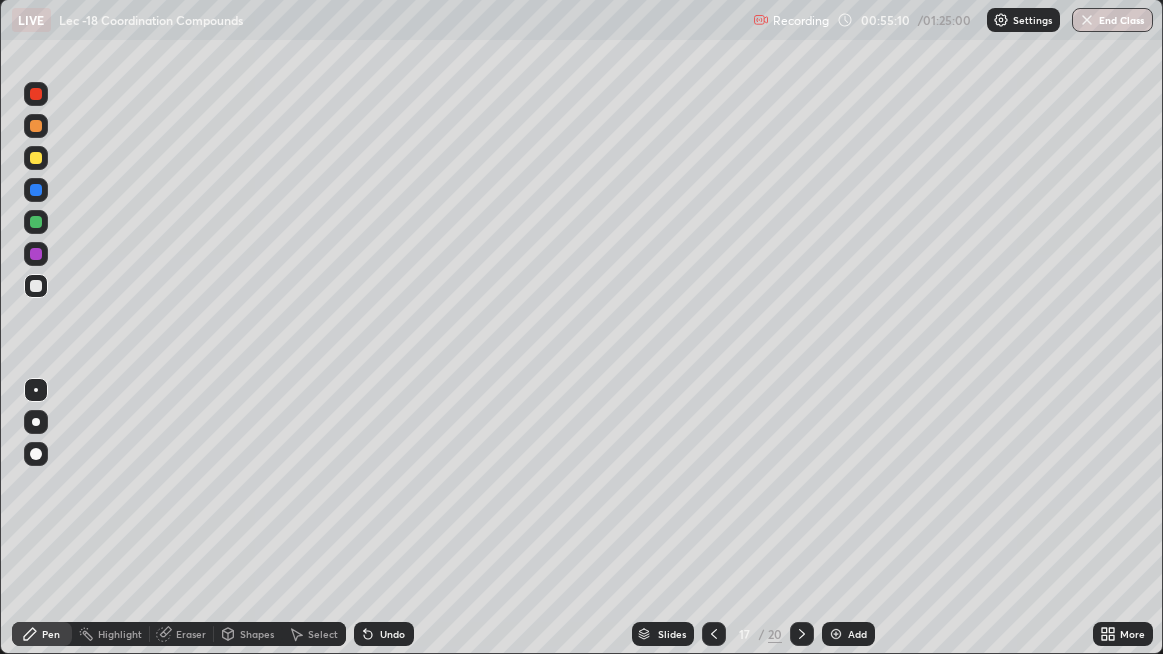 click at bounding box center [802, 634] 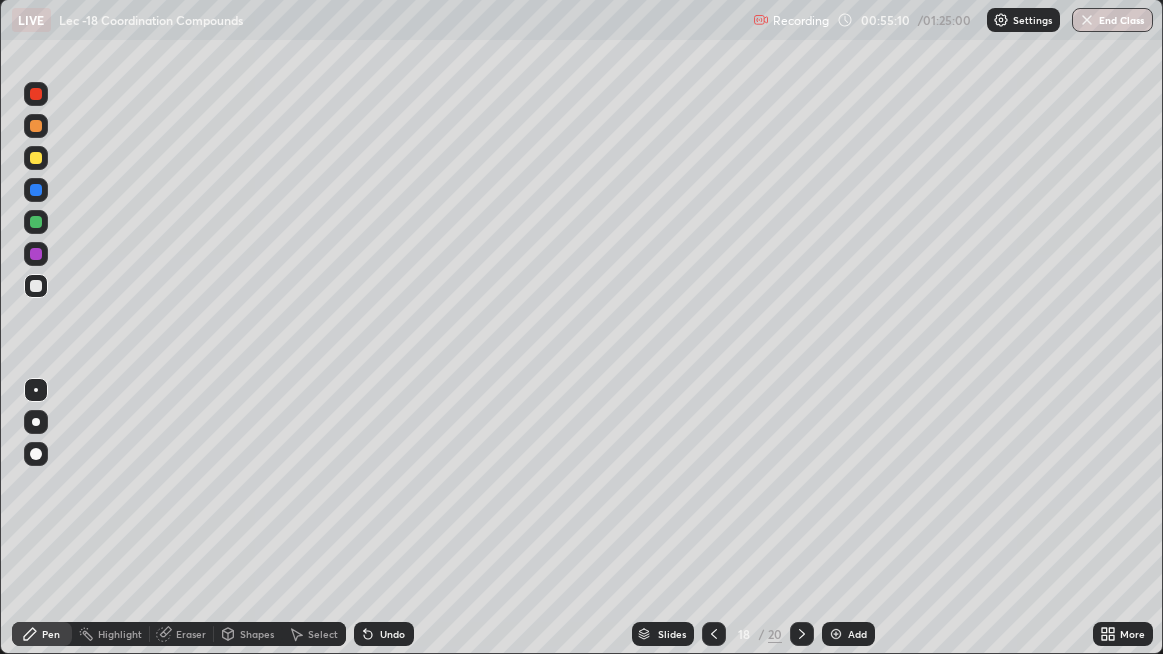 click 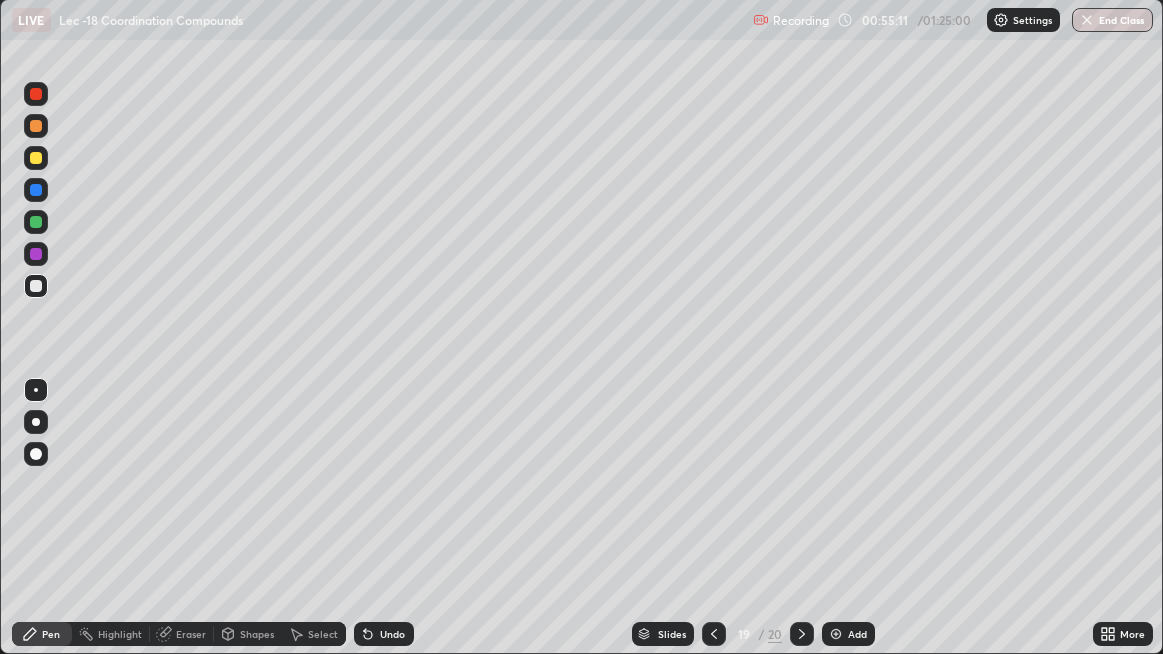 click 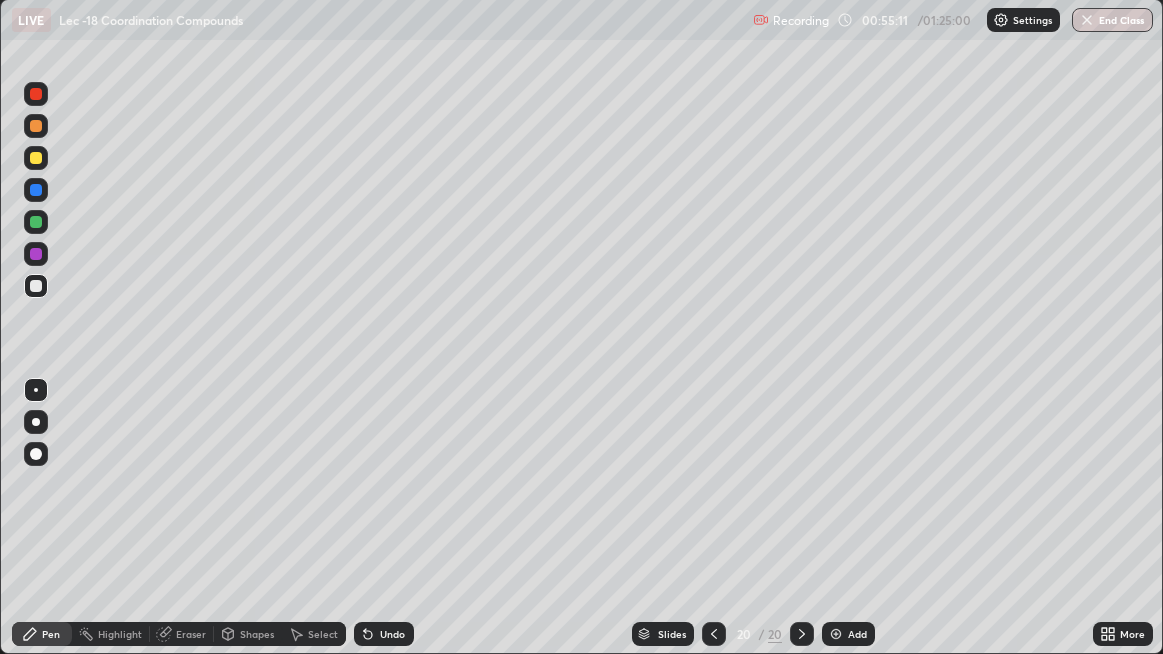click on "Add" at bounding box center [848, 634] 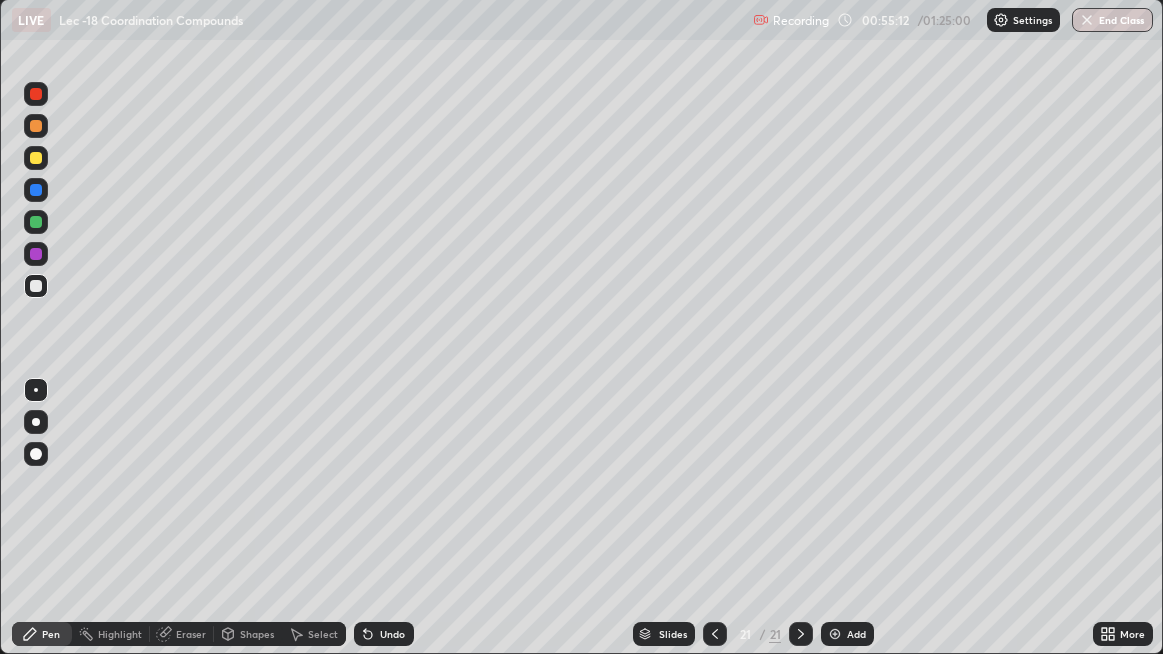 click on "Shapes" at bounding box center [257, 634] 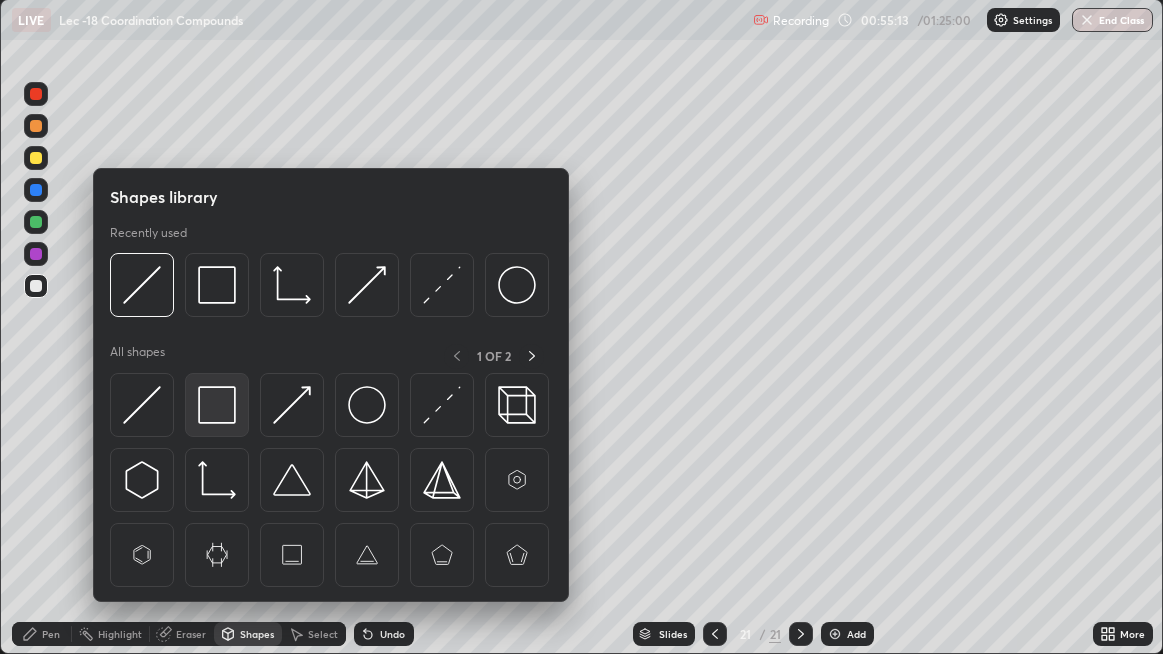 click at bounding box center (217, 405) 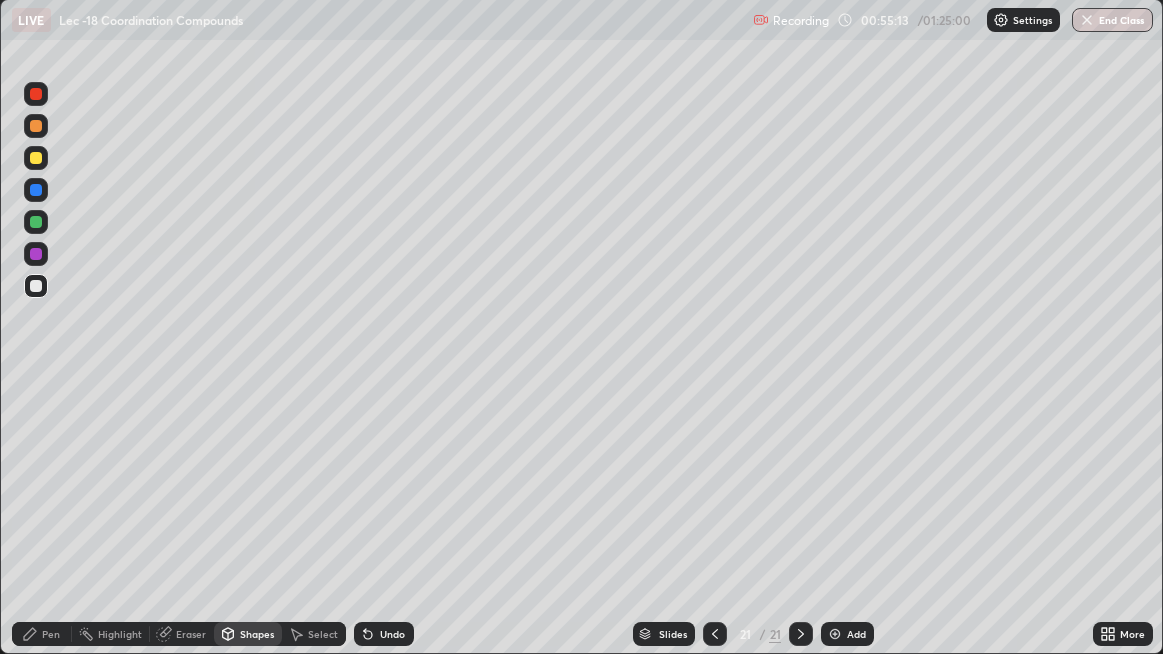 click at bounding box center [36, 286] 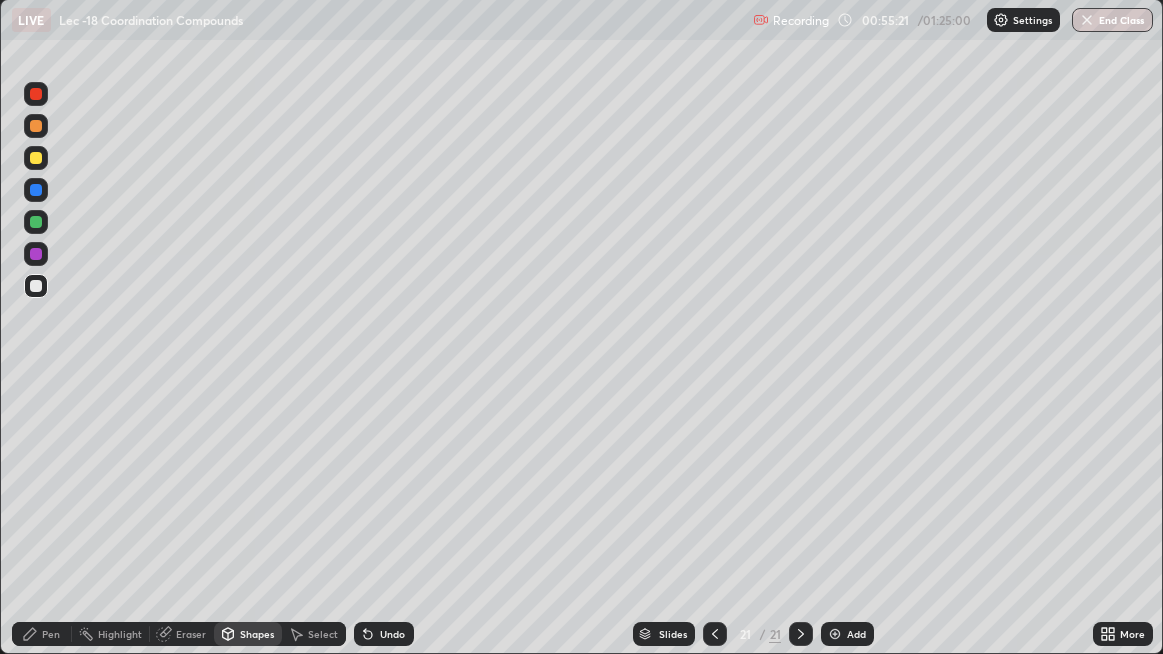 click on "Pen" at bounding box center (51, 634) 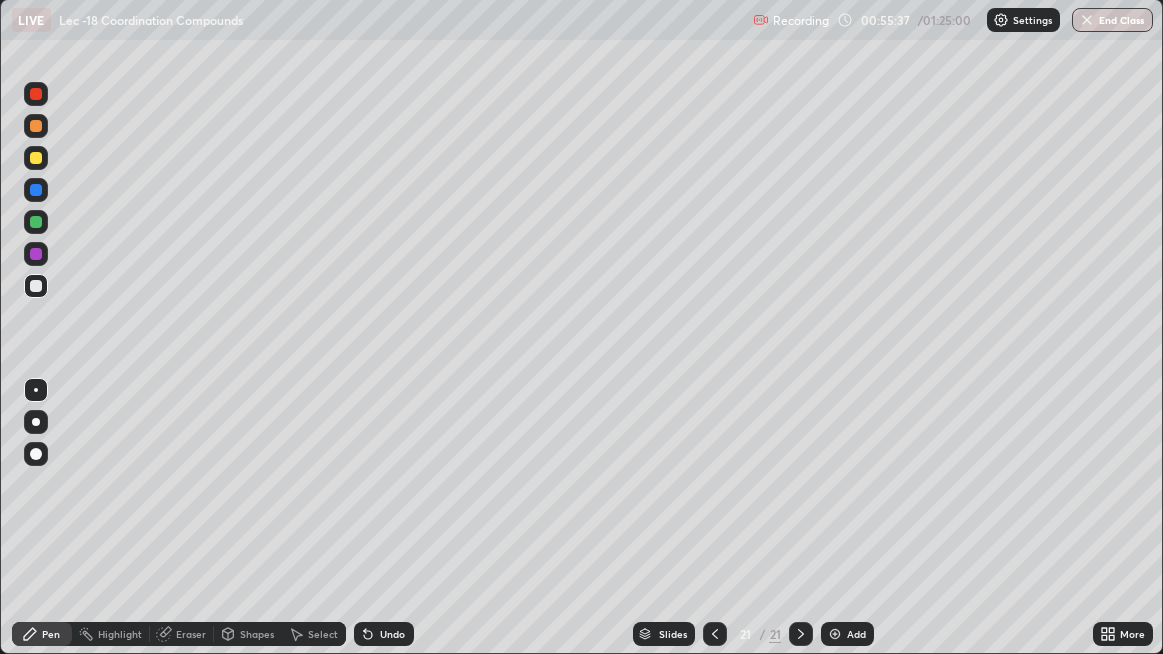 click 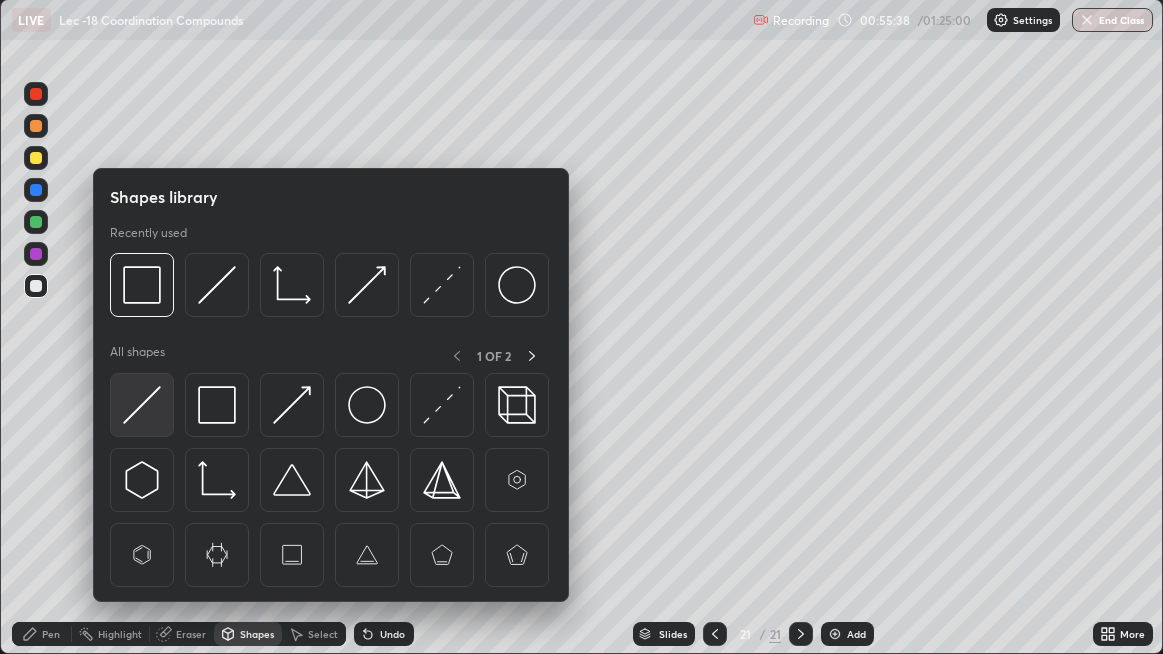 click at bounding box center [142, 405] 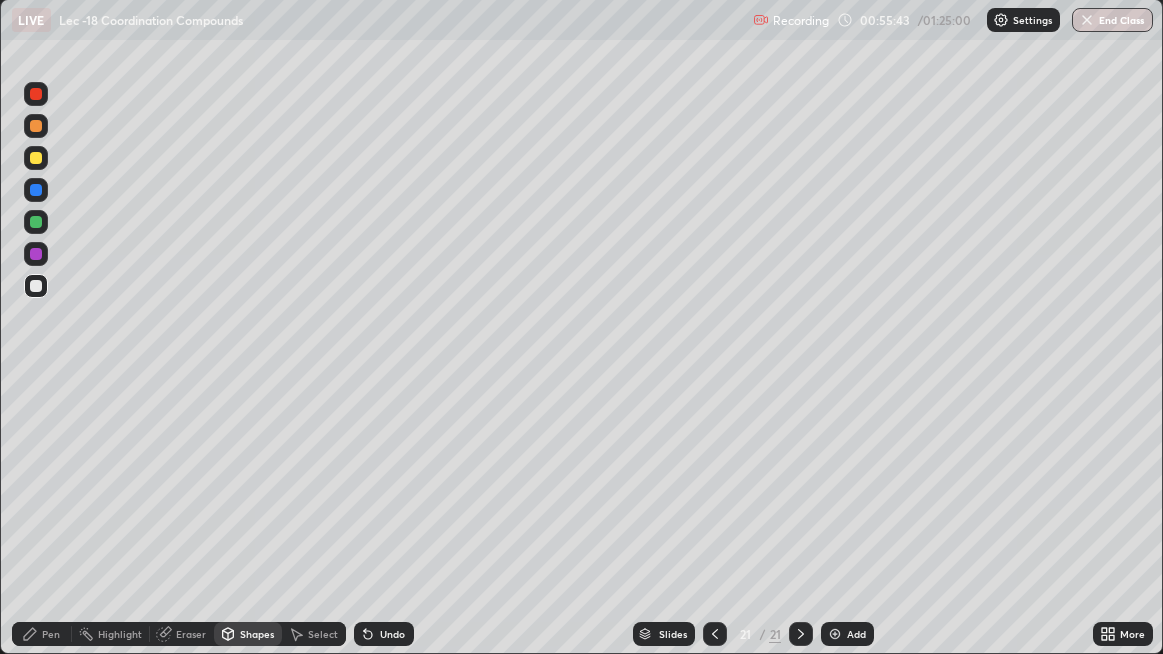 click on "Pen" at bounding box center [51, 634] 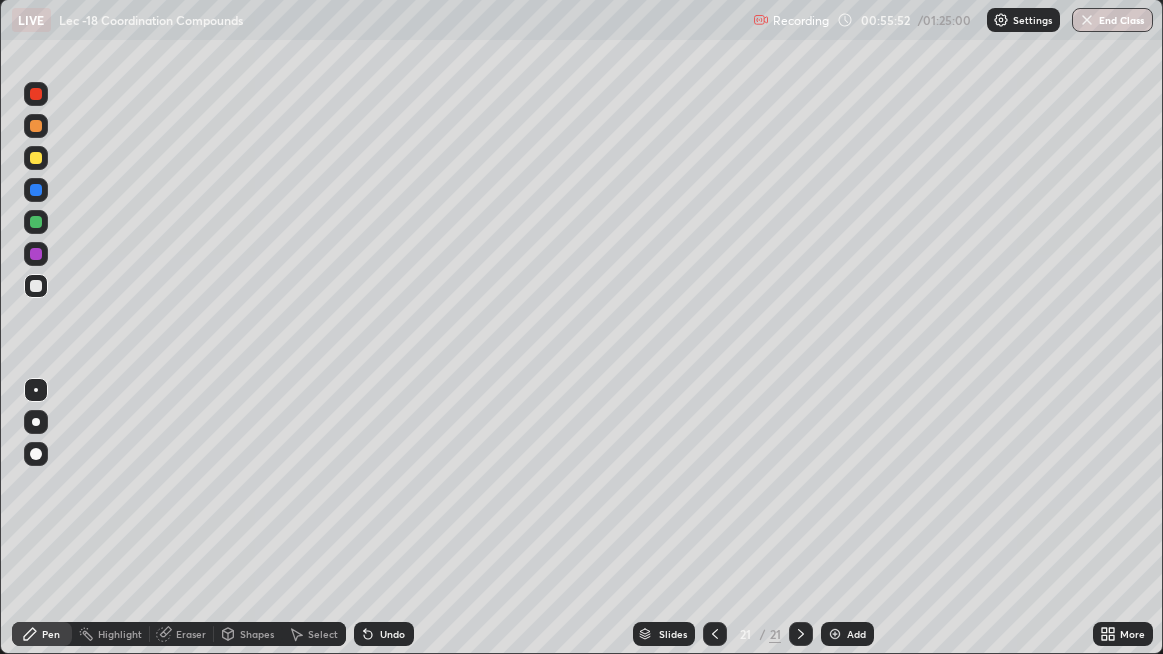 click 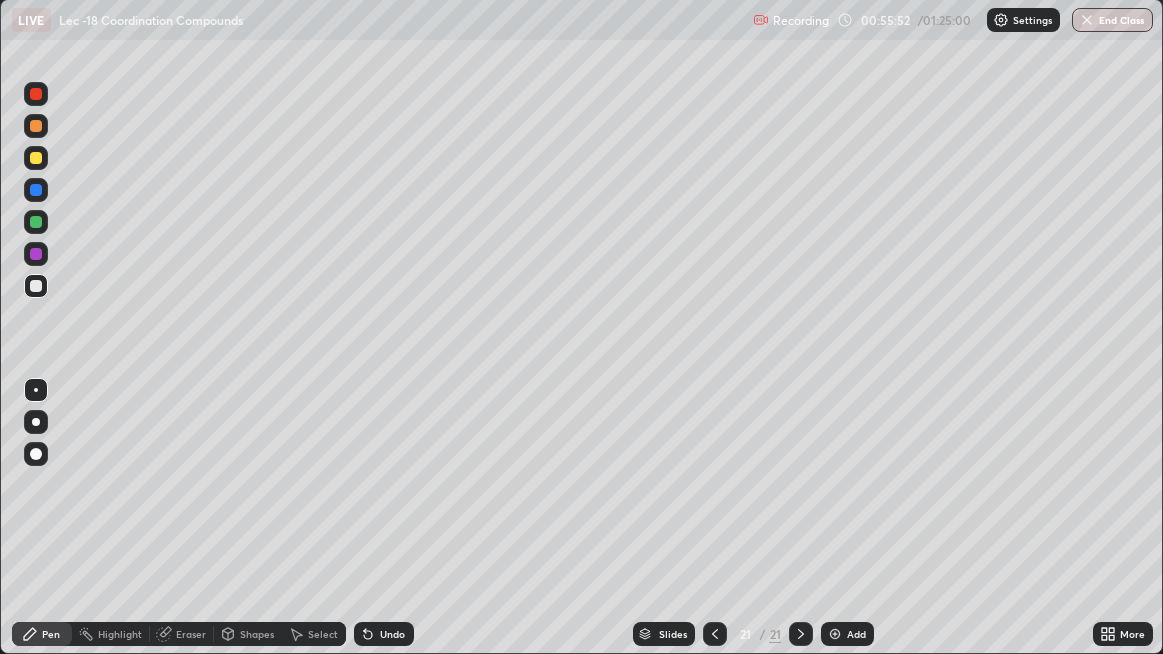 click 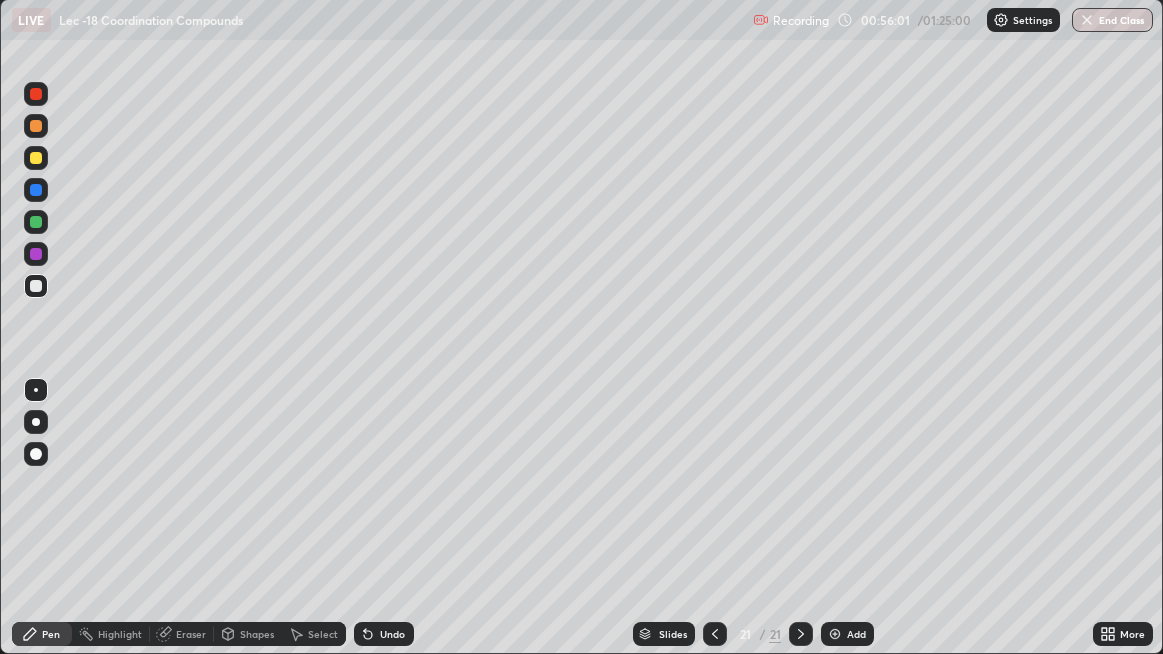 click at bounding box center (36, 158) 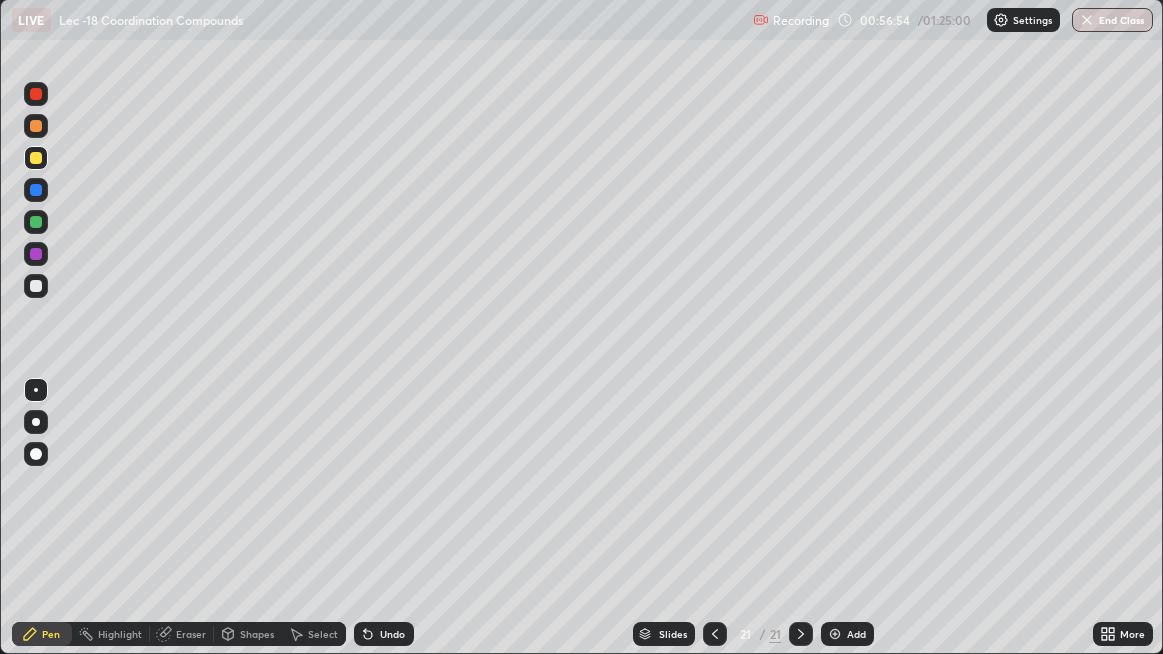 click on "Select" at bounding box center [314, 634] 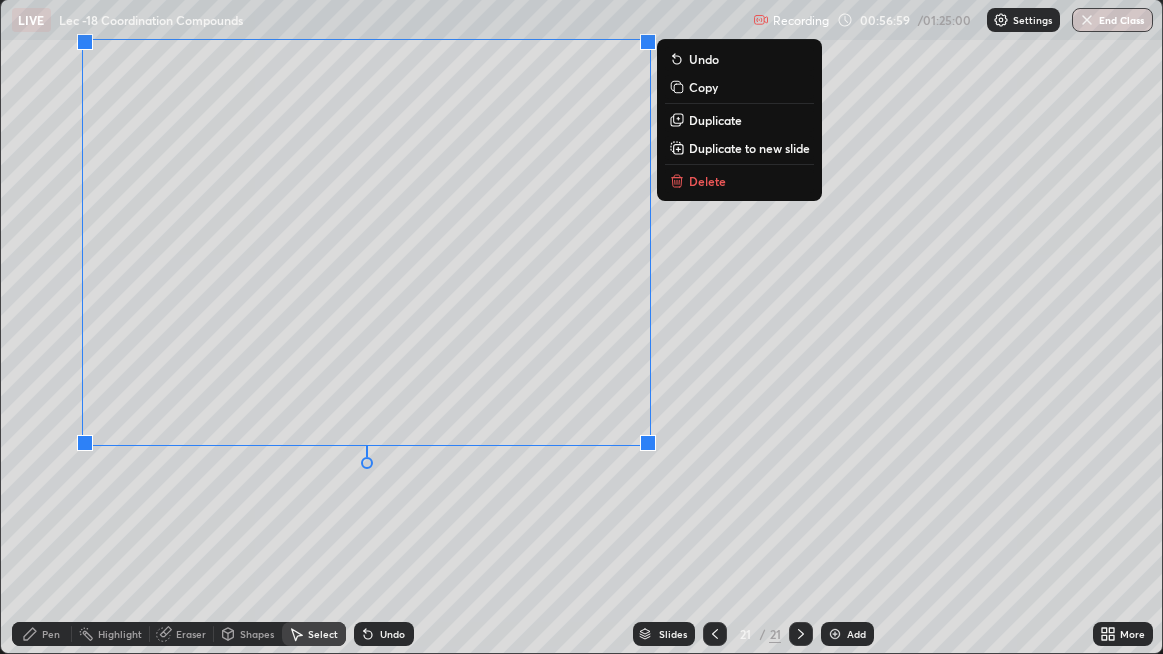 click on "Pen" at bounding box center [42, 634] 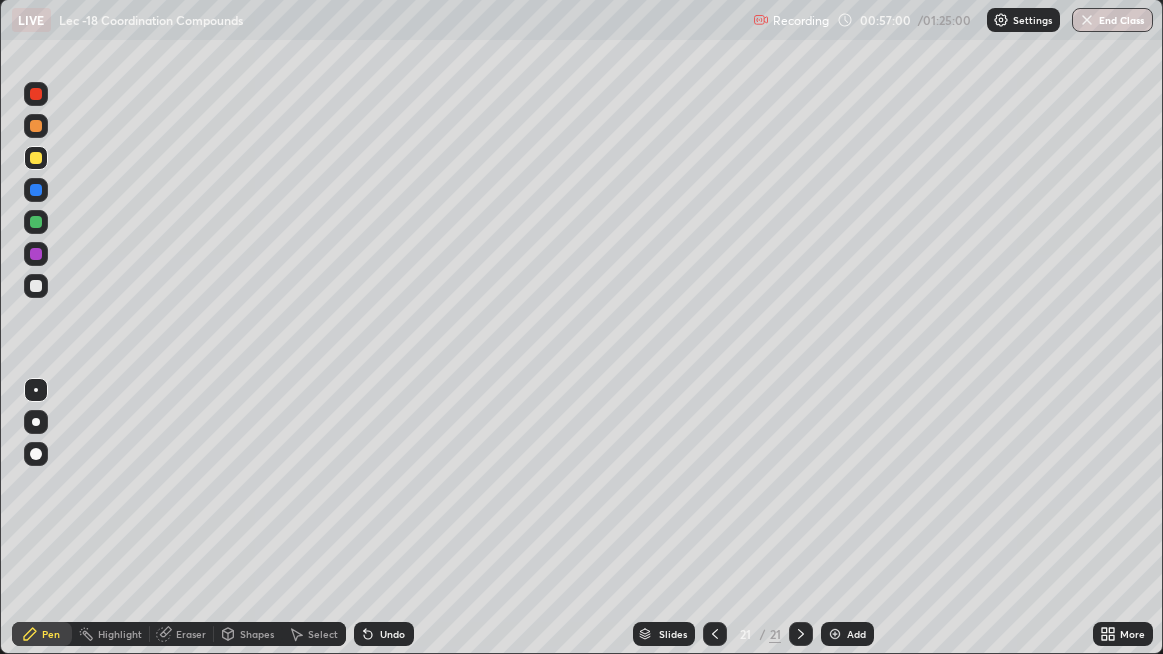 click on "Shapes" at bounding box center [257, 634] 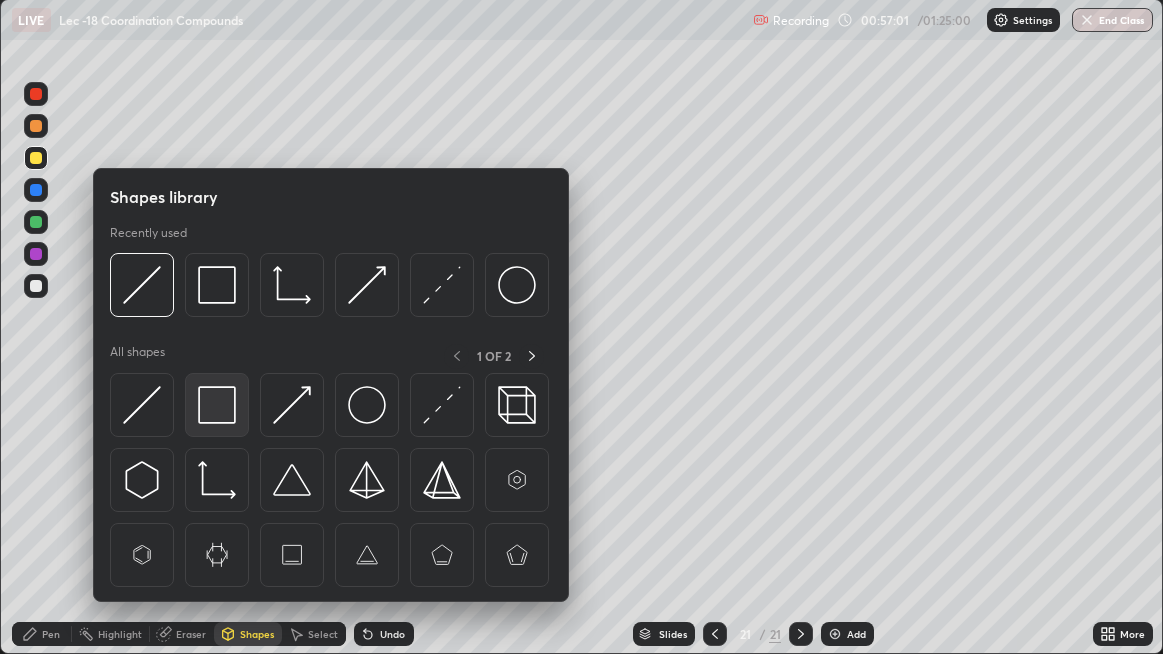 click at bounding box center [217, 405] 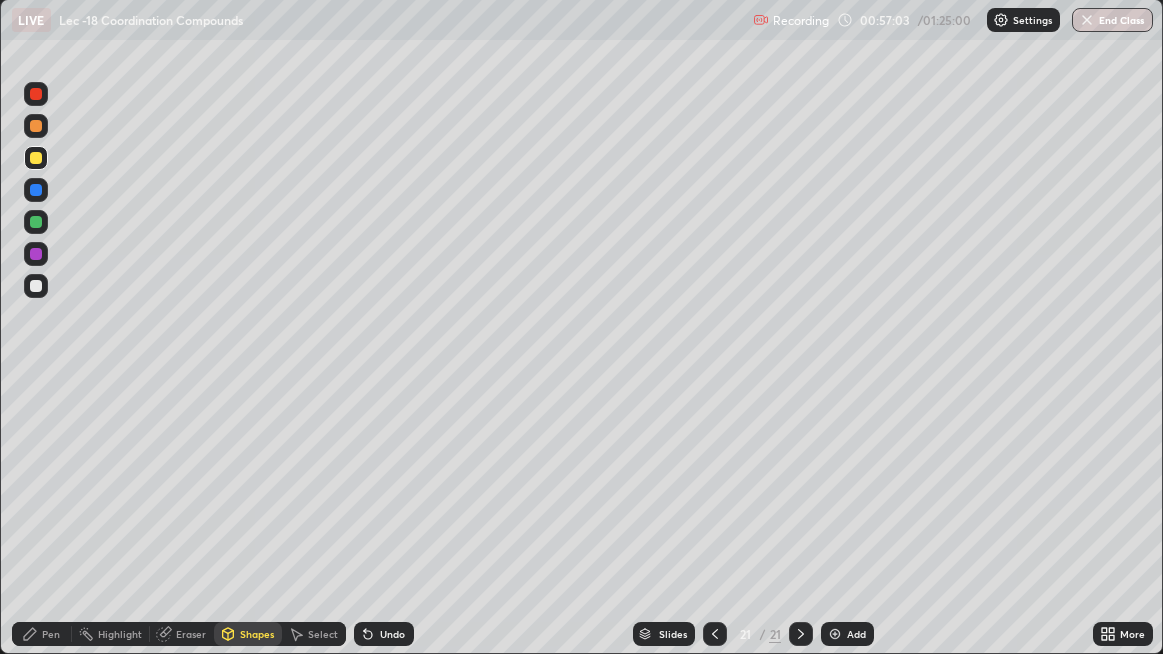 click at bounding box center (36, 286) 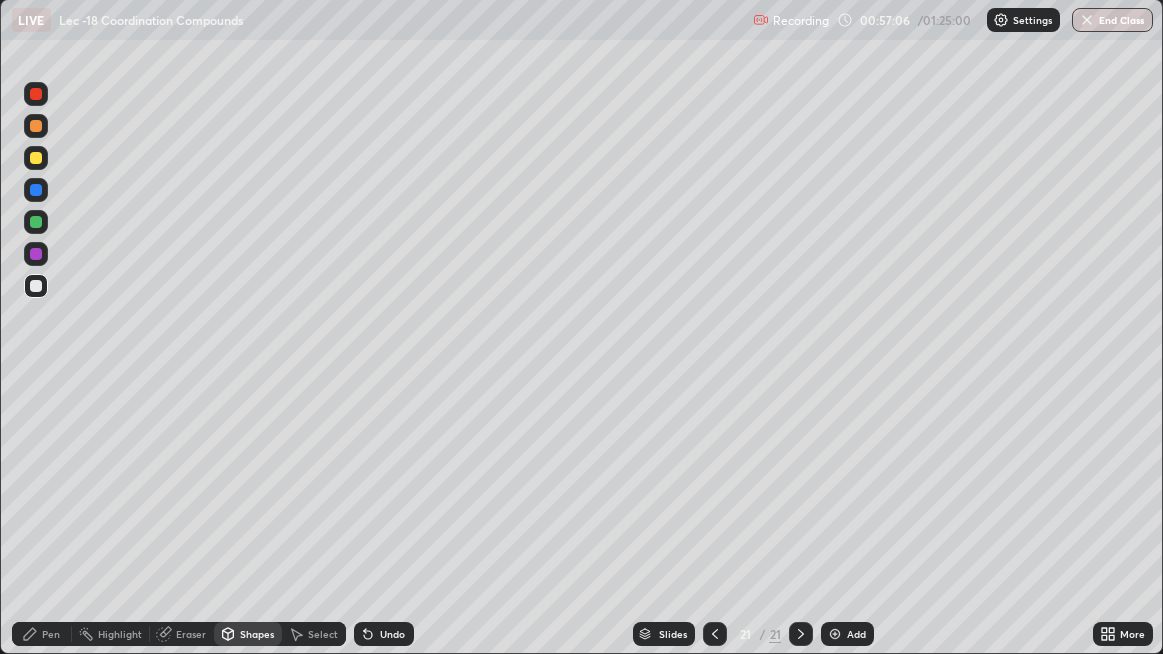 click on "Shapes" at bounding box center (257, 634) 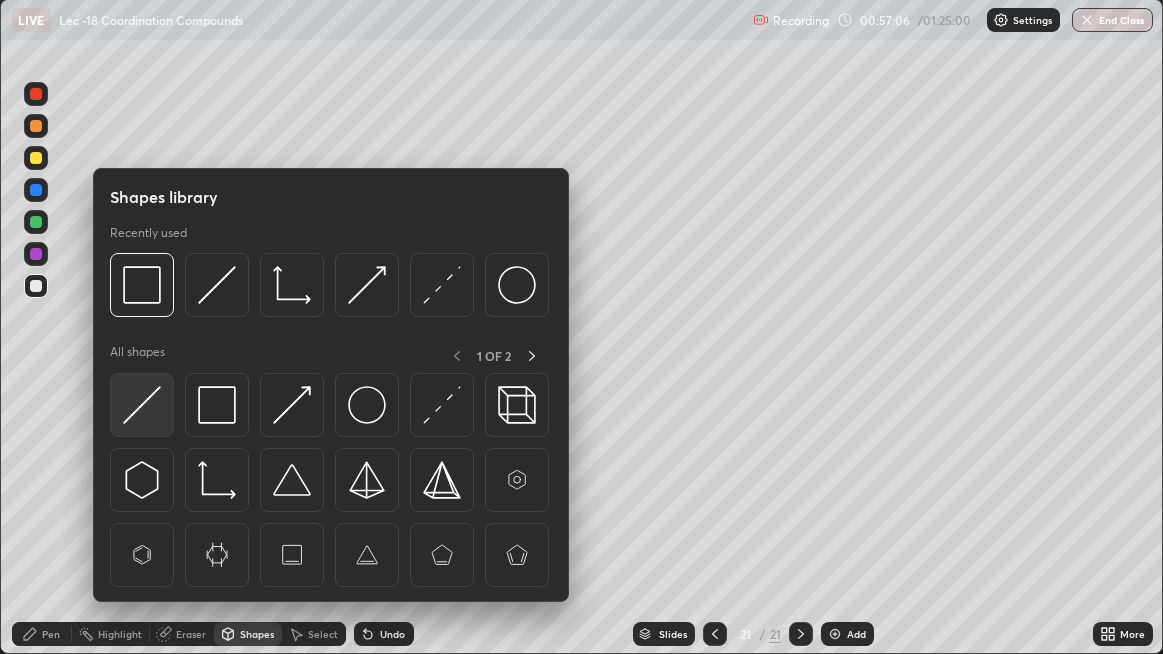 click at bounding box center (142, 405) 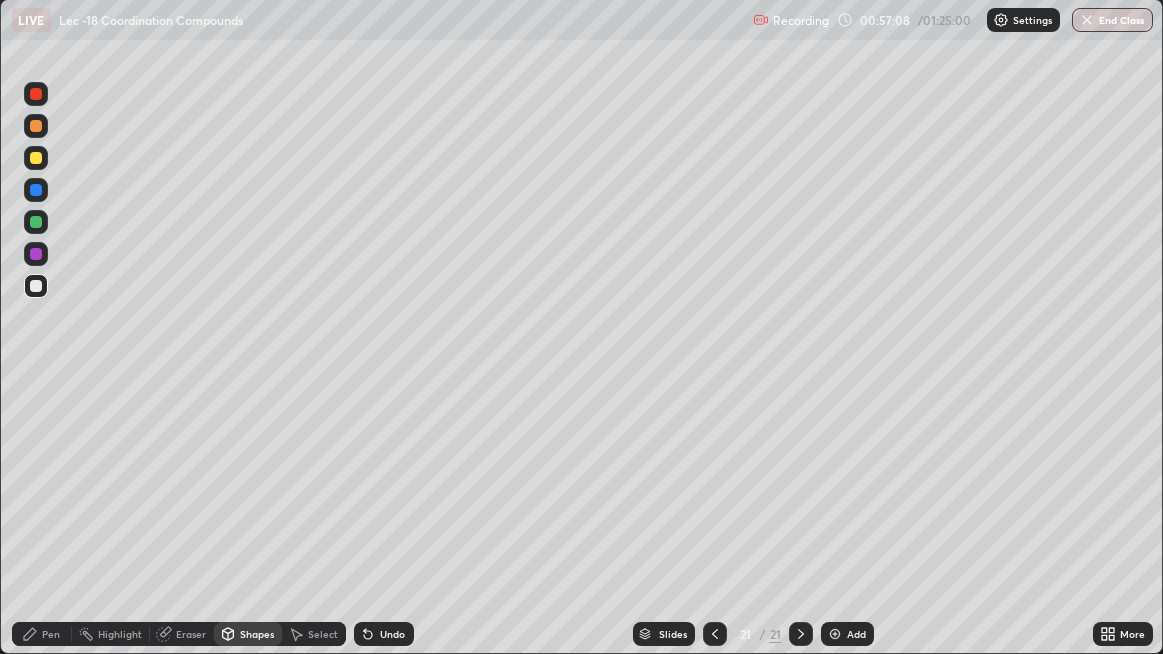 click on "Pen" at bounding box center [42, 634] 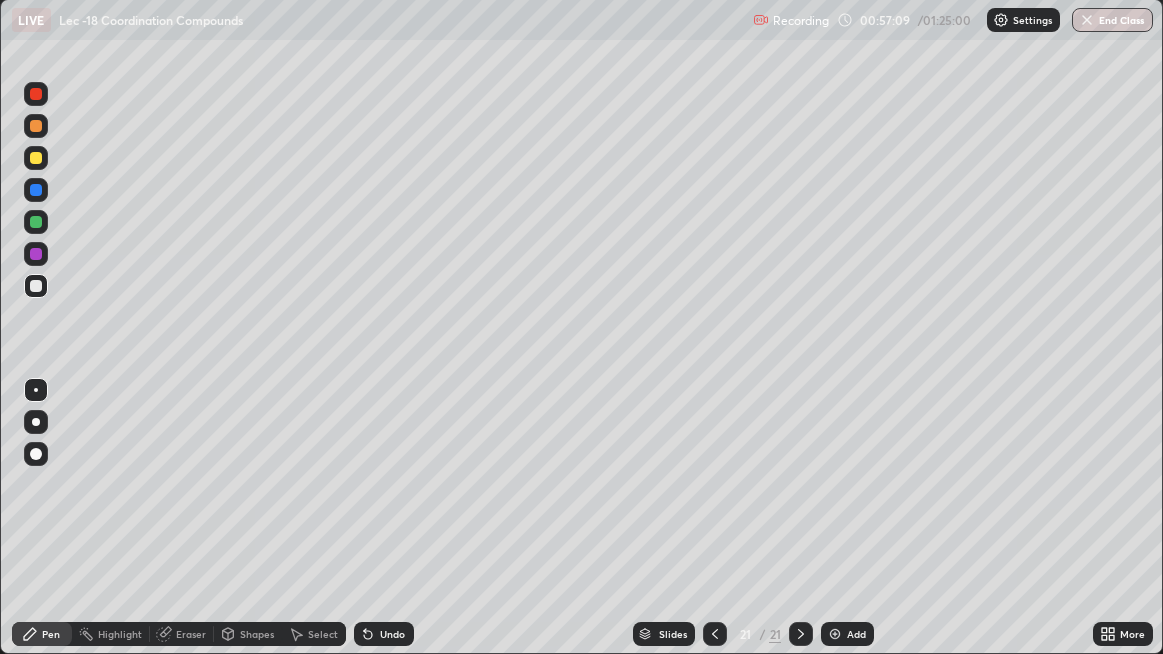 click at bounding box center [36, 158] 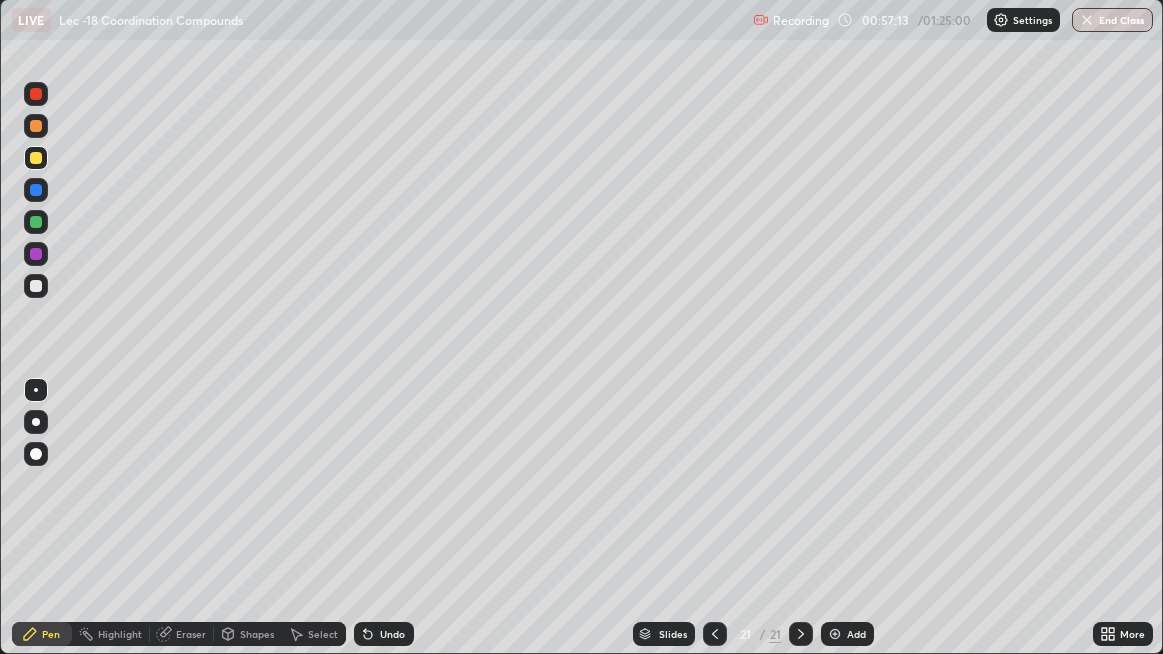 click on "Undo" at bounding box center [384, 634] 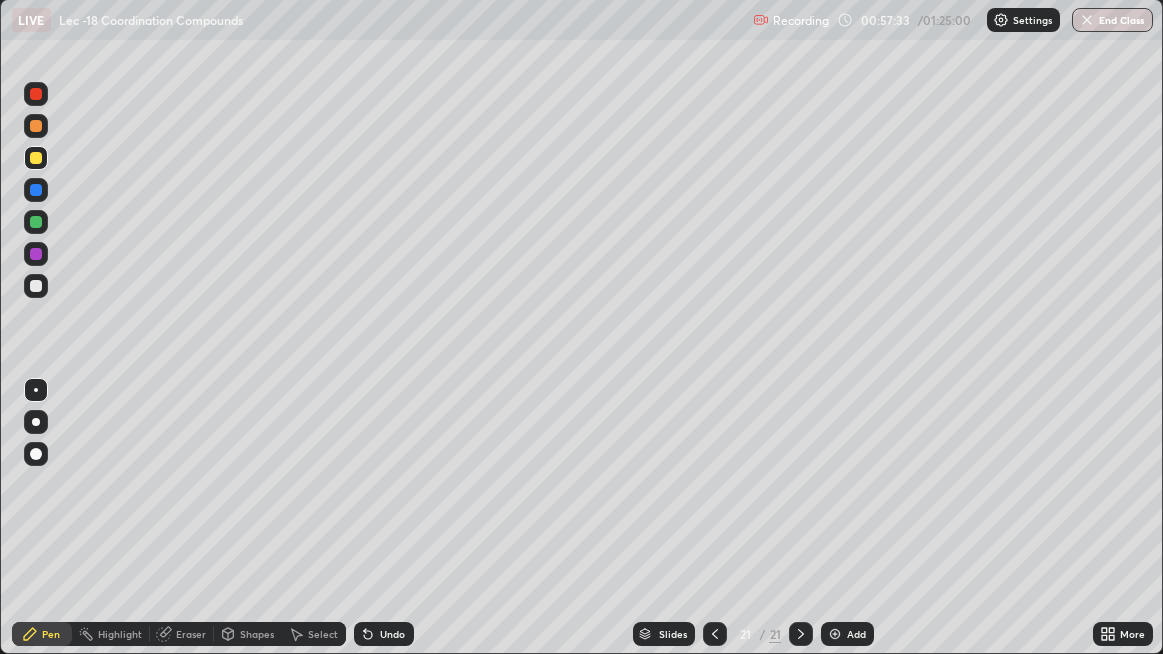click on "Shapes" at bounding box center (257, 634) 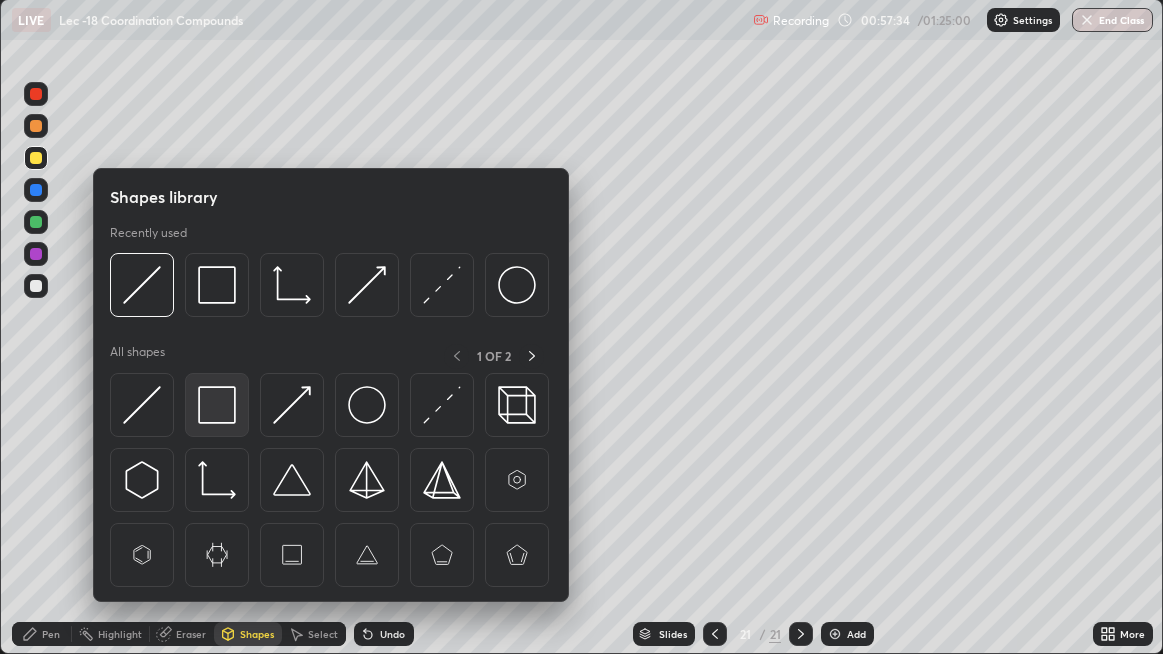 click at bounding box center (217, 405) 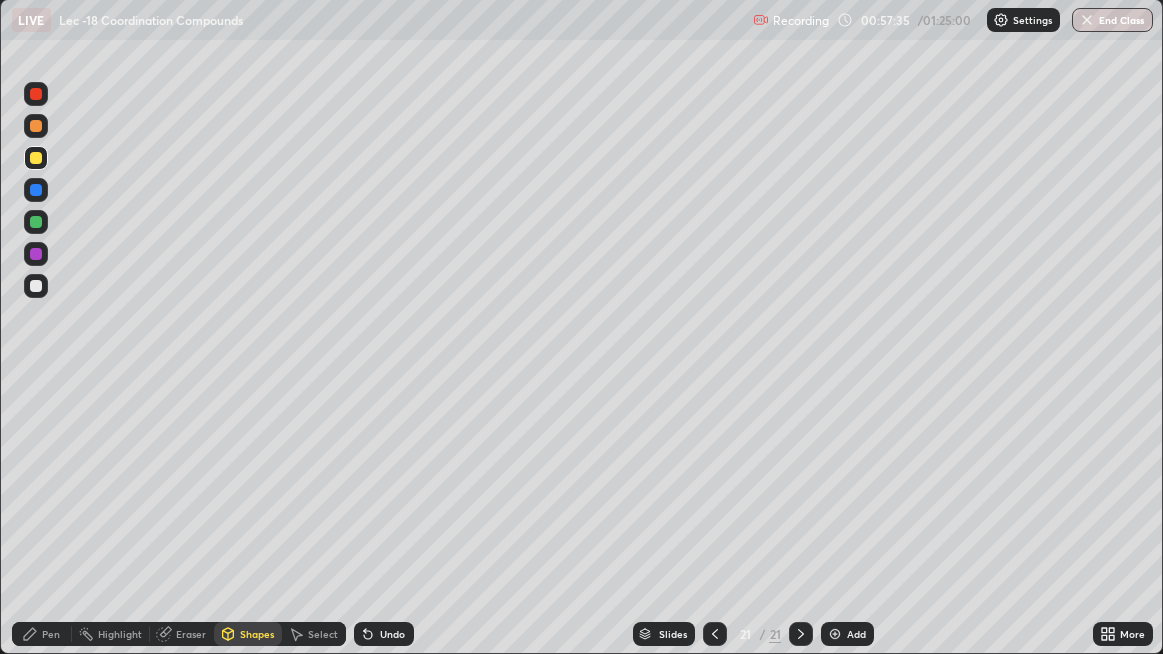 click at bounding box center [36, 254] 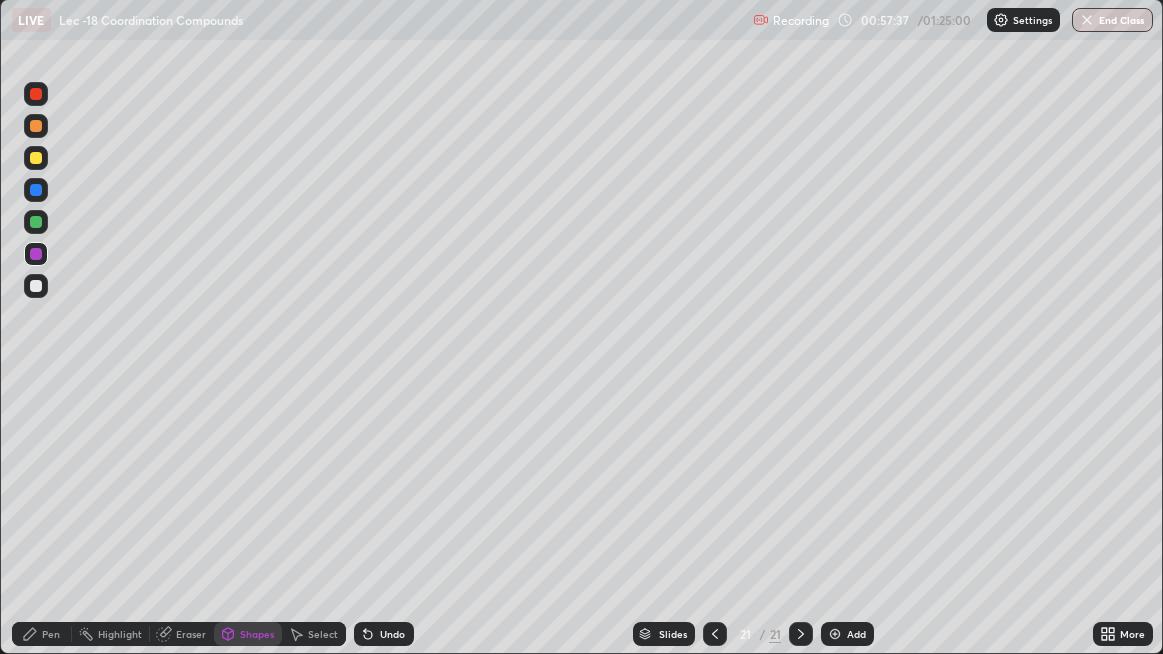 click on "Pen" at bounding box center (51, 634) 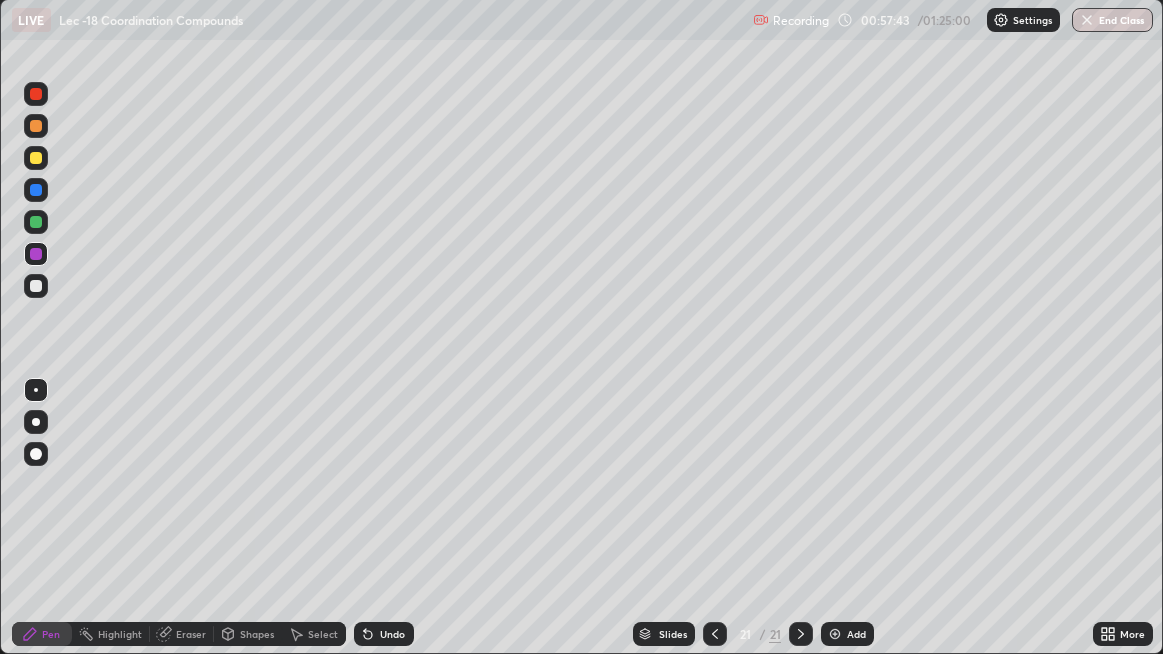 click at bounding box center (36, 158) 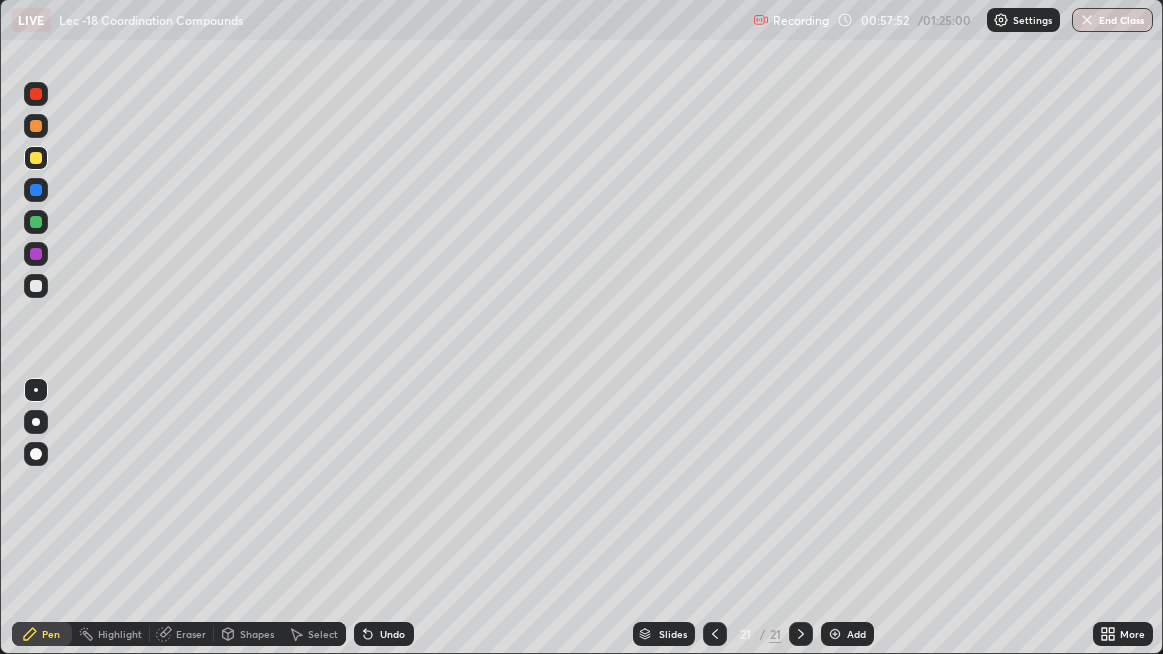click 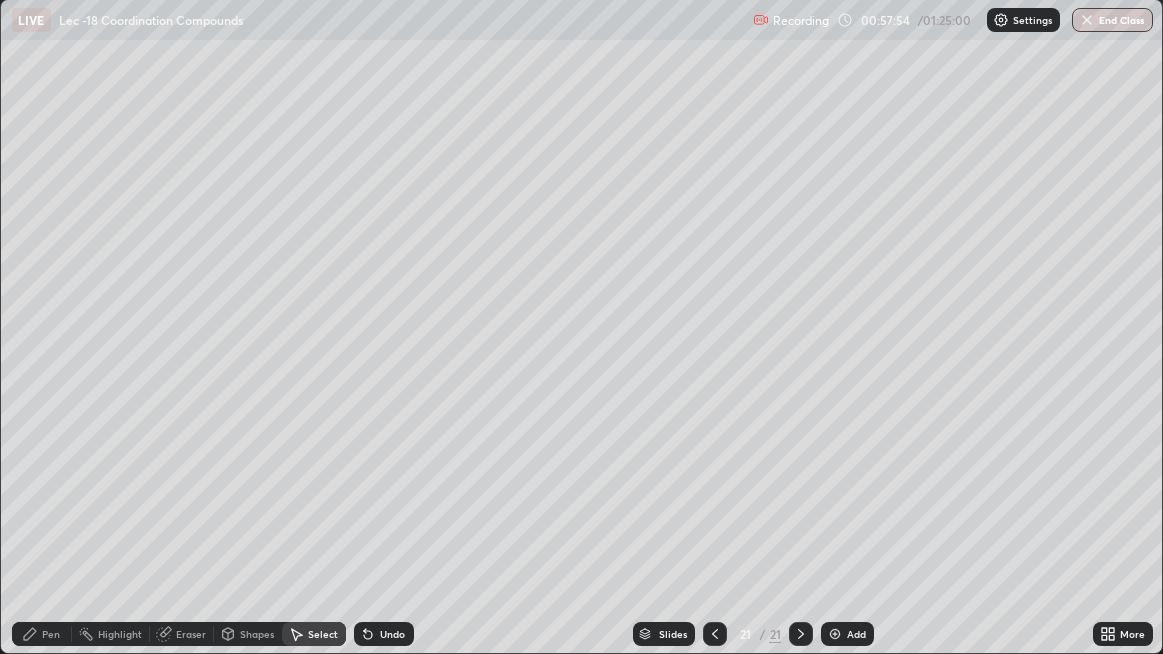click on "Pen" at bounding box center (42, 634) 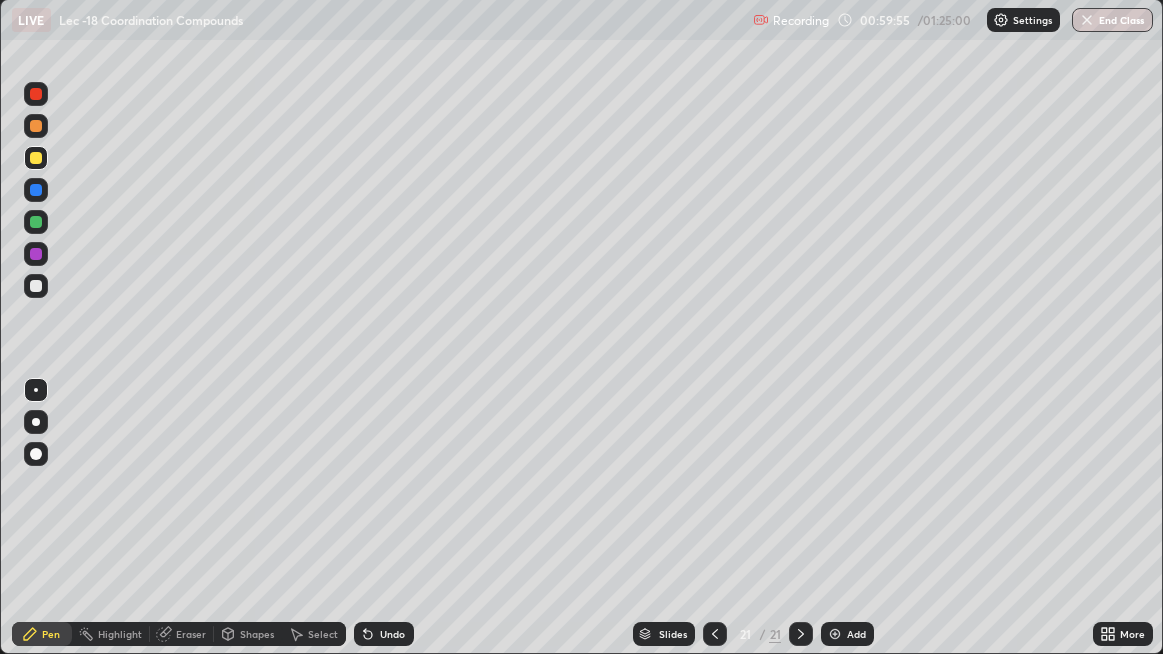 click 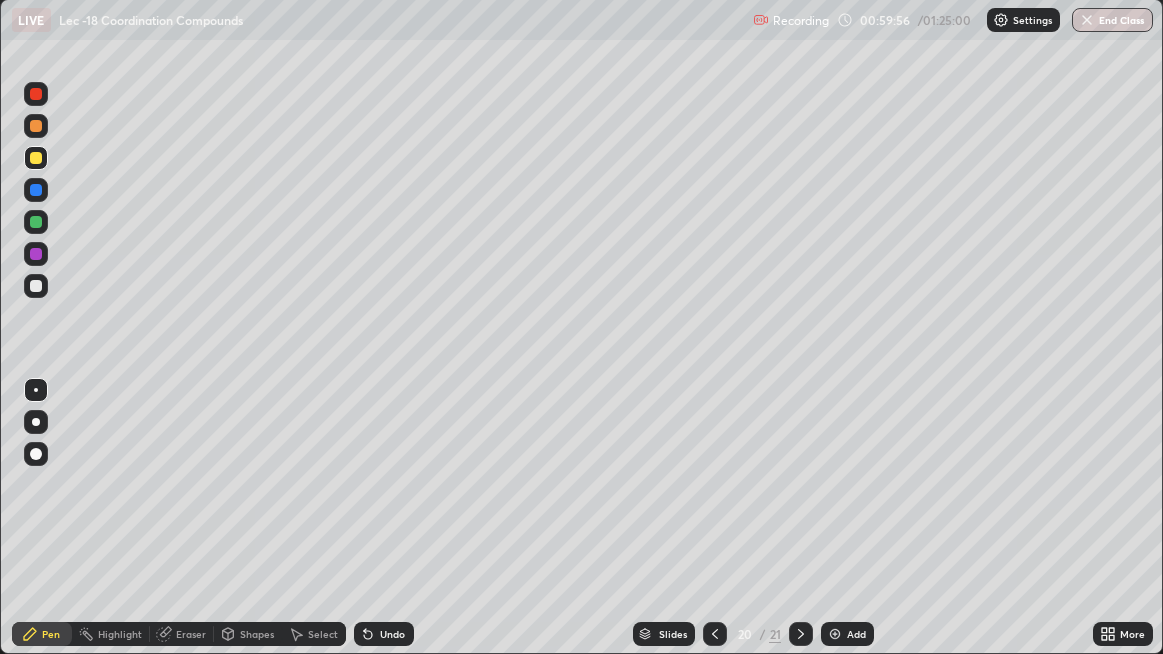 click 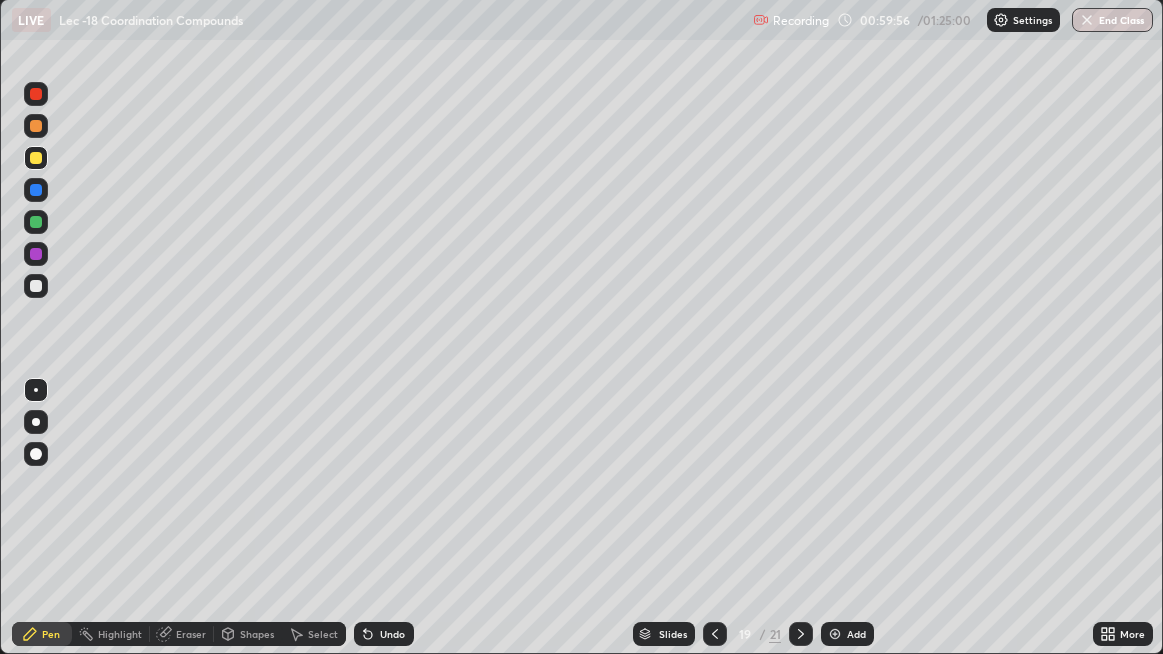 click 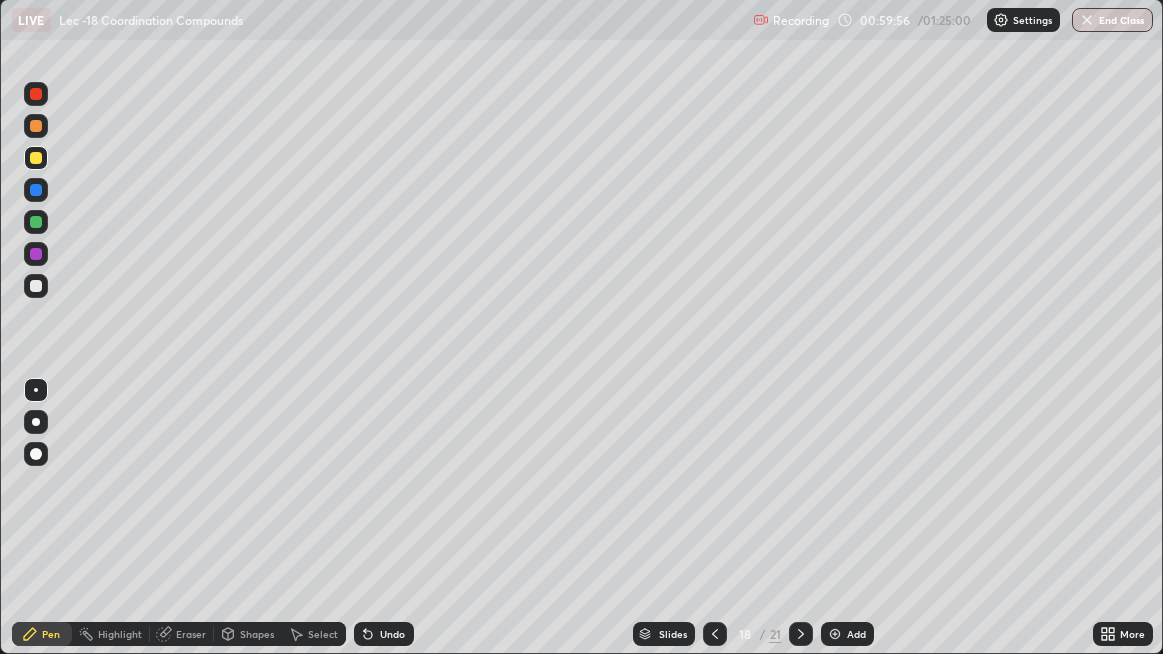 click 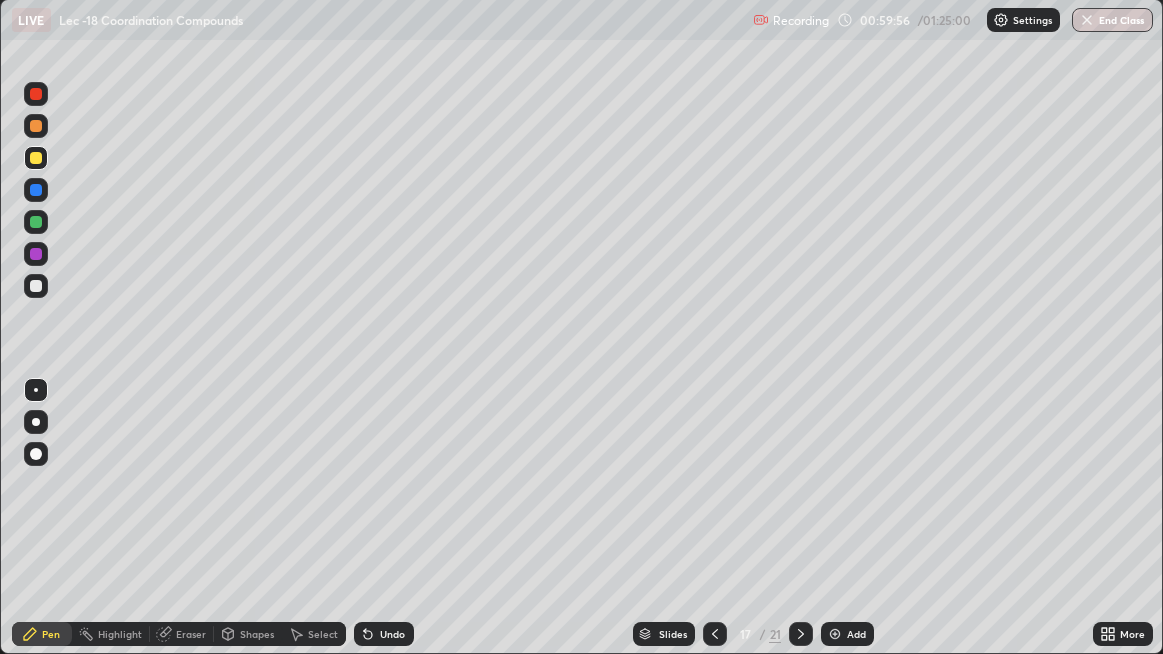 click 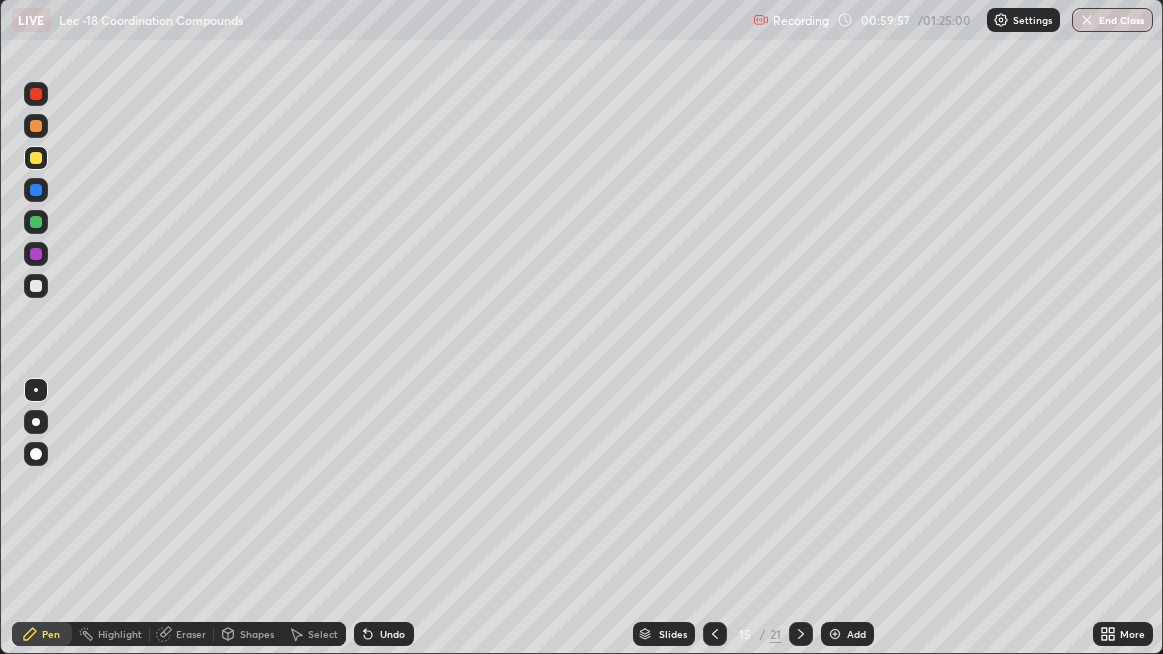 click 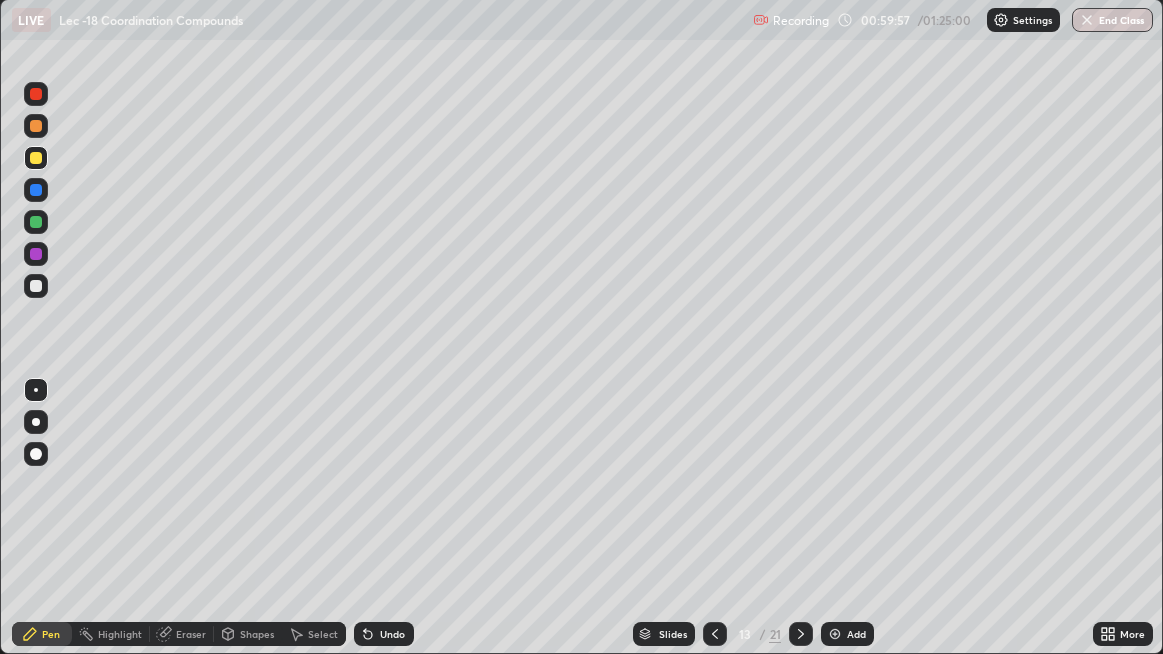 click 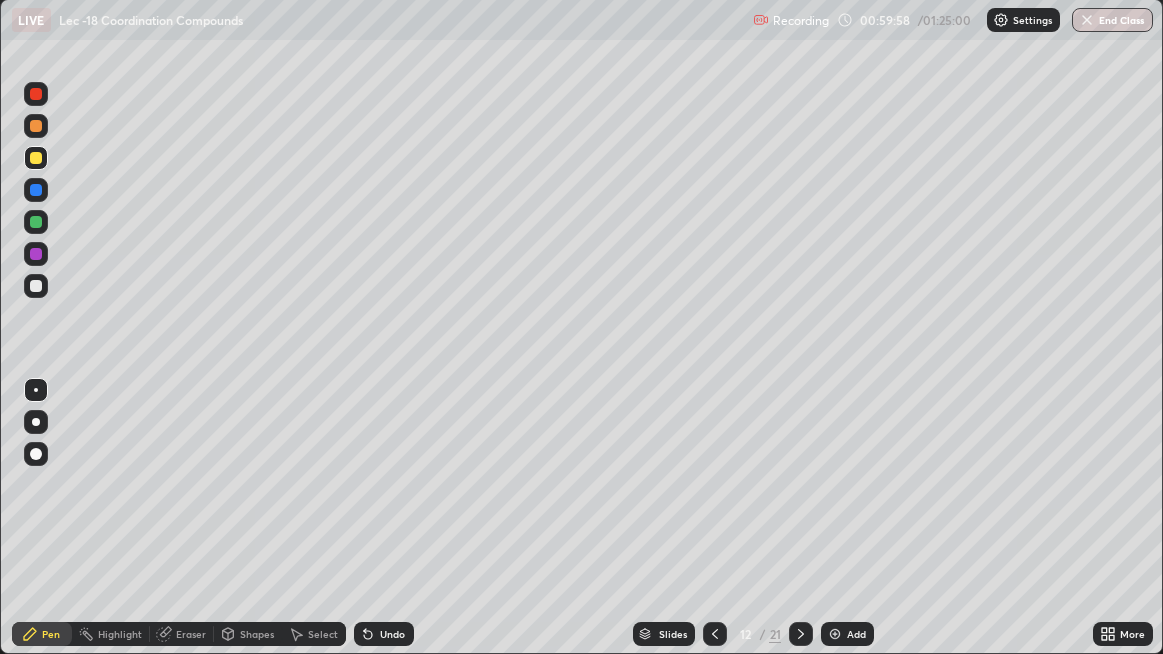 click at bounding box center [715, 634] 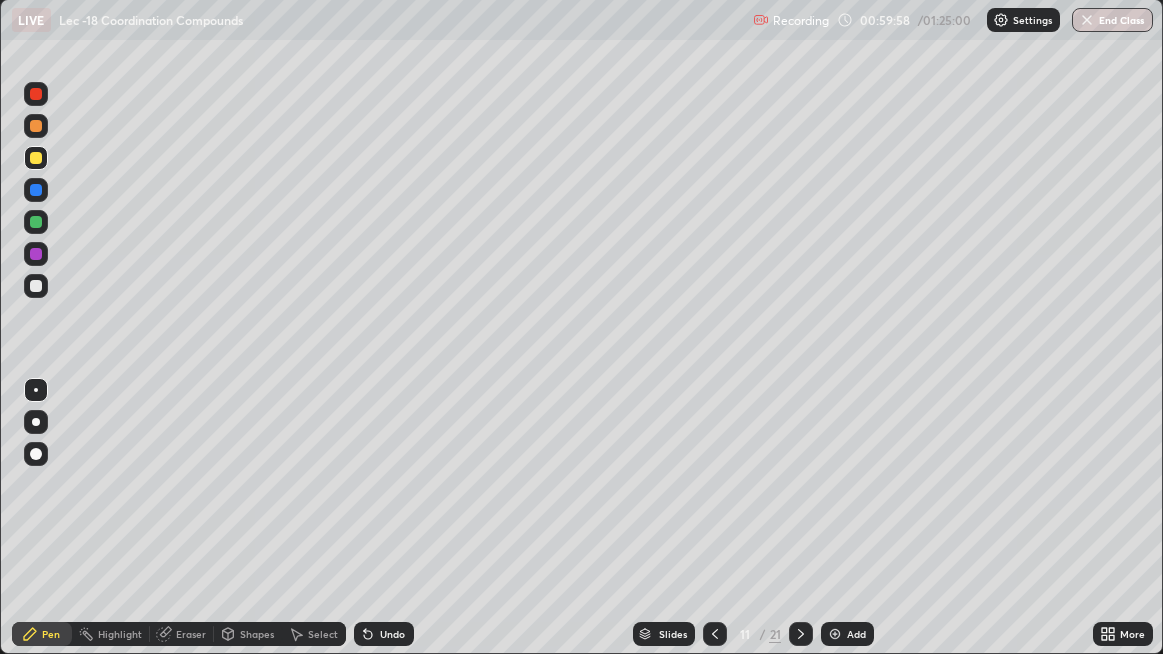 click at bounding box center [715, 634] 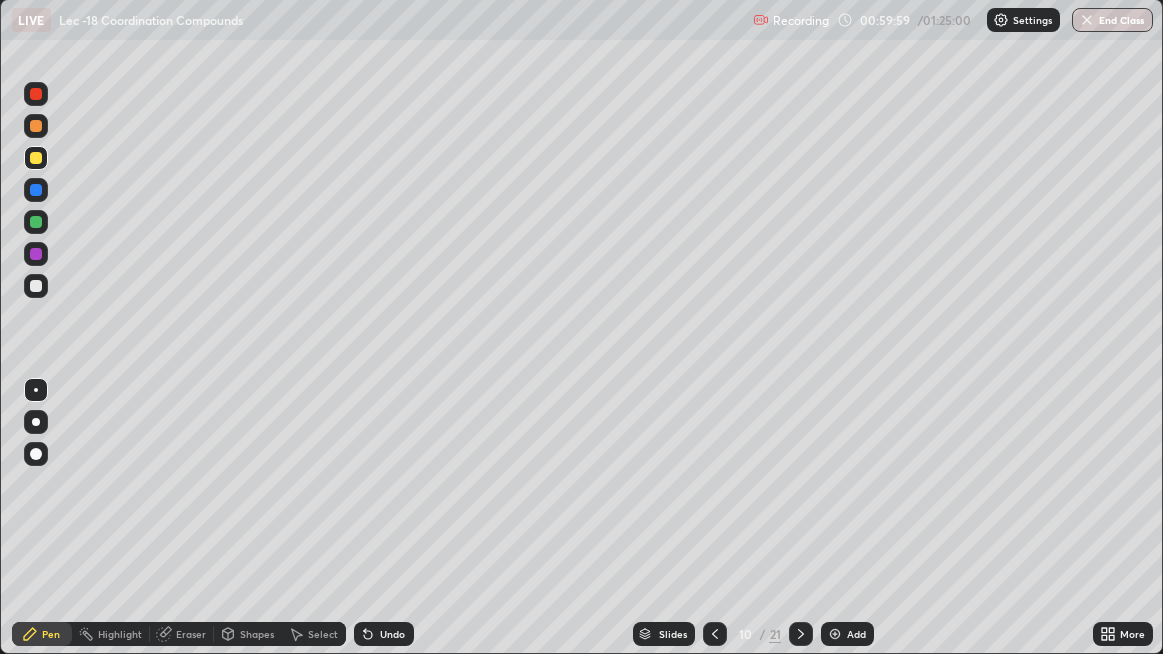 click at bounding box center [715, 634] 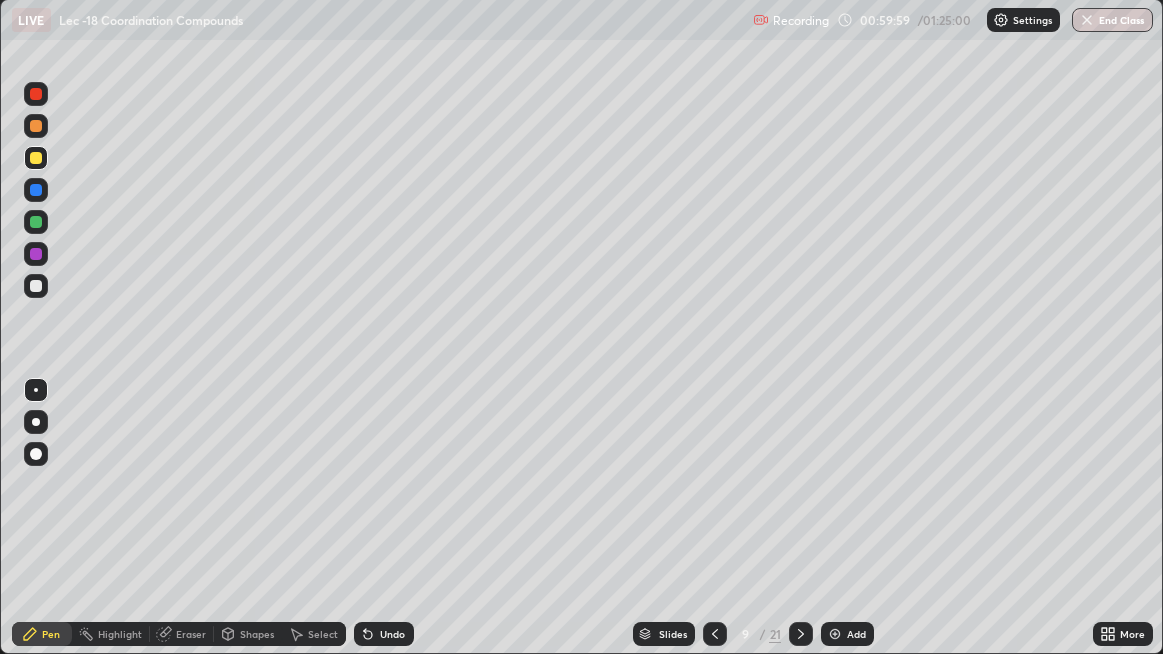 click at bounding box center [715, 634] 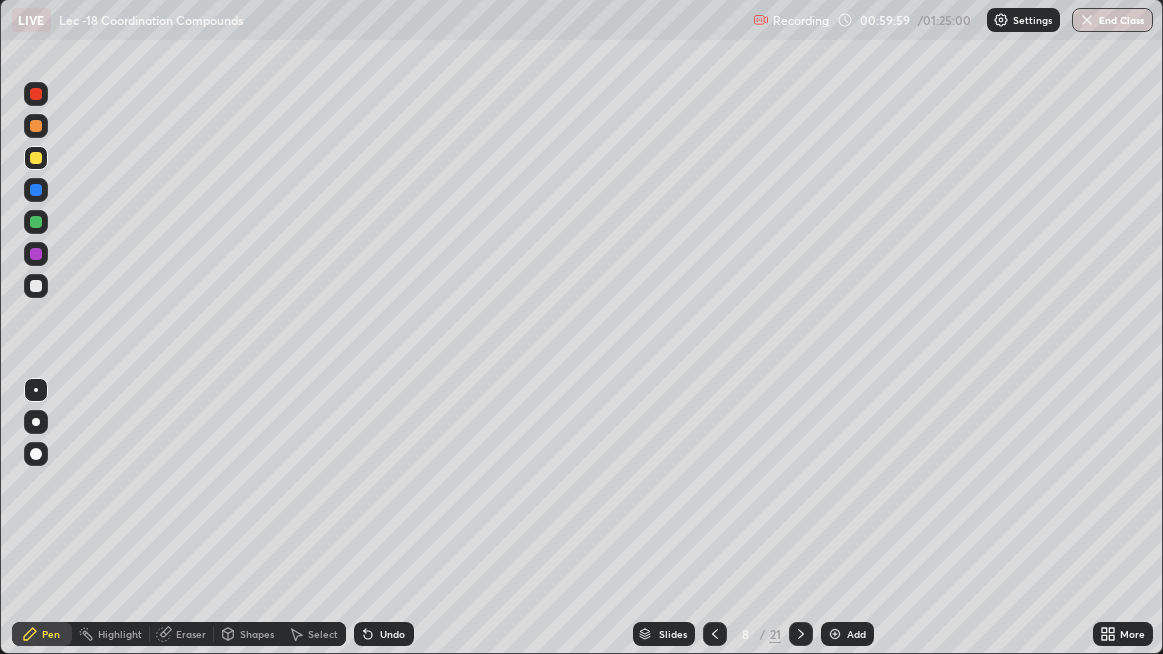click at bounding box center (715, 634) 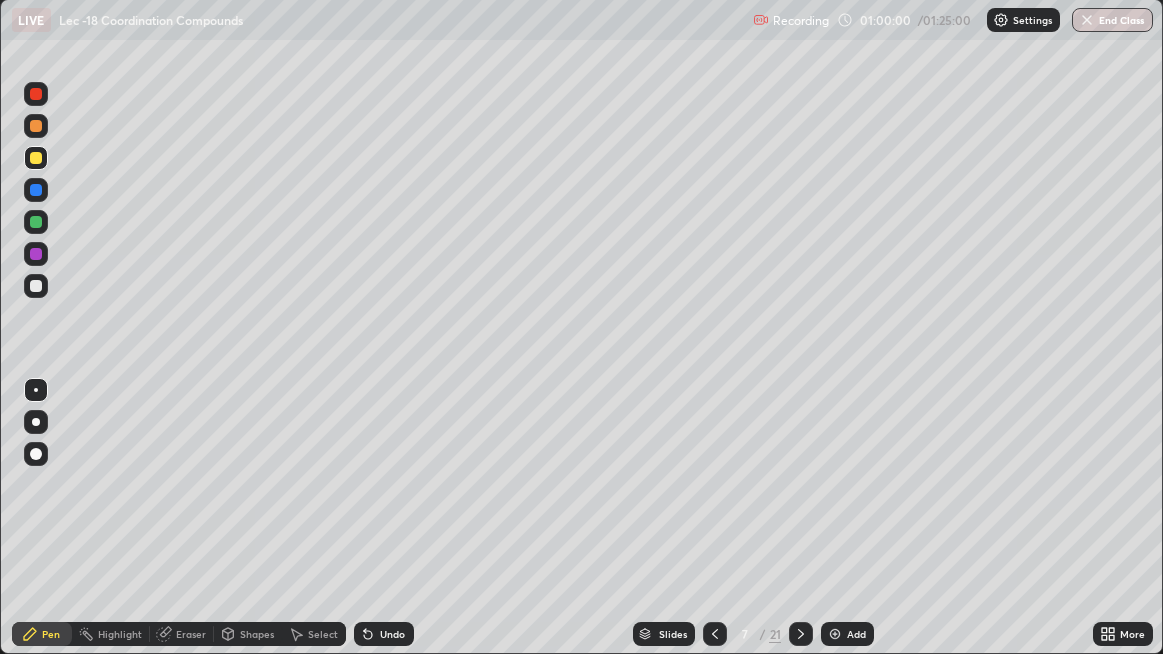 click at bounding box center (715, 634) 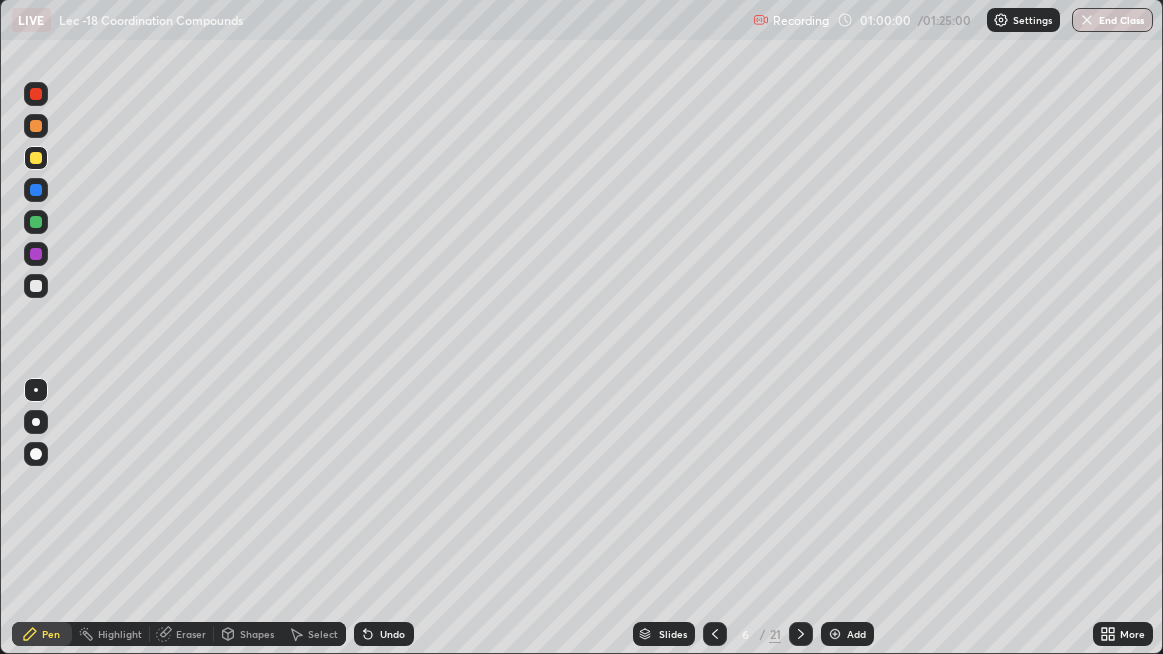 click at bounding box center [715, 634] 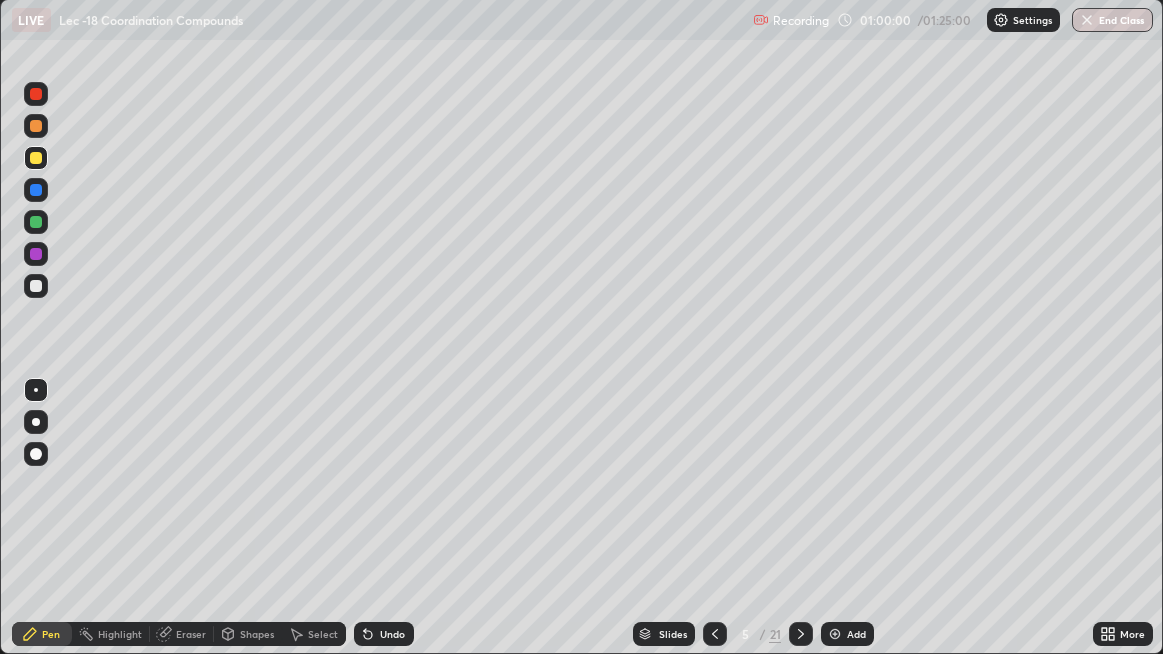 click at bounding box center [715, 634] 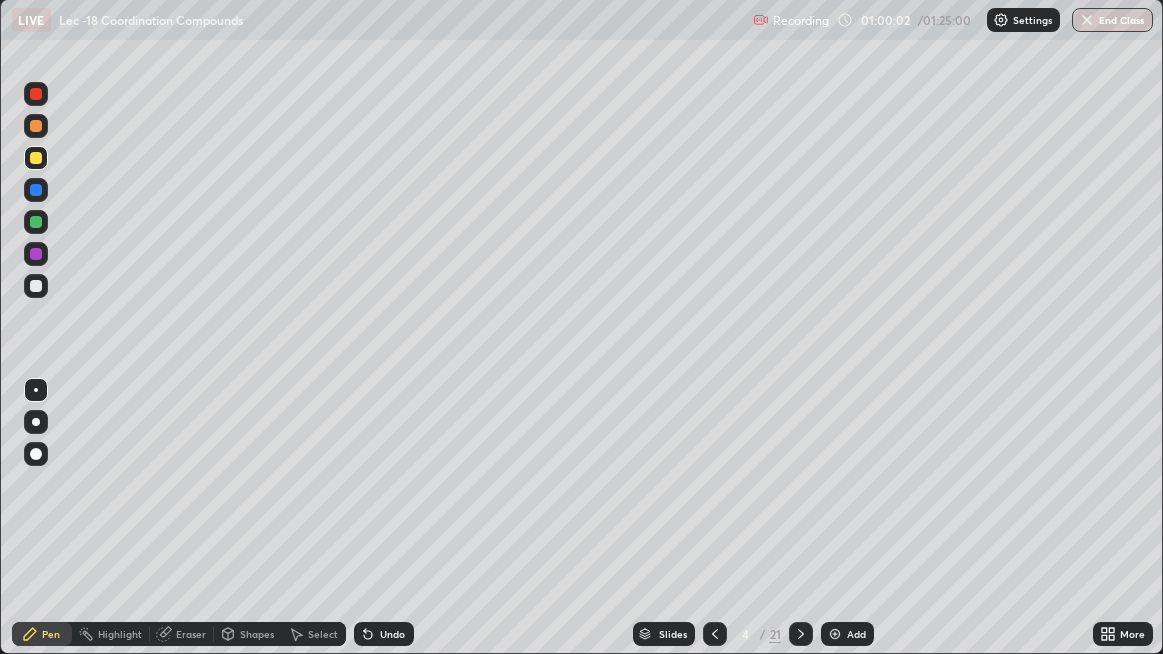 click at bounding box center (715, 634) 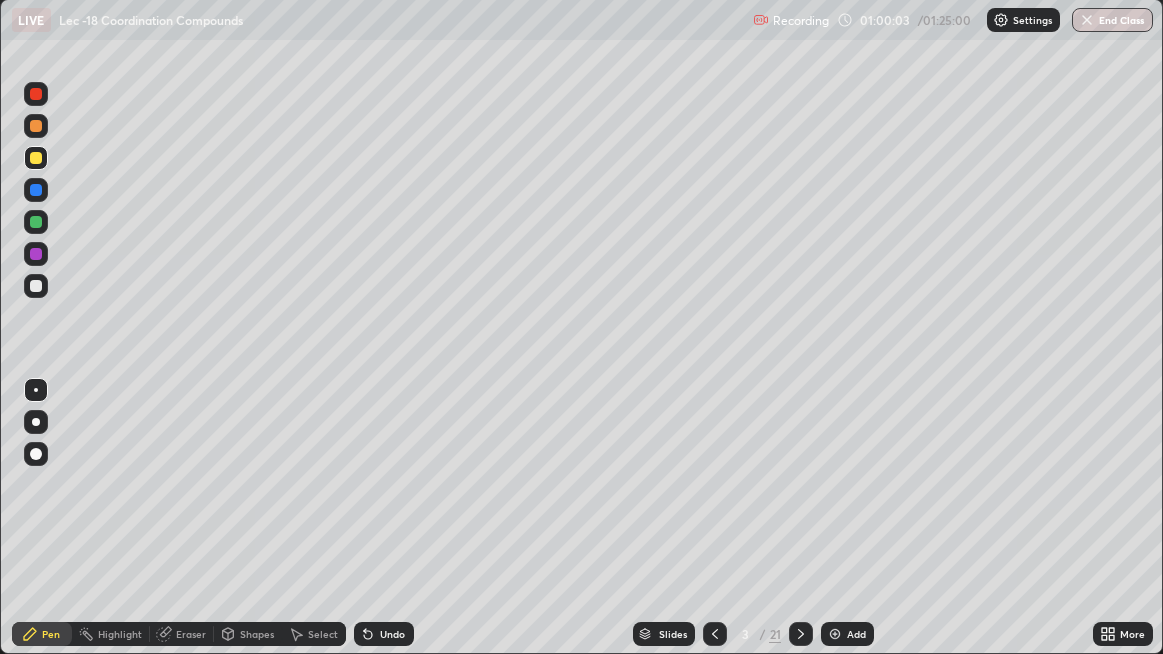 click on "Slides 3 / 21 Add" at bounding box center [754, 634] 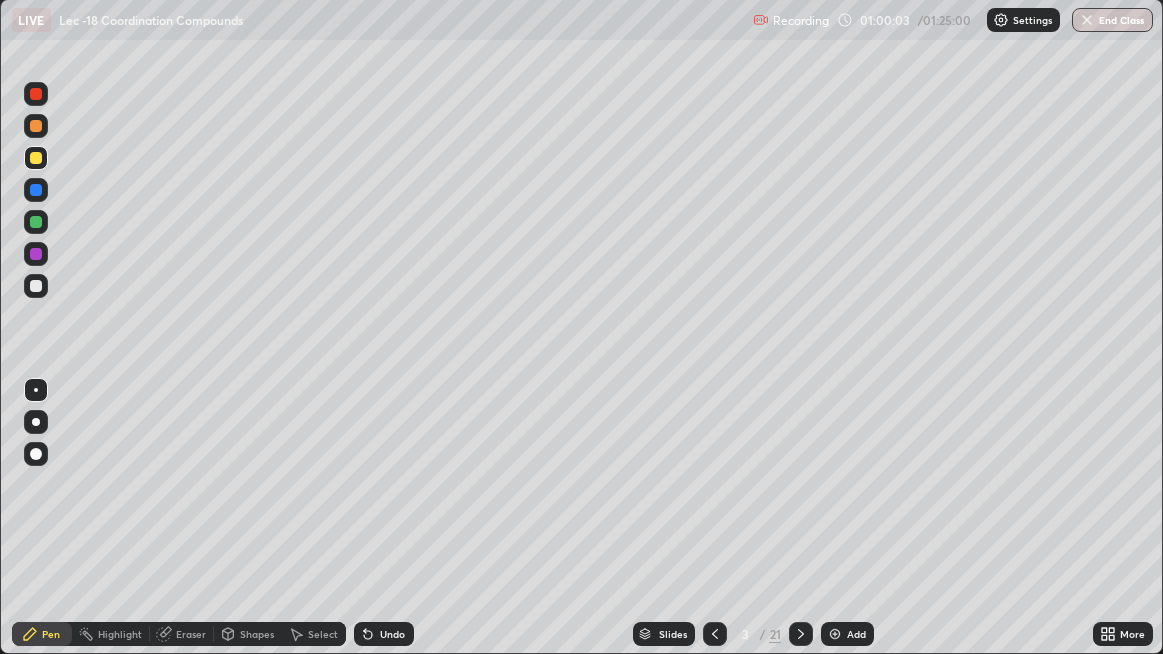 click 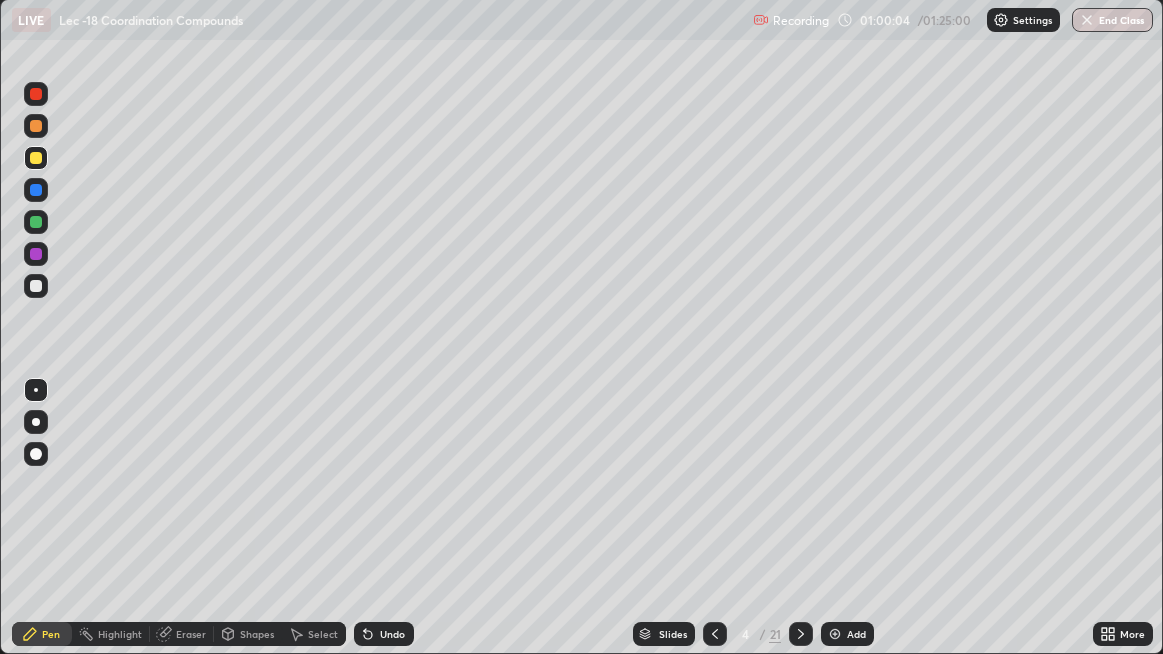 click 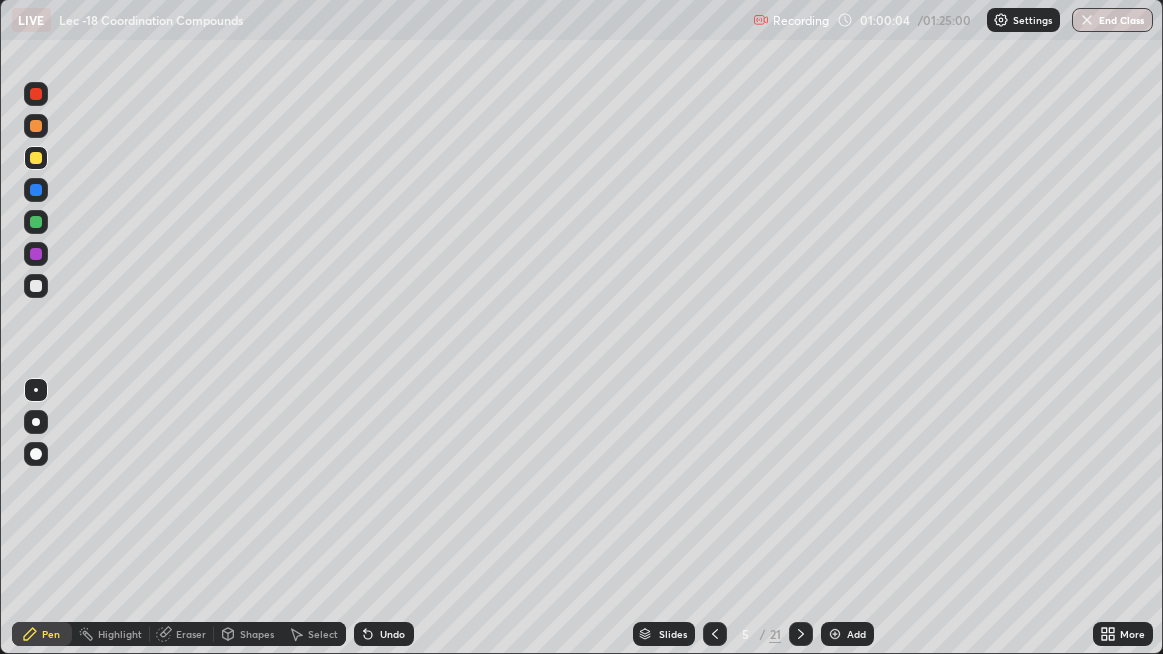 click 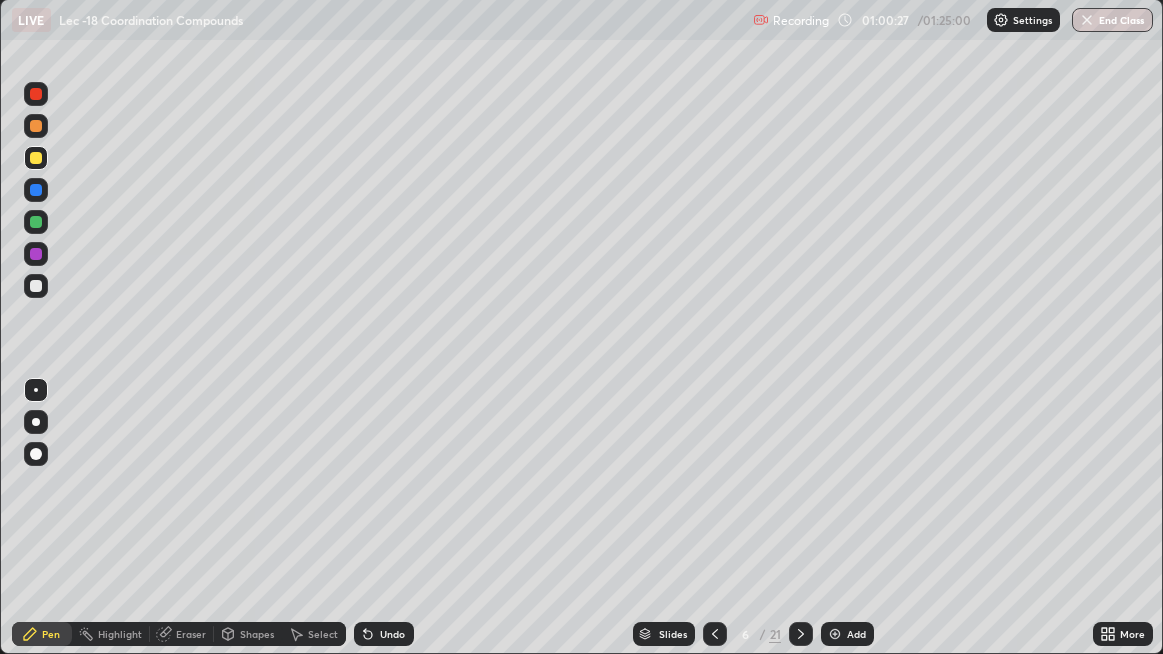 click 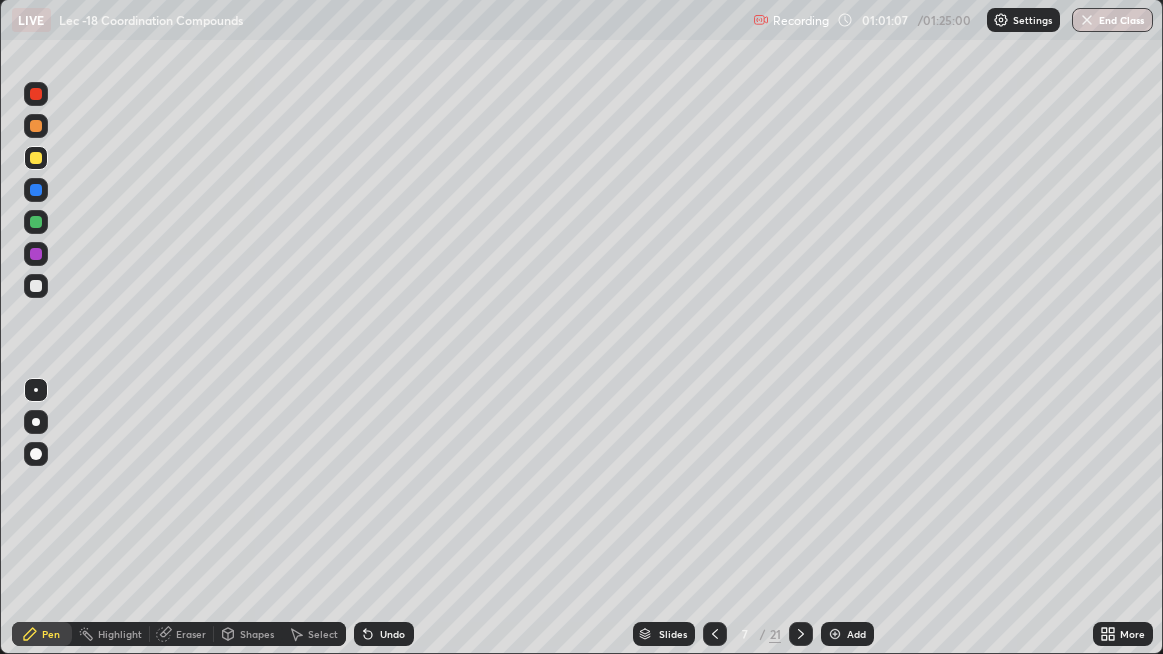 click 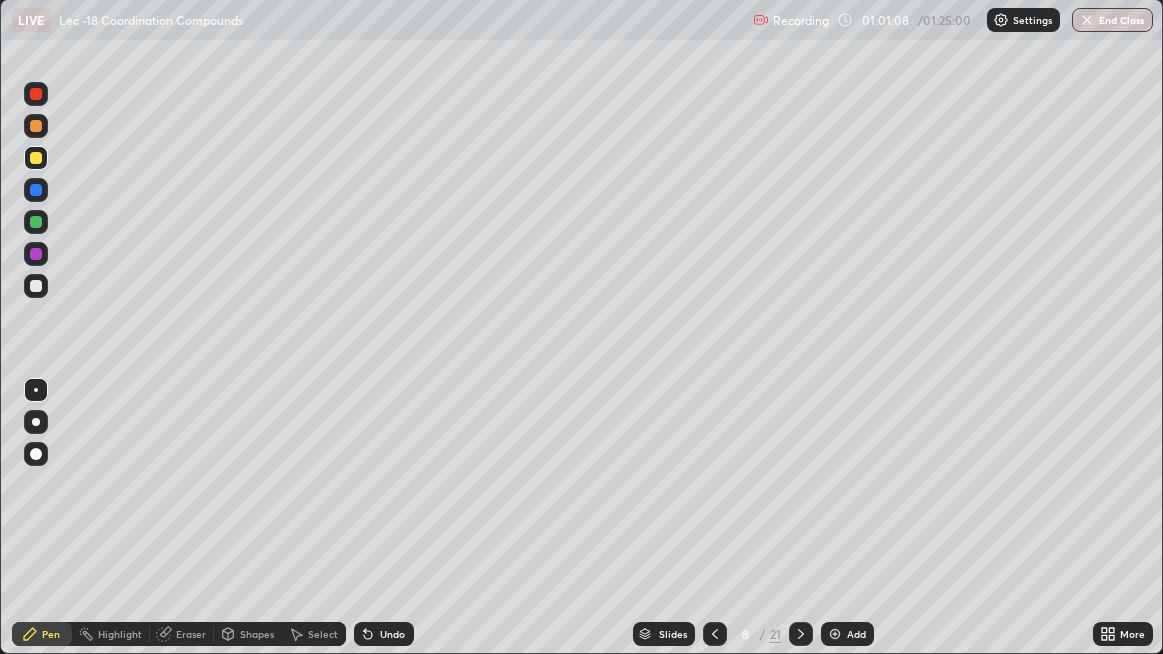 click 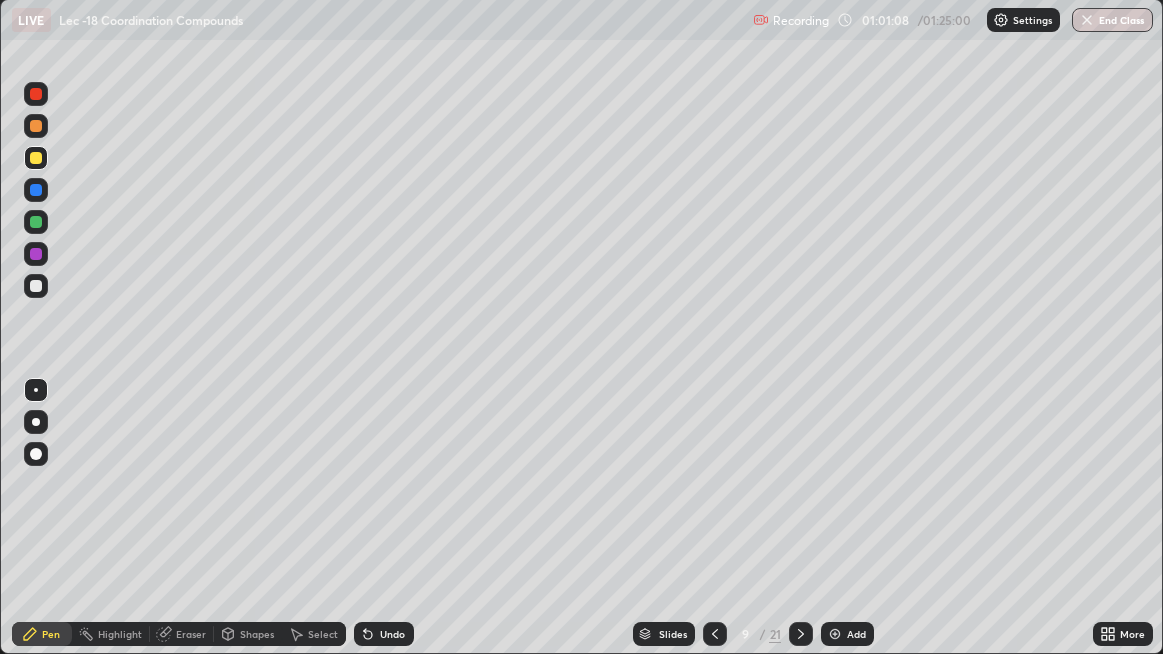click 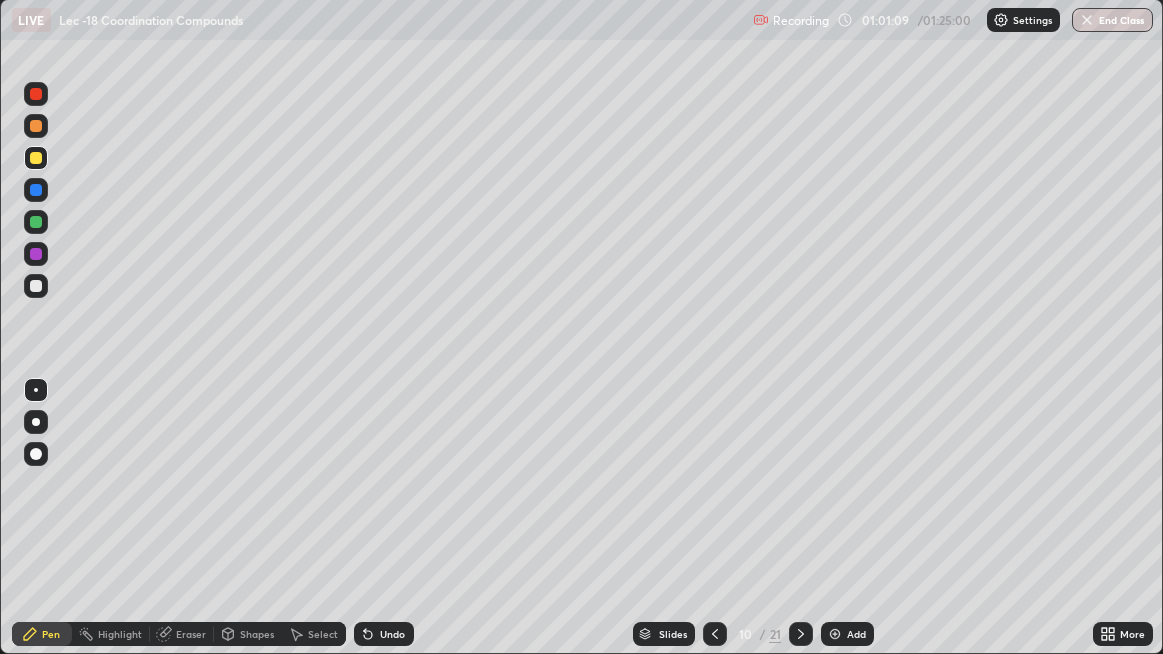 click 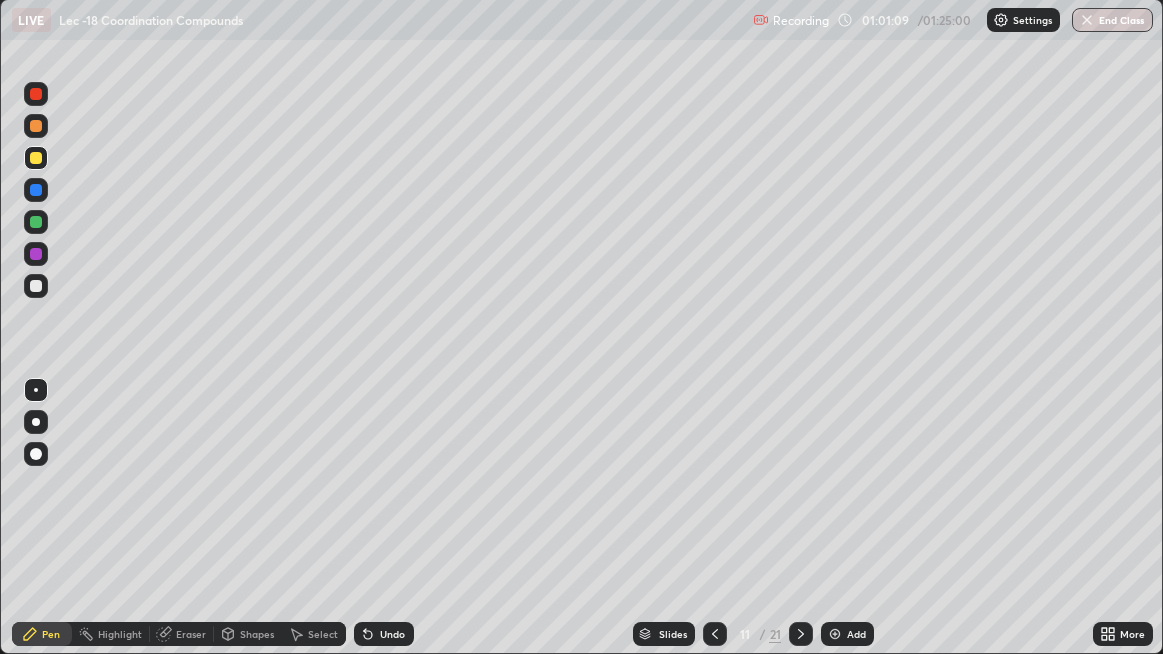 click 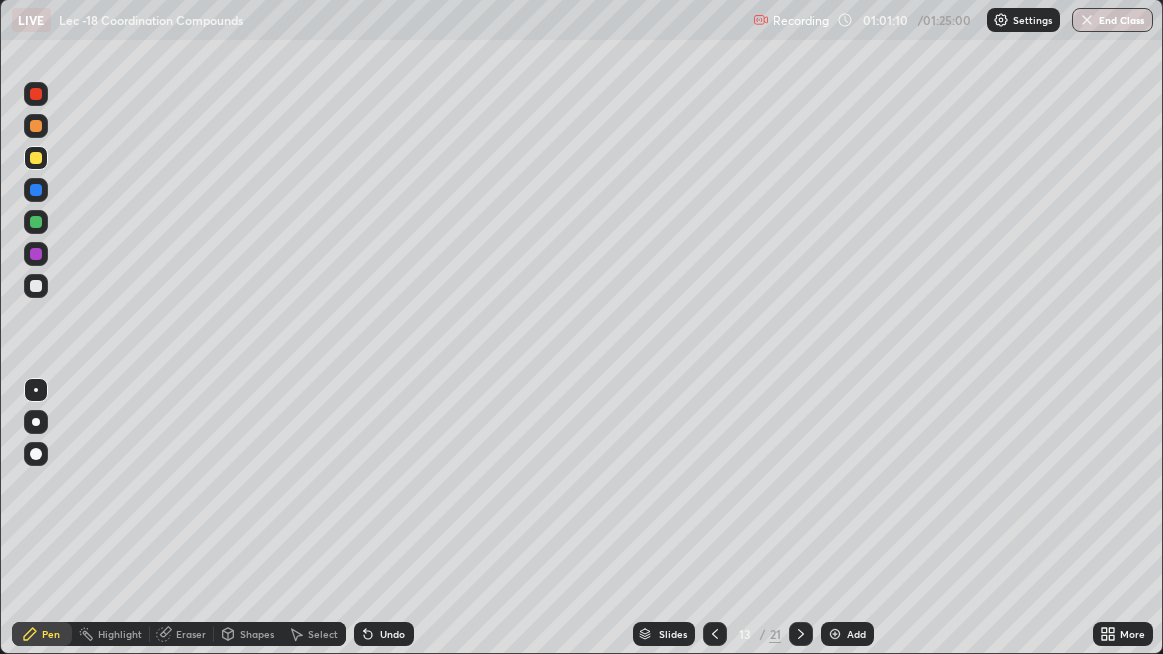 click 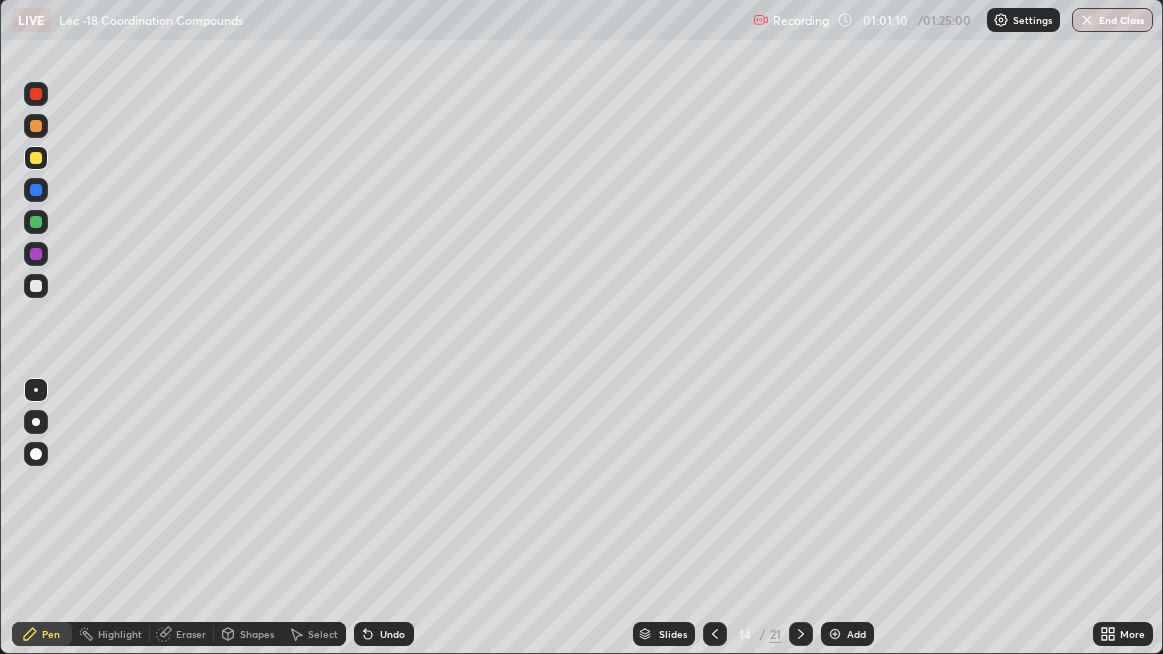 click 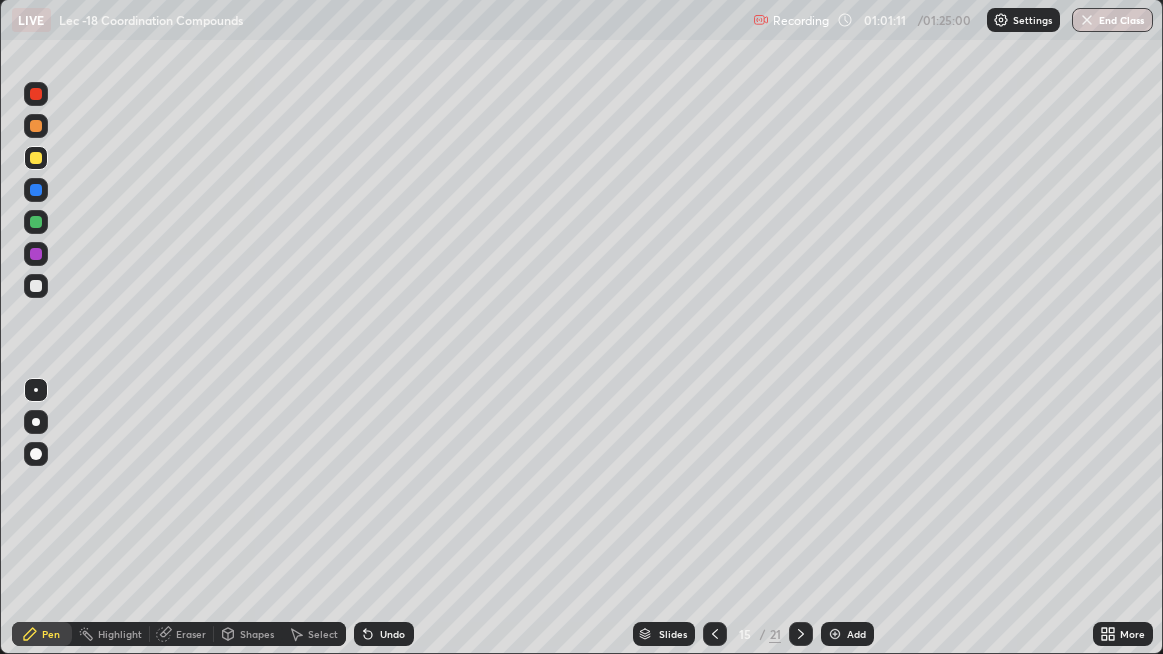 click 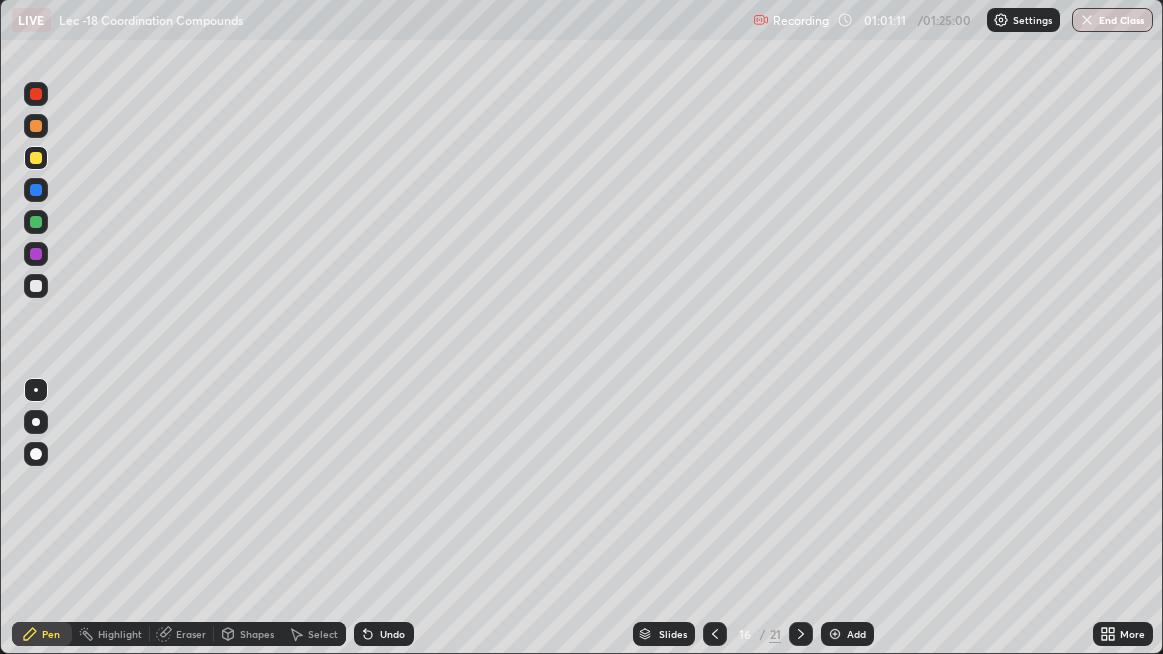 click 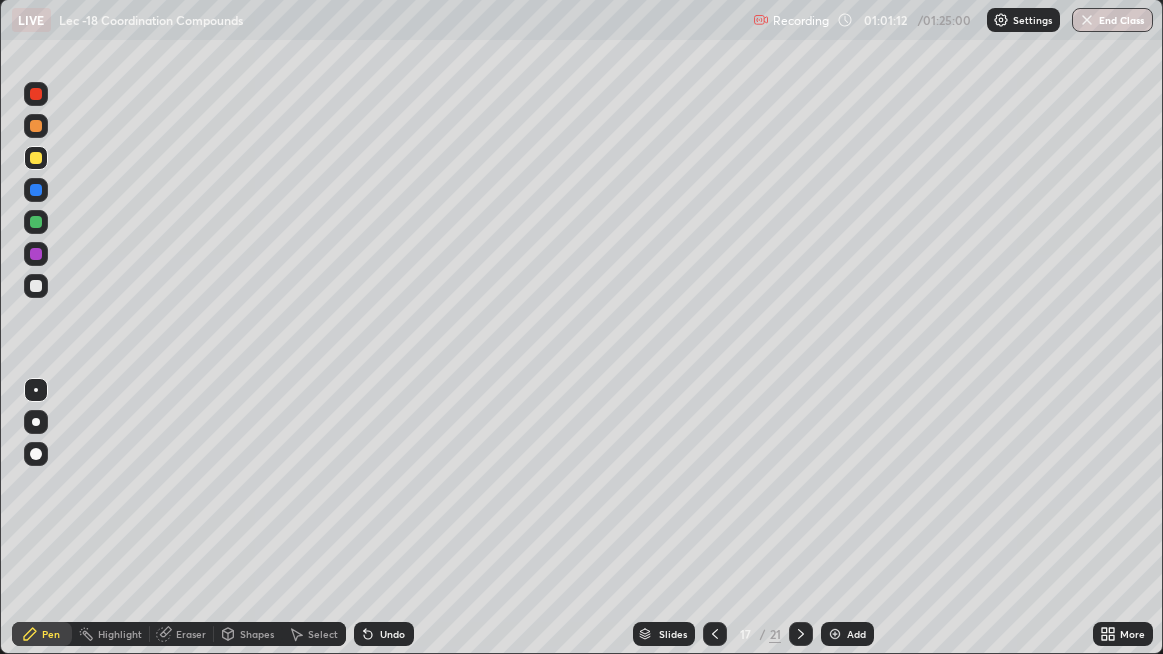 click 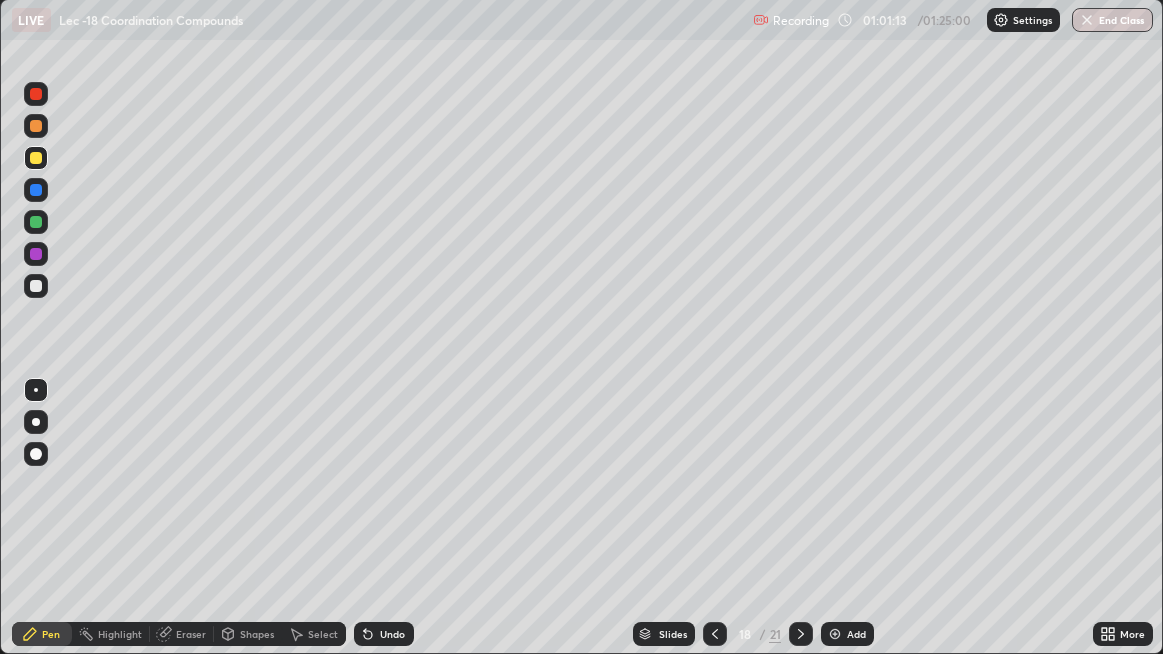 click at bounding box center [801, 634] 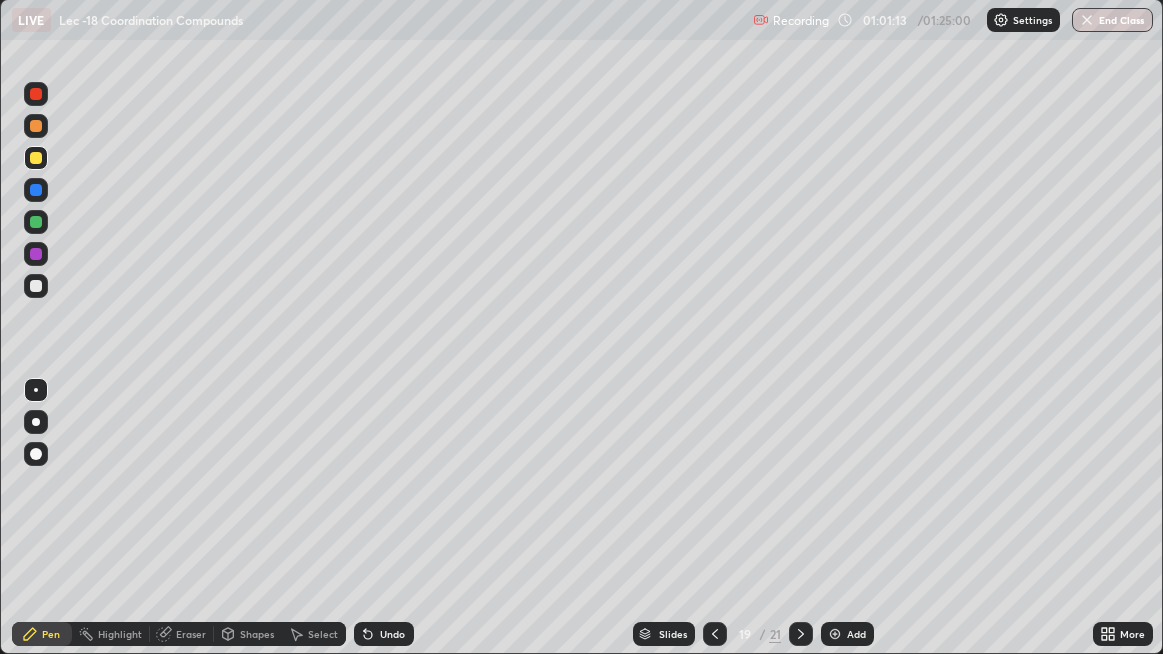 click at bounding box center [801, 634] 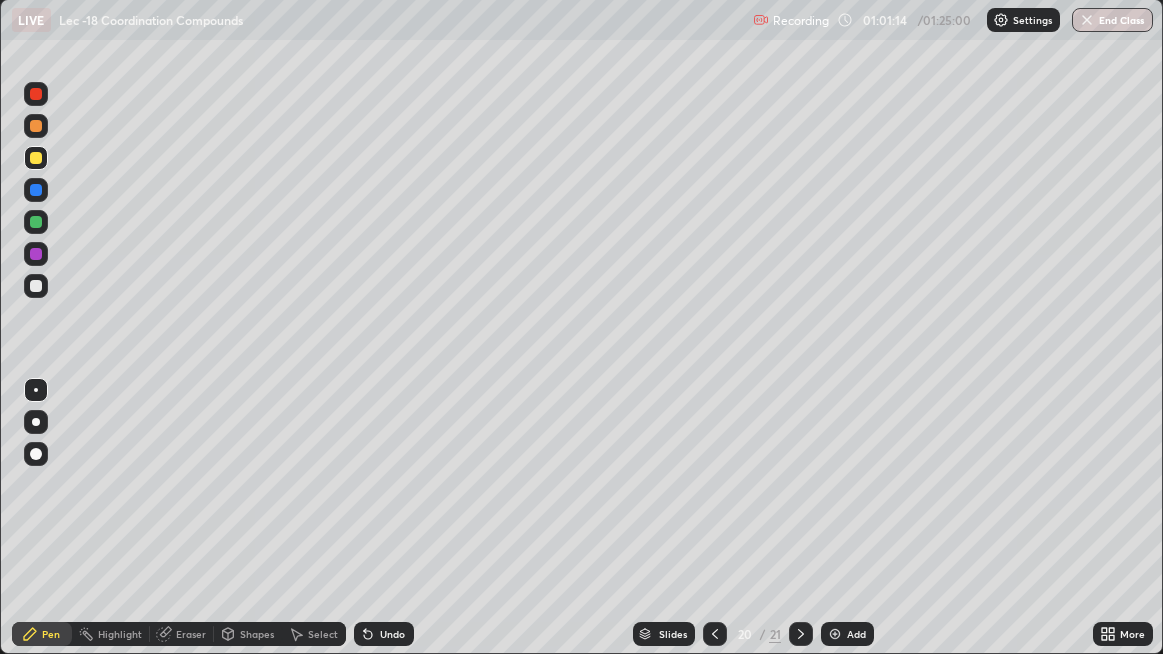 click 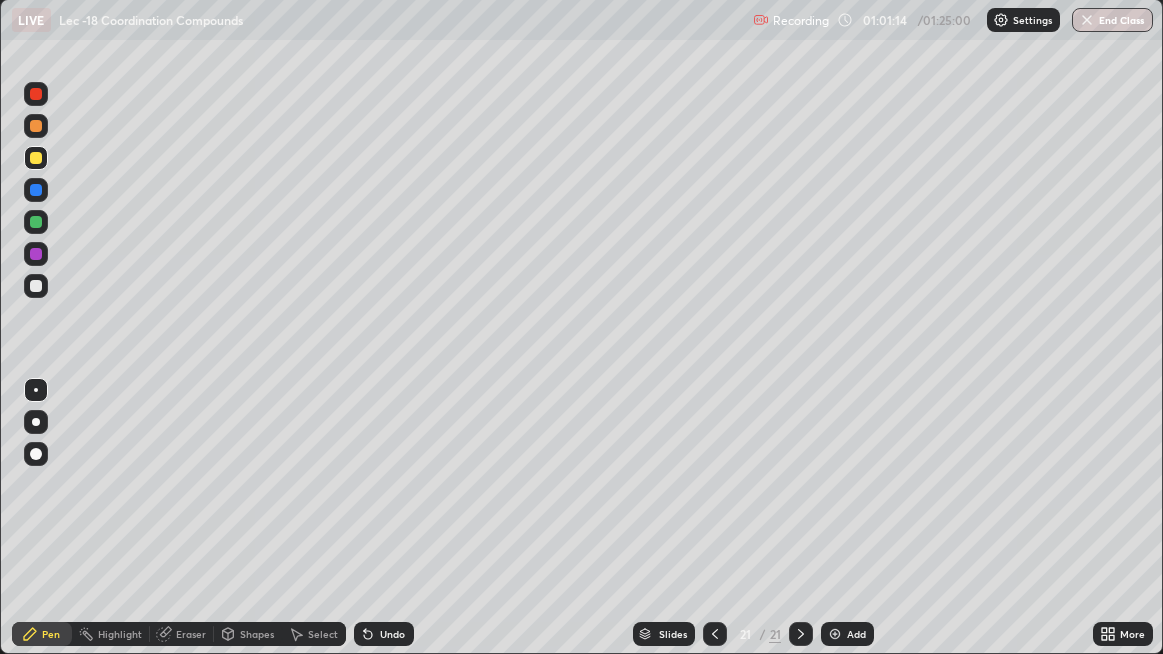 click 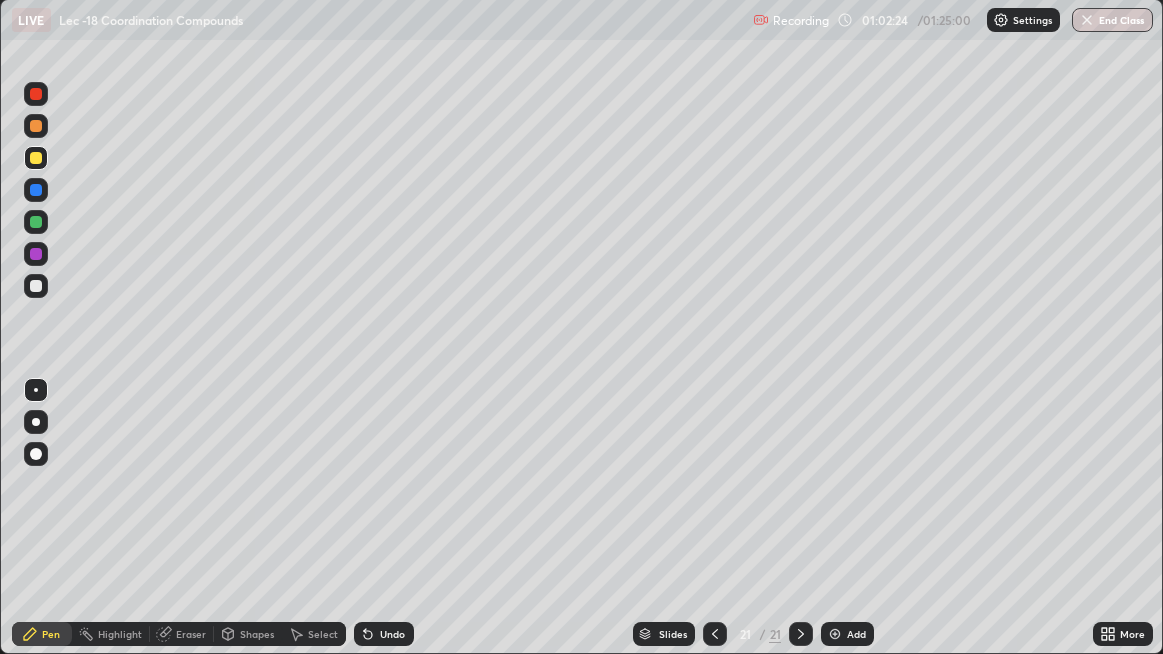 click 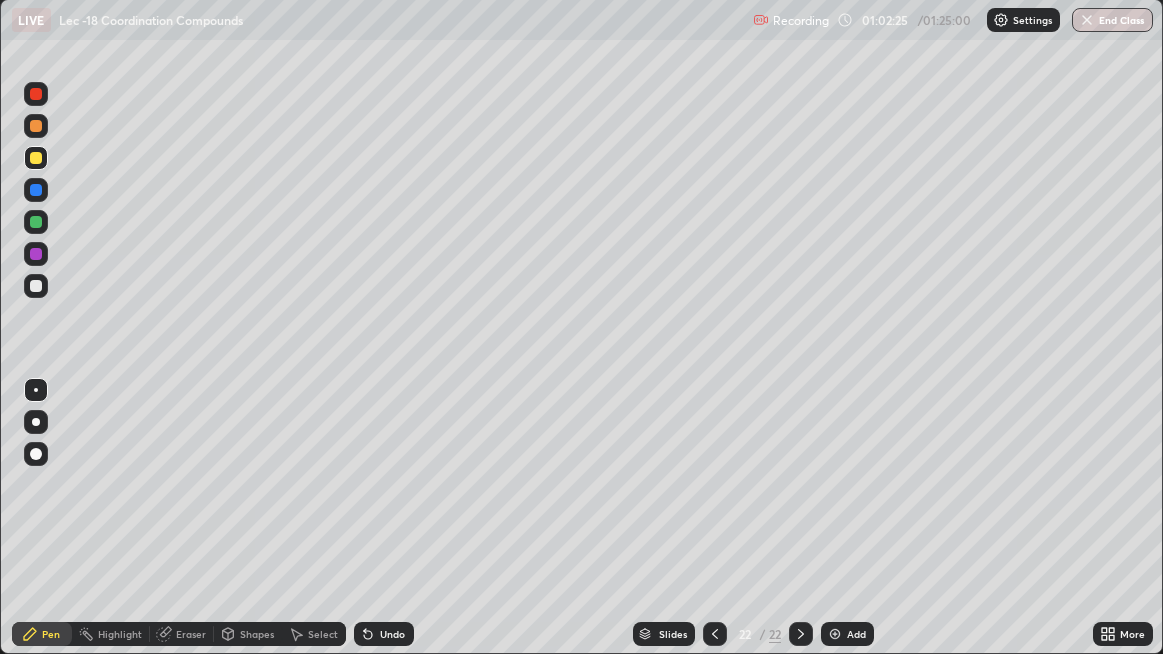 click at bounding box center (36, 286) 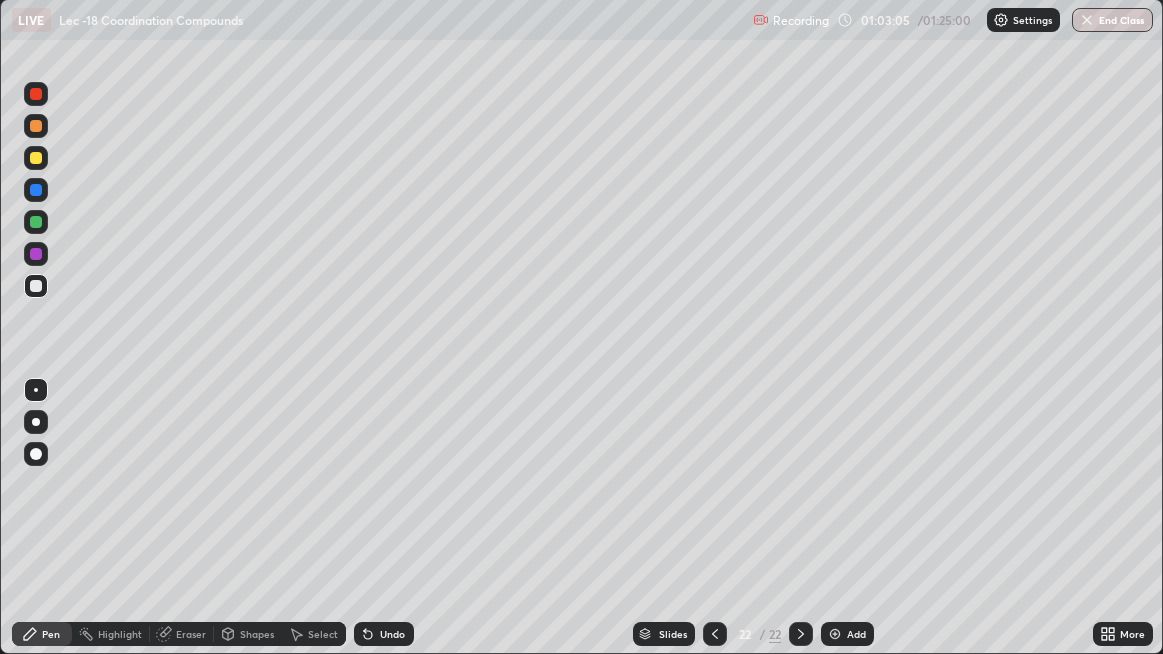 click at bounding box center (36, 158) 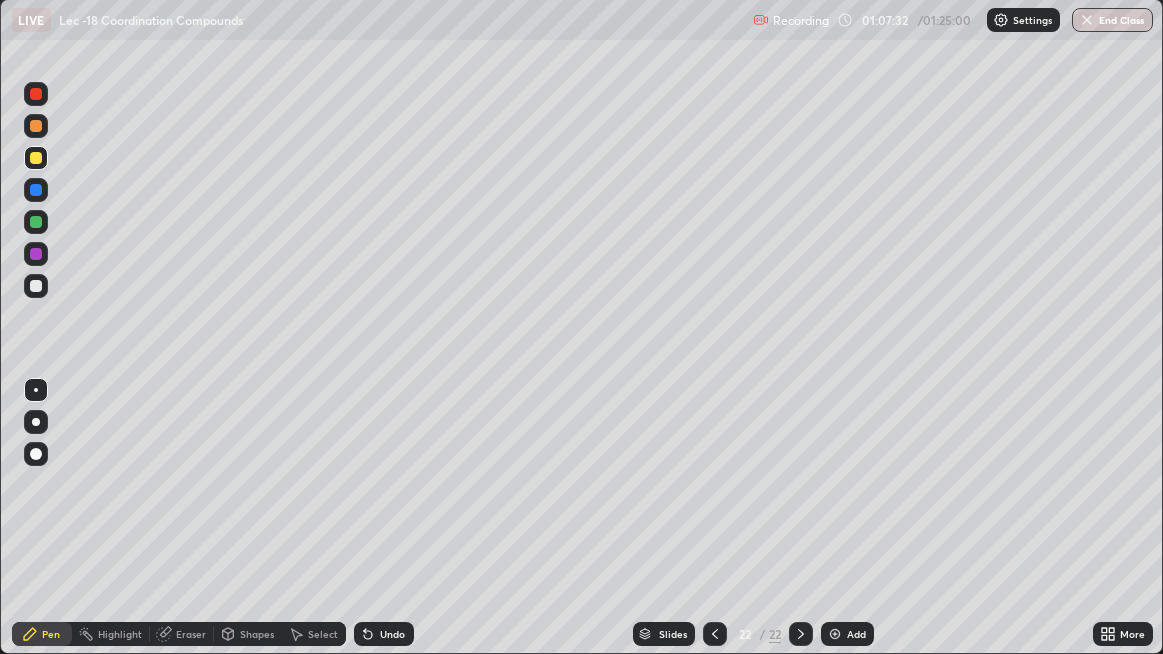click on "Add" at bounding box center (847, 634) 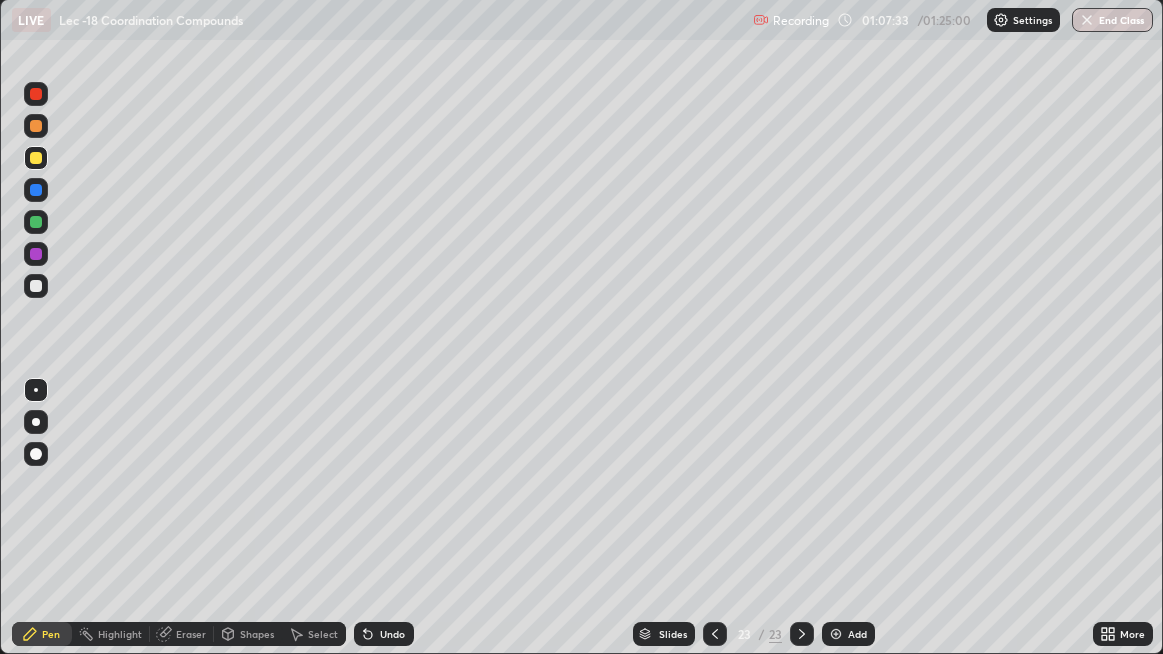 click at bounding box center [36, 286] 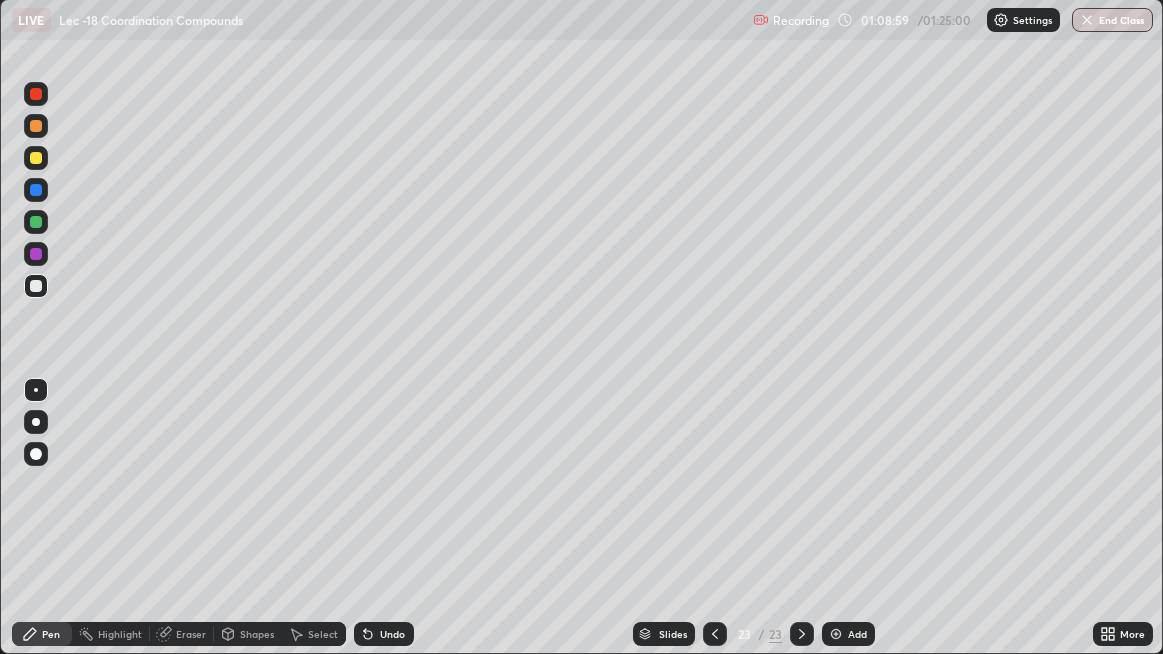 click at bounding box center (36, 158) 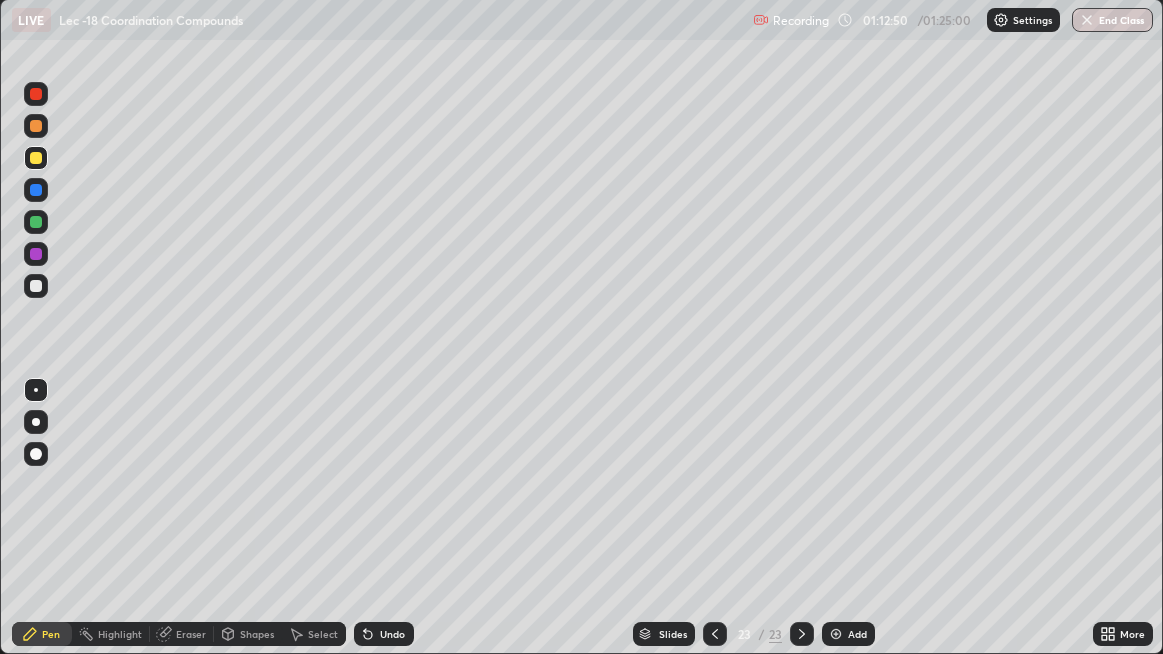 click on "Eraser" at bounding box center (191, 634) 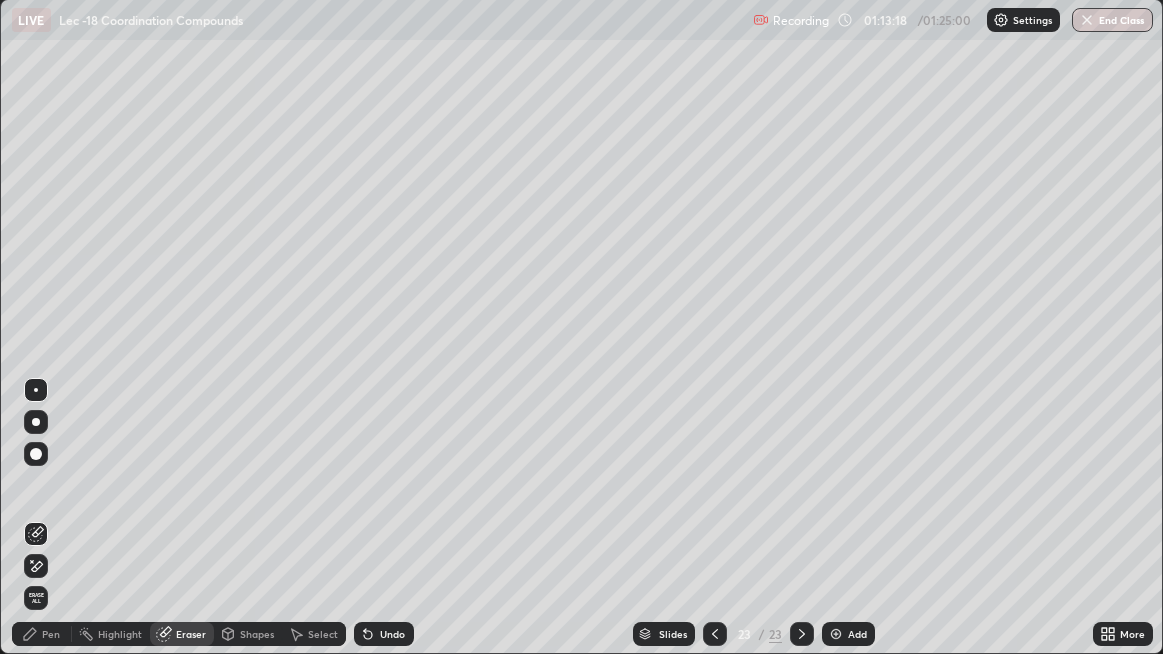 click on "Pen" at bounding box center [51, 634] 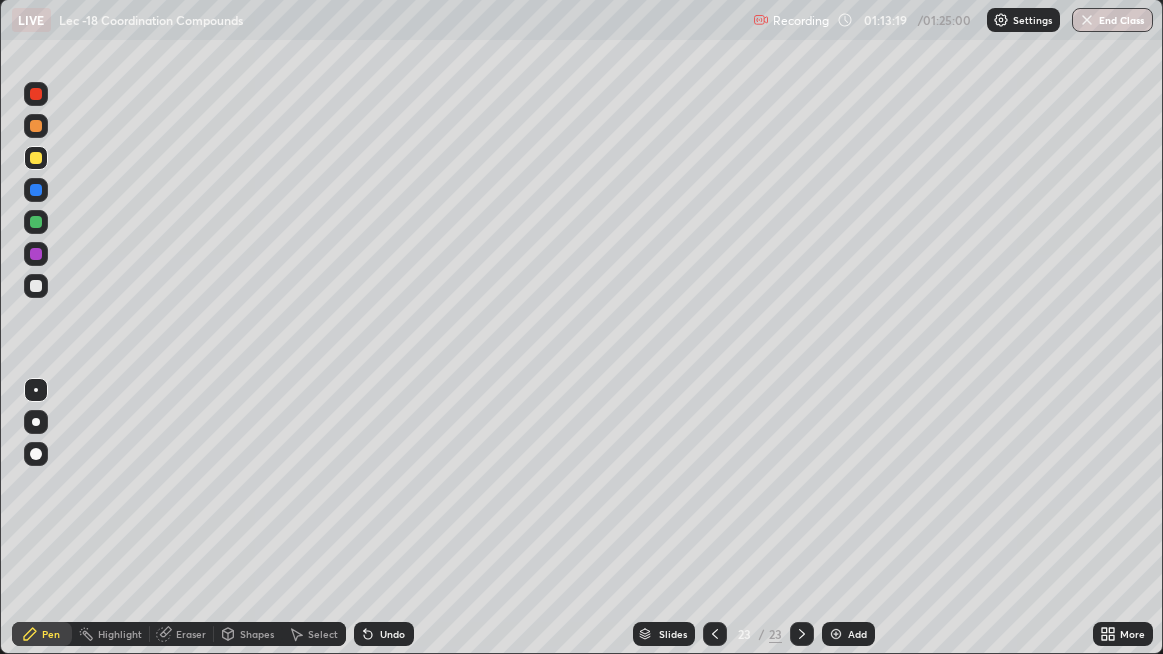 click at bounding box center (36, 126) 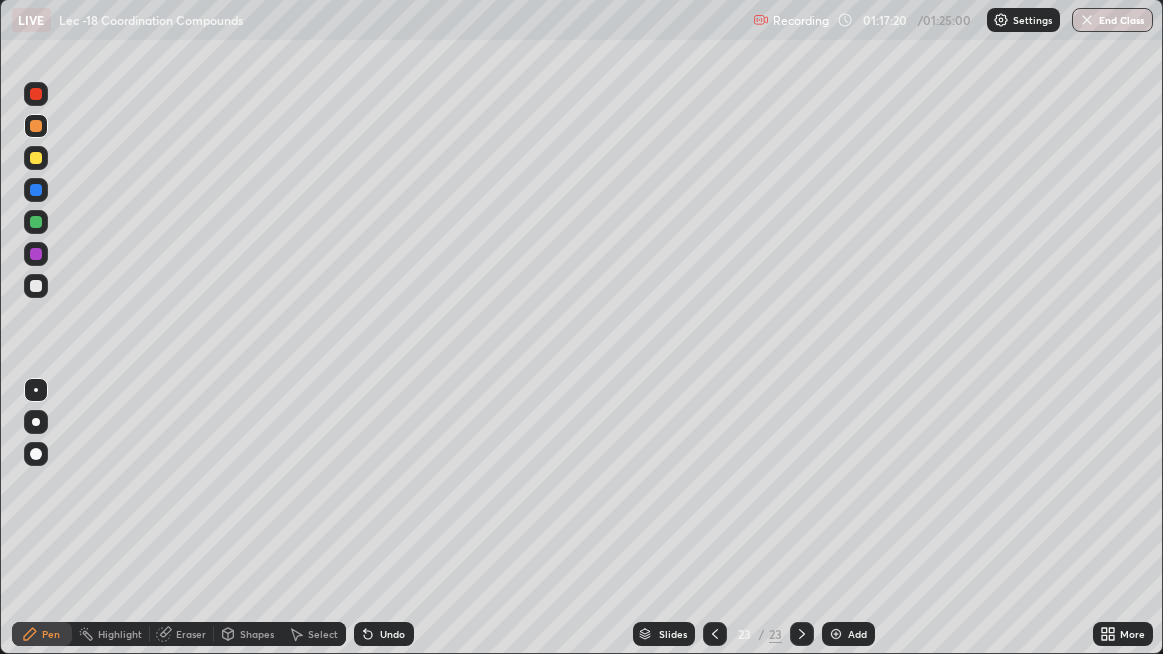 click on "Slides 23 / 23 Add" at bounding box center (754, 634) 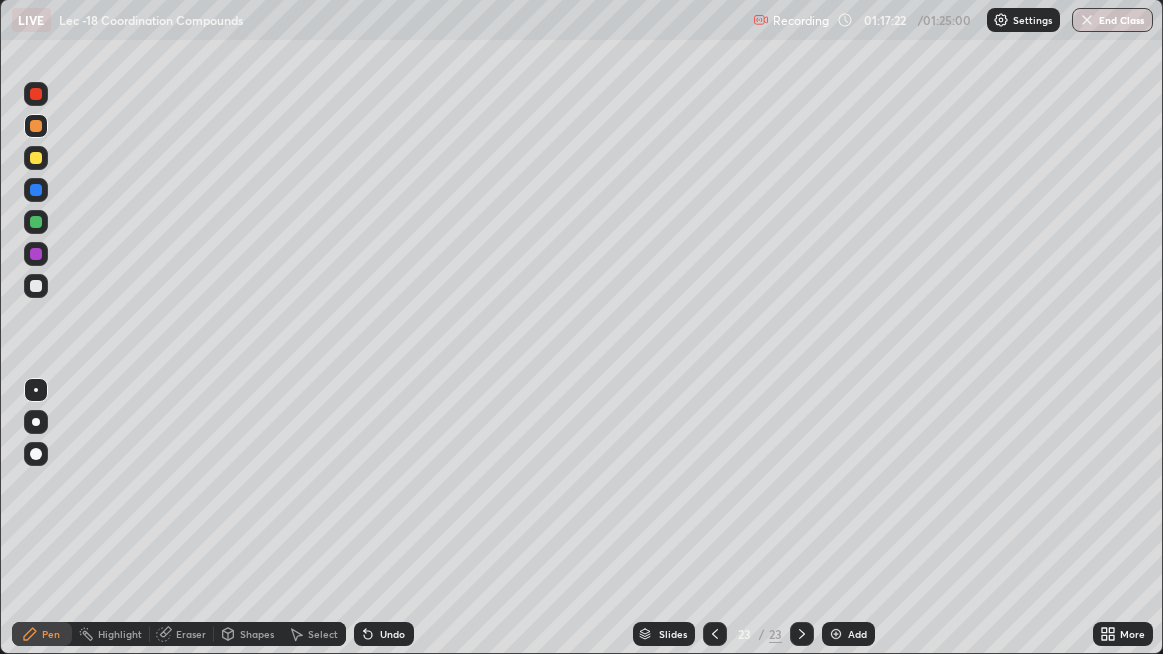 click on "Add" at bounding box center (848, 634) 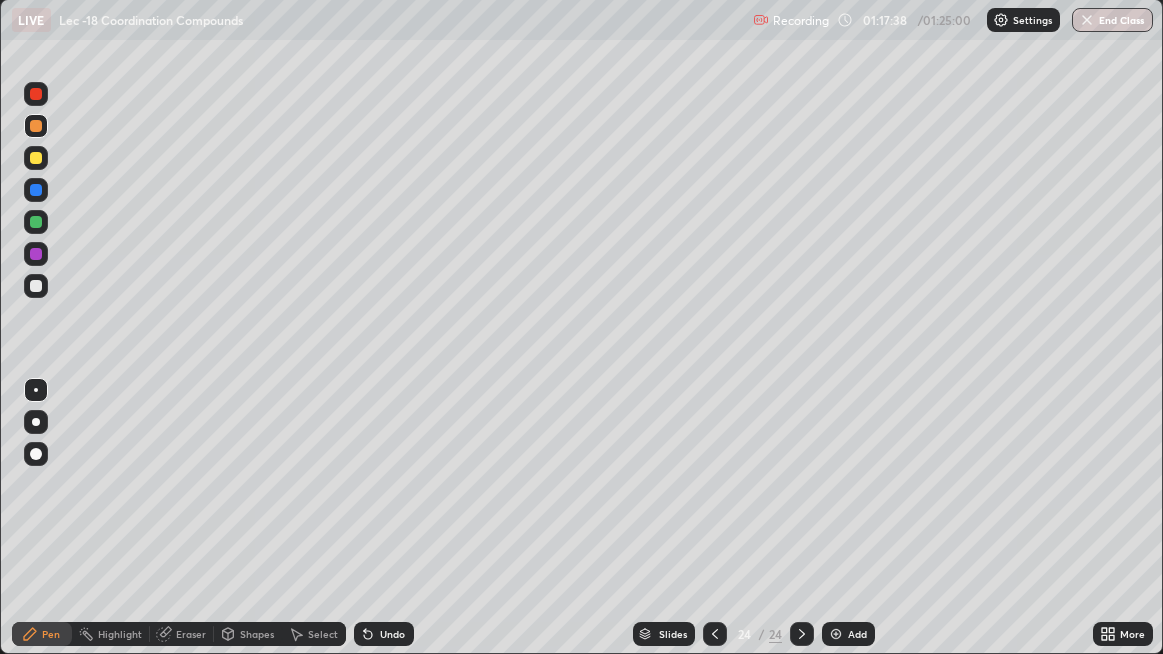 click at bounding box center [36, 286] 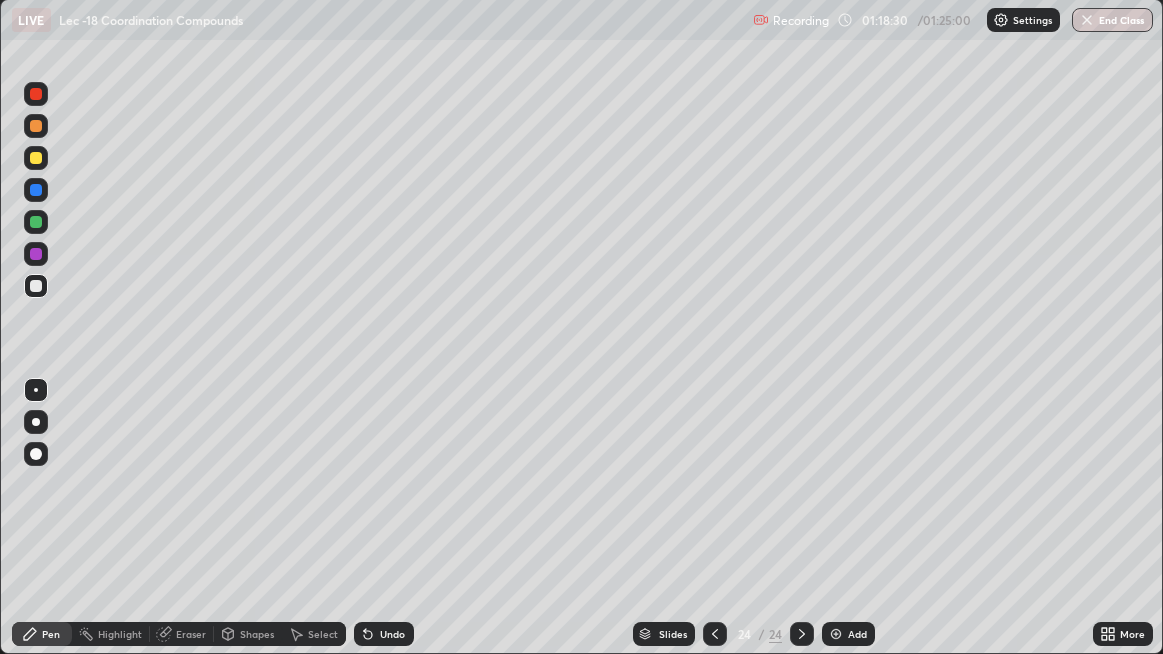 click at bounding box center [836, 634] 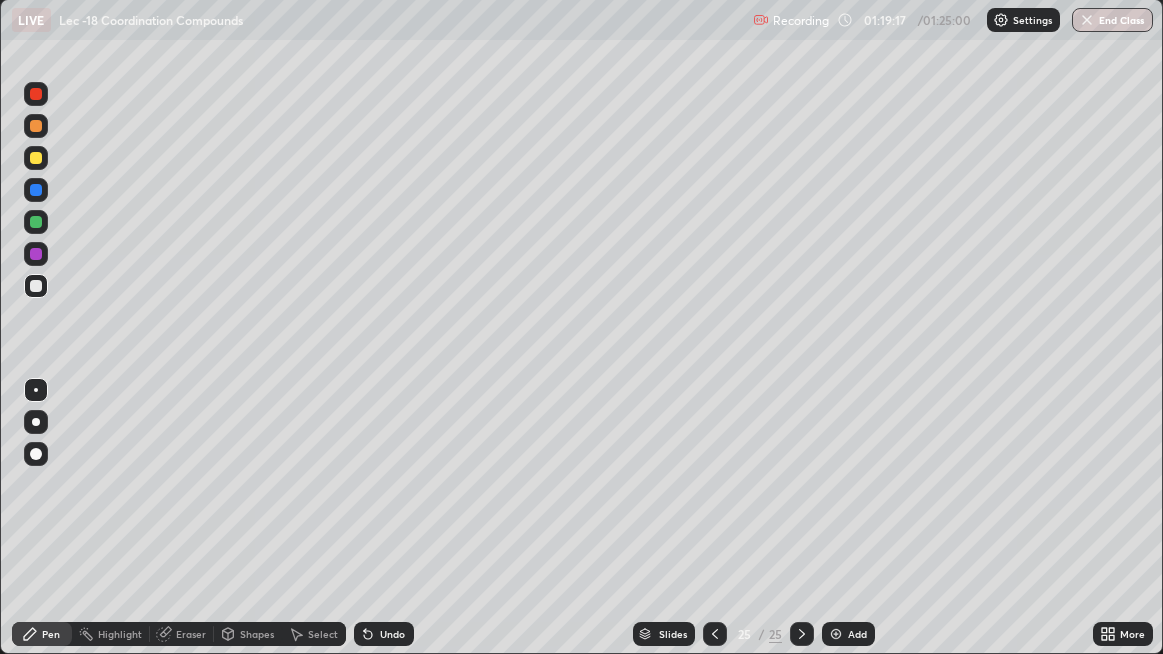 click at bounding box center (36, 222) 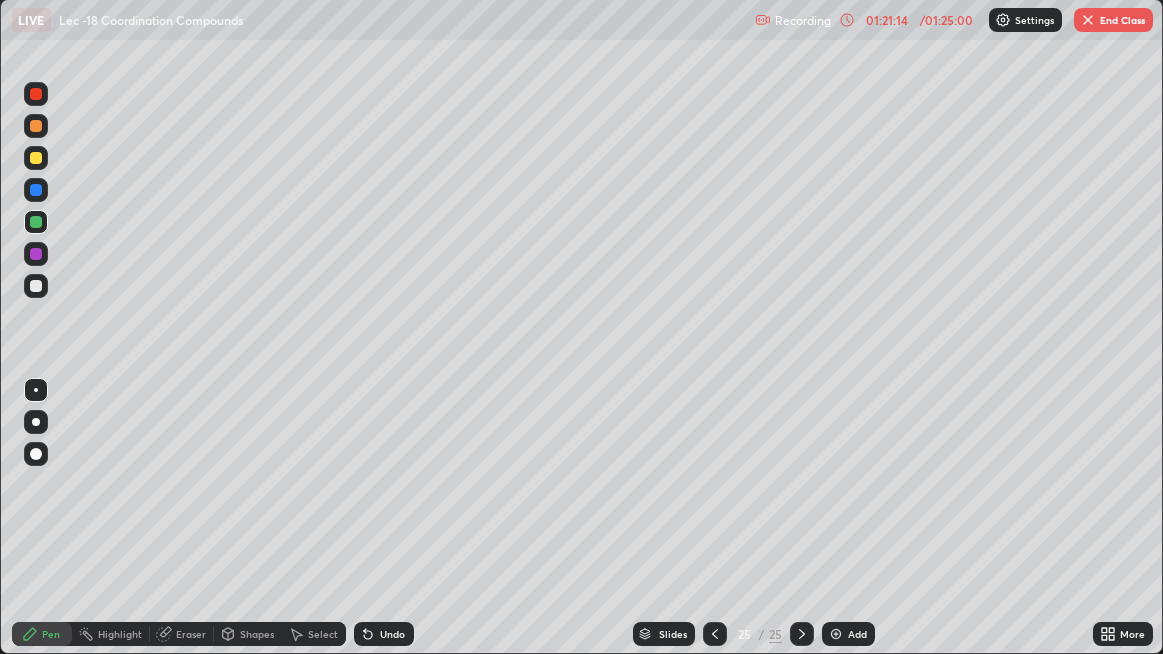 click 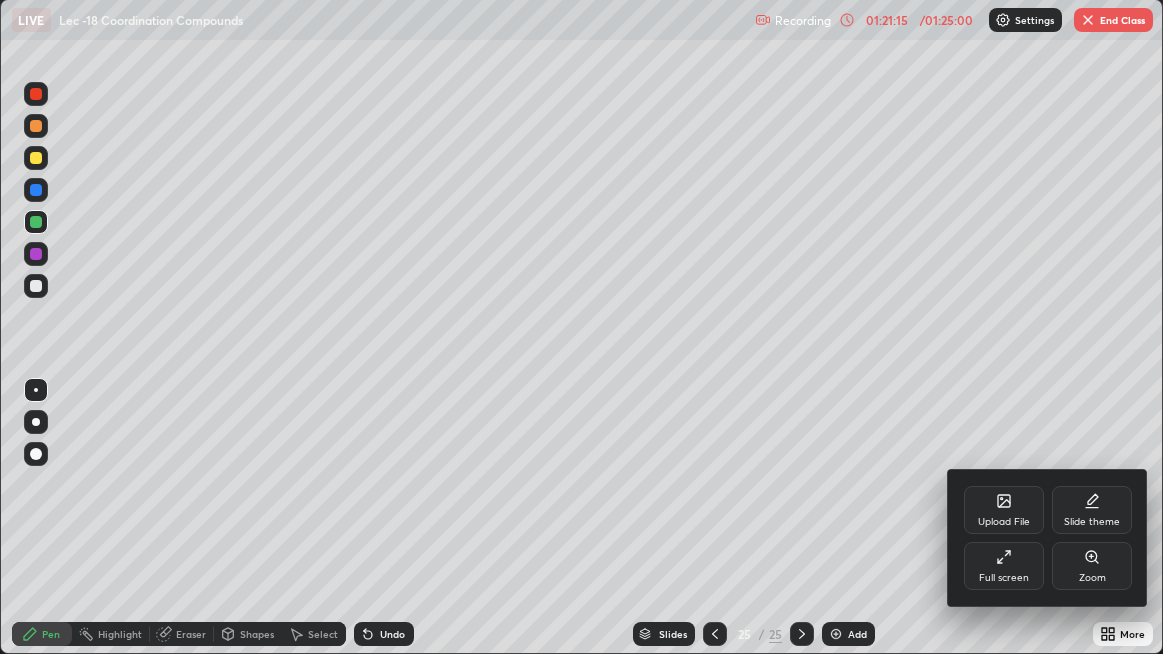 click 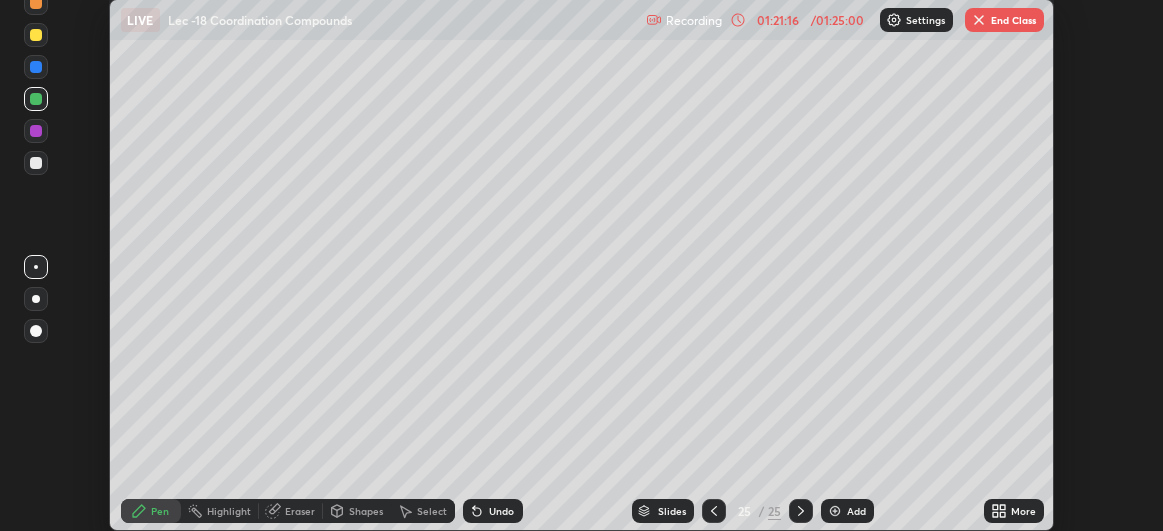scroll, scrollTop: 531, scrollLeft: 1163, axis: both 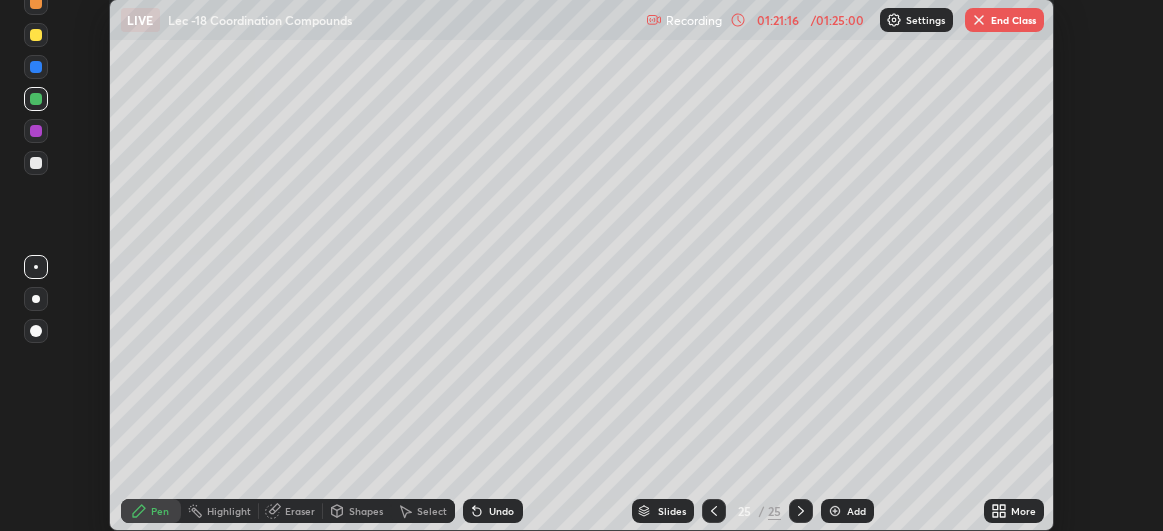 click on "End Class" at bounding box center [1004, 20] 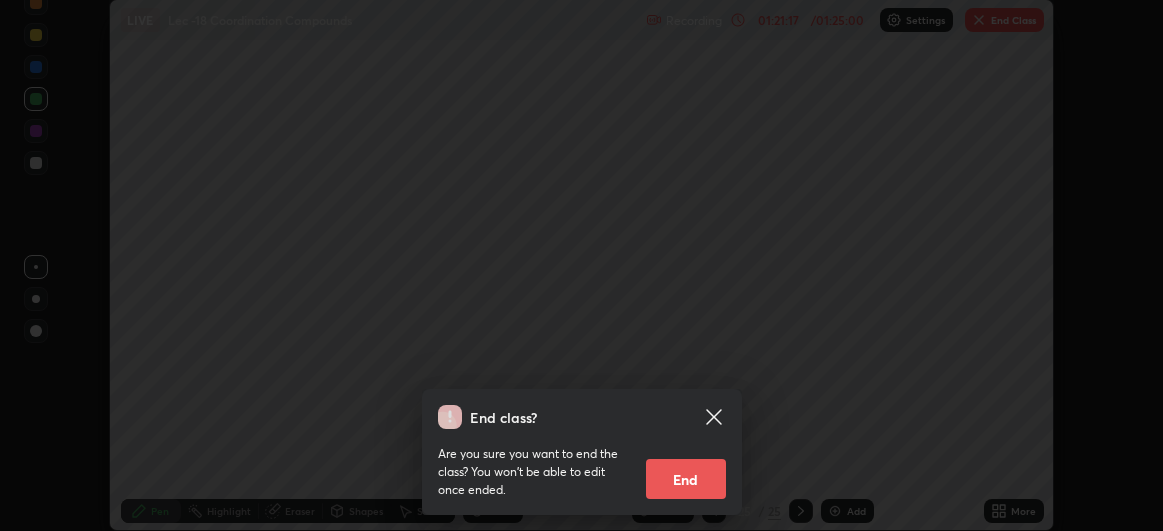 click on "End" at bounding box center [686, 479] 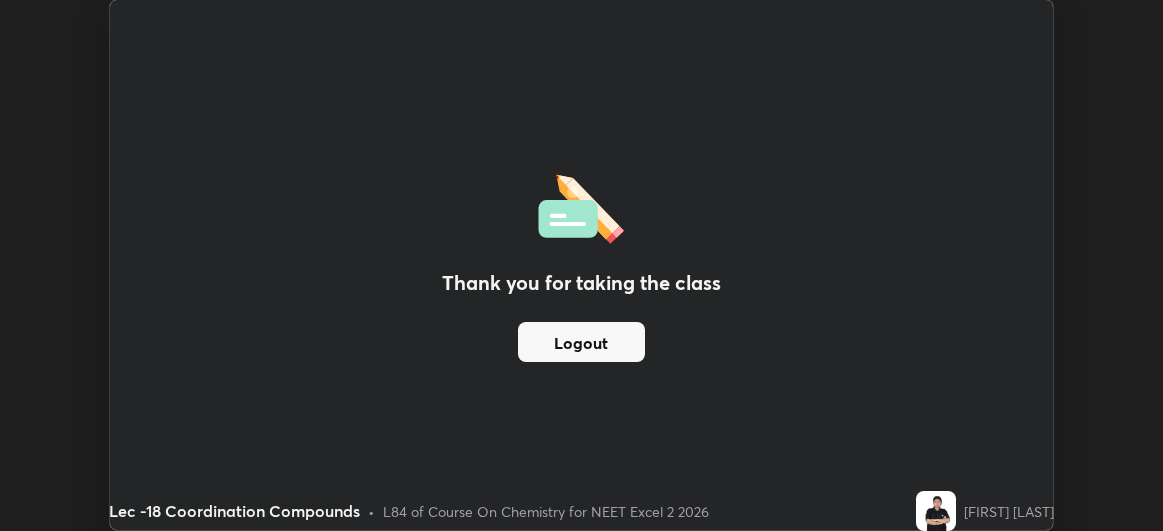 click on "Logout" at bounding box center (581, 342) 